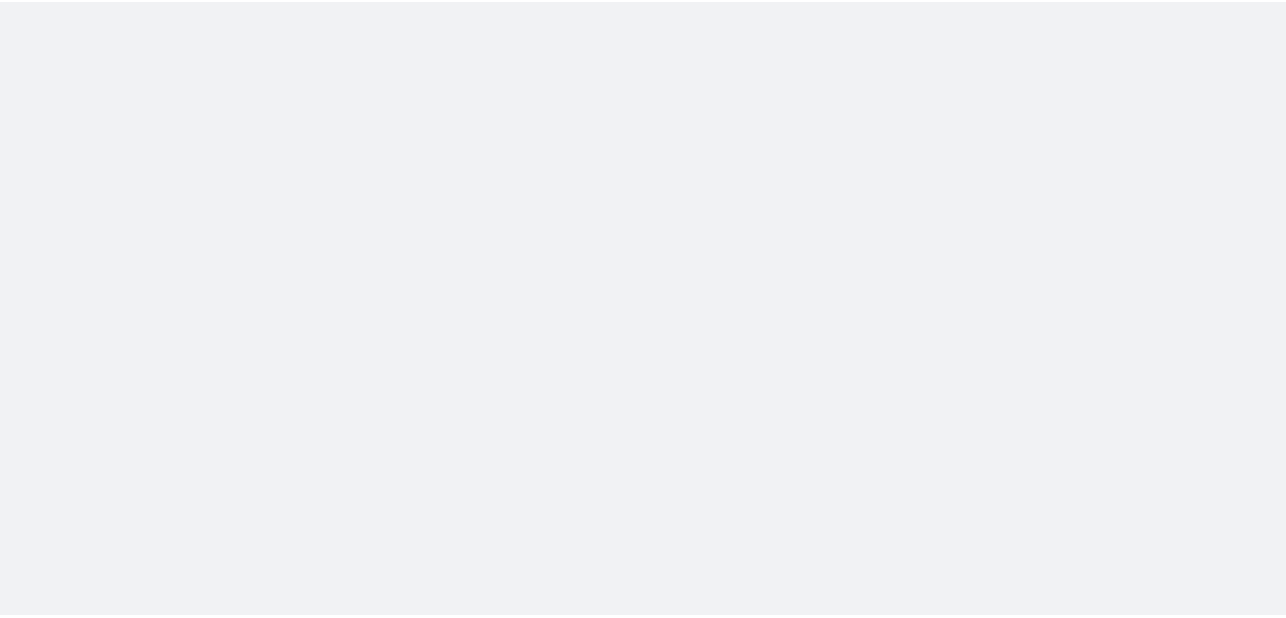 scroll, scrollTop: 0, scrollLeft: 0, axis: both 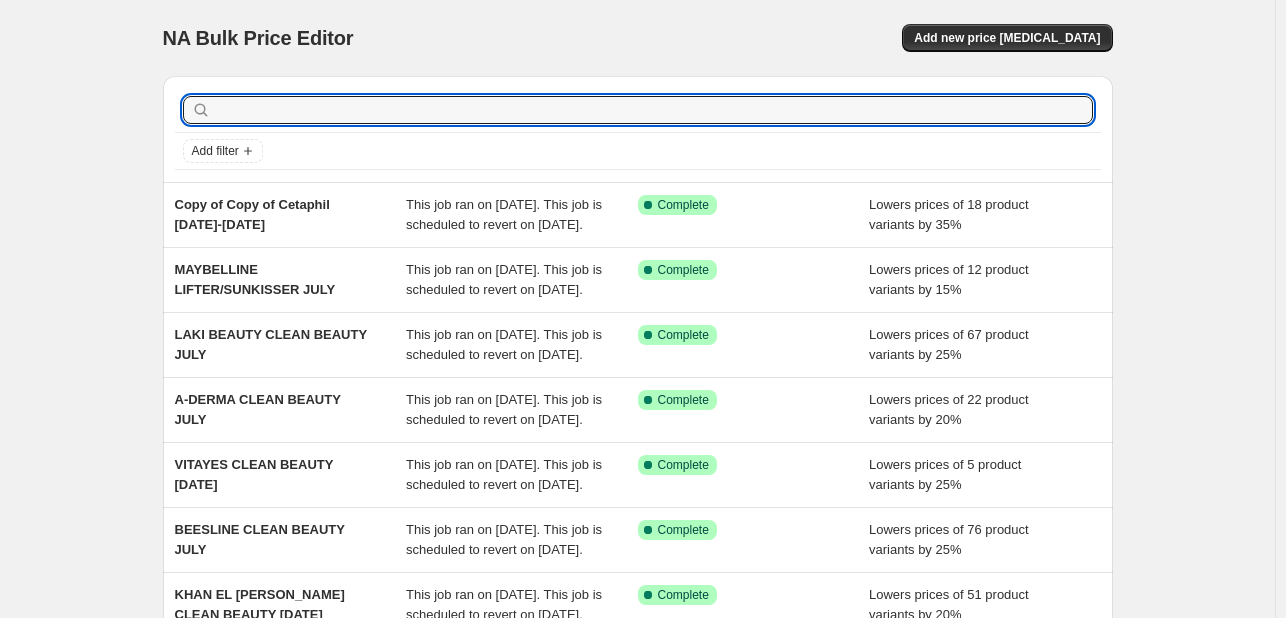 click at bounding box center [654, 110] 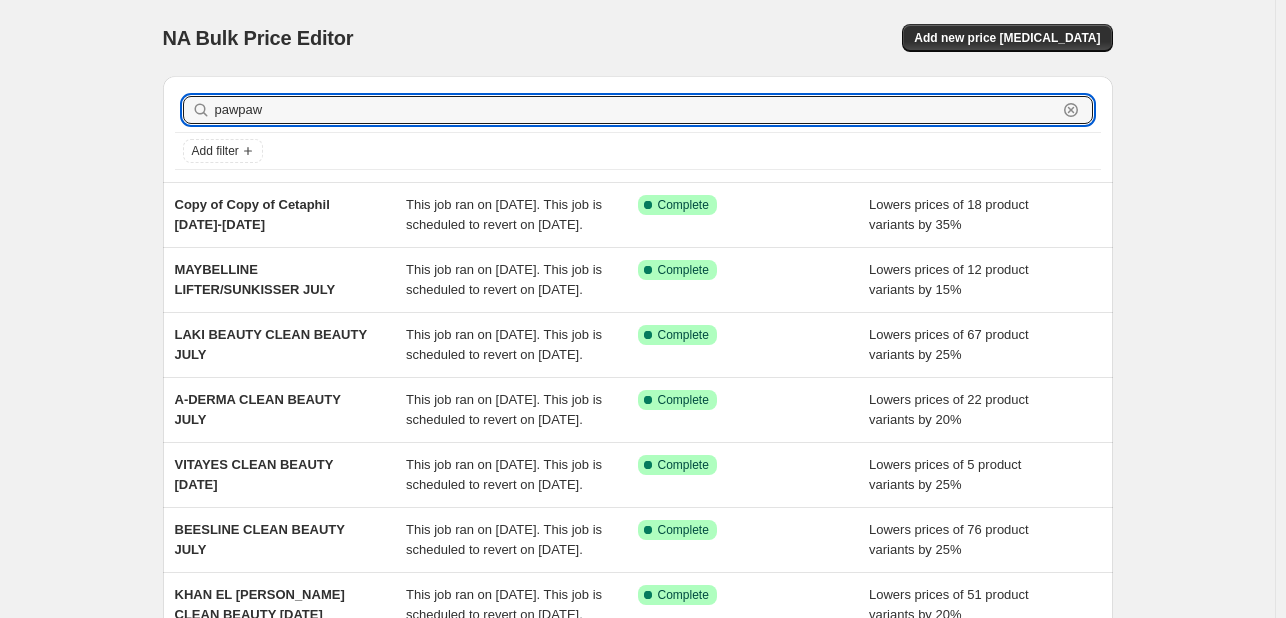 type on "pawpaw" 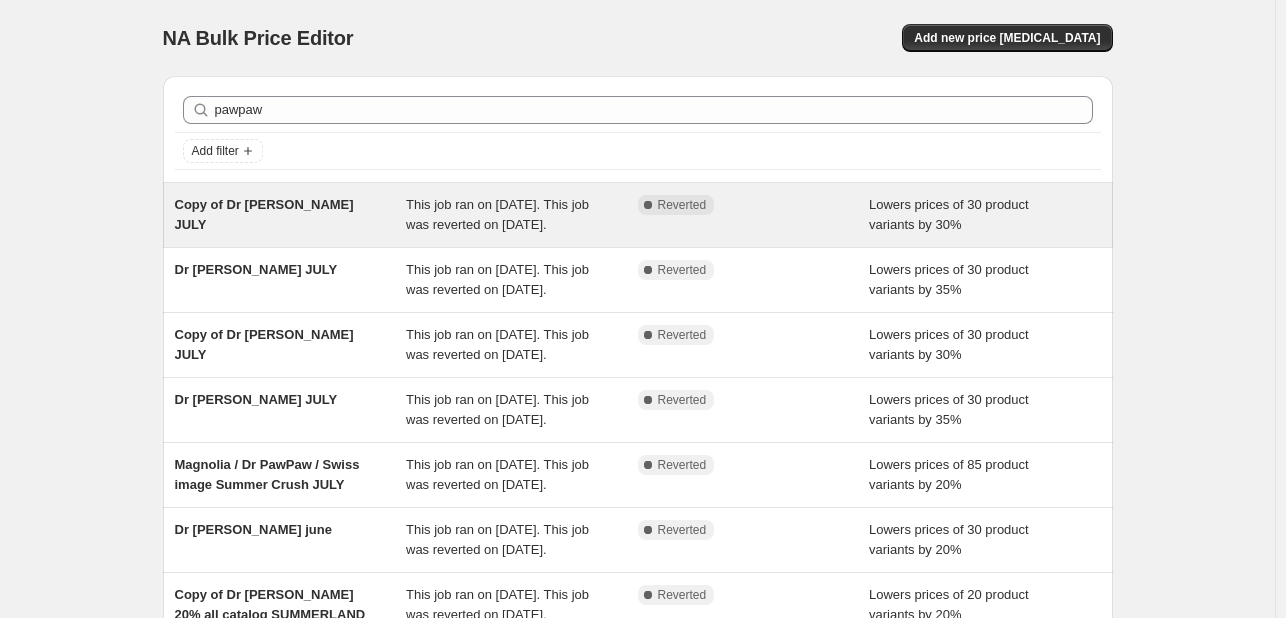 click on "This job ran on [DATE]. This job was reverted on [DATE]." at bounding box center [497, 214] 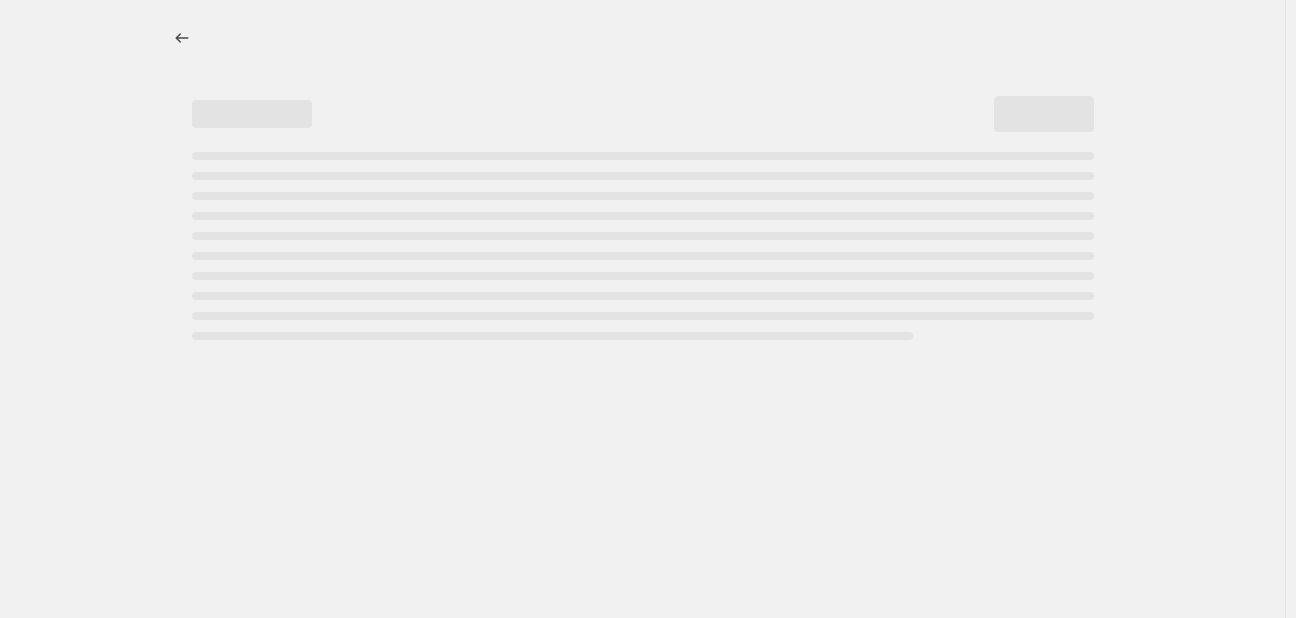 select on "percentage" 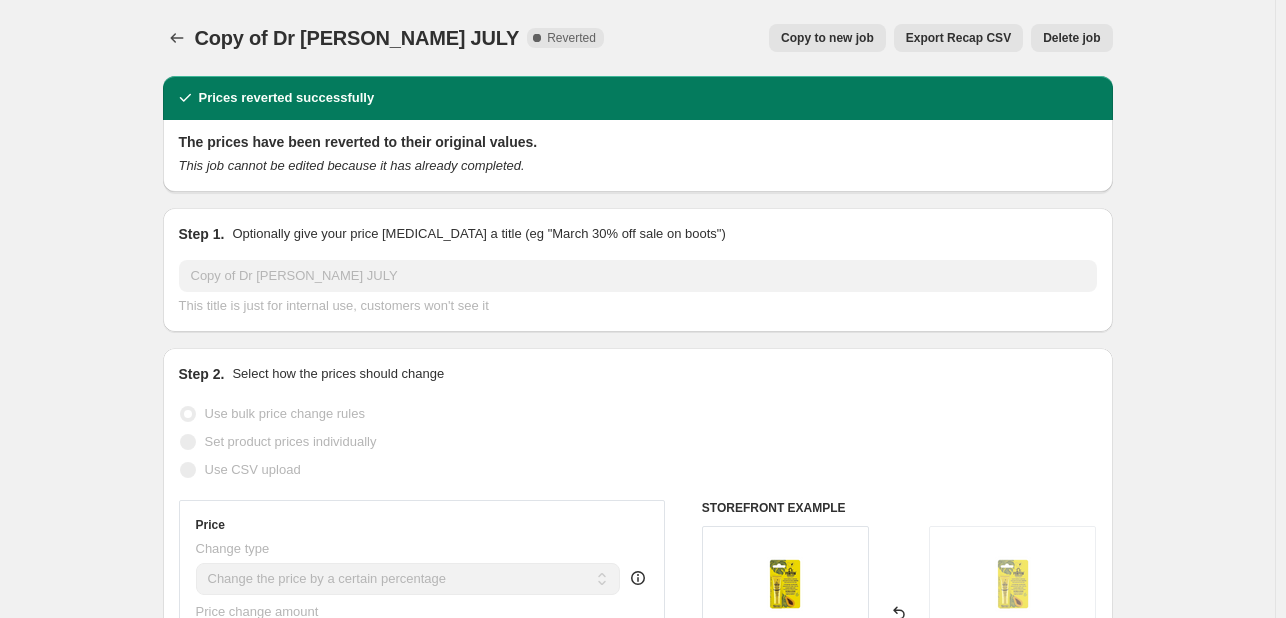 click on "Copy to new job" at bounding box center [827, 38] 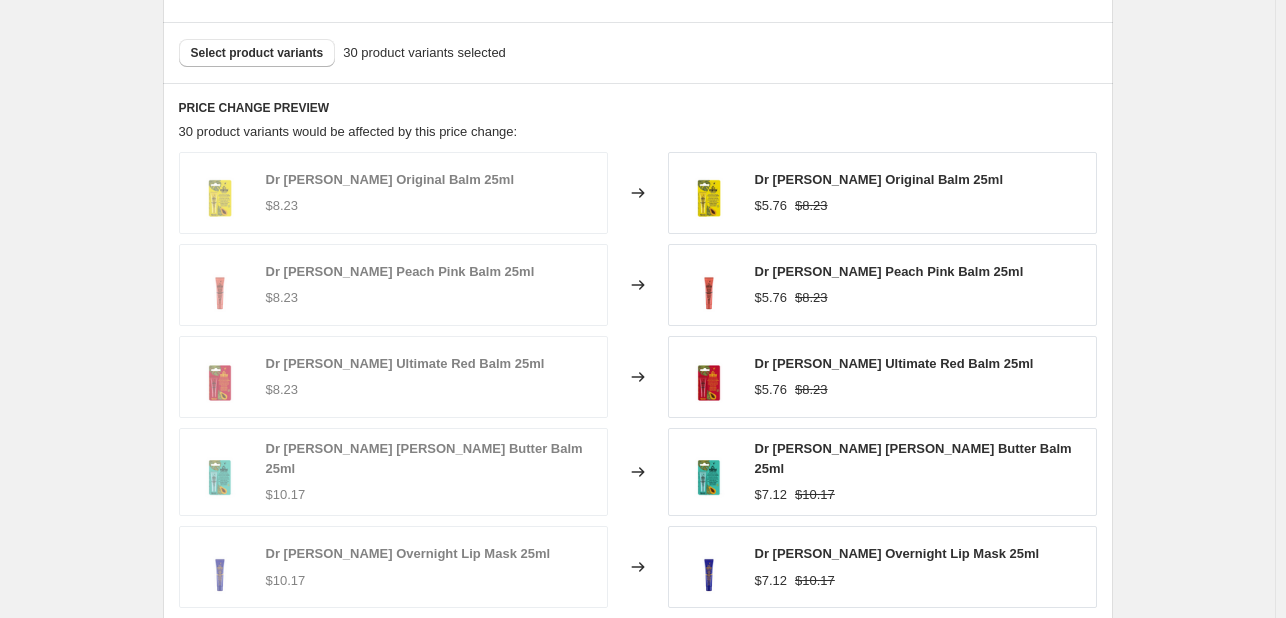 scroll, scrollTop: 1552, scrollLeft: 0, axis: vertical 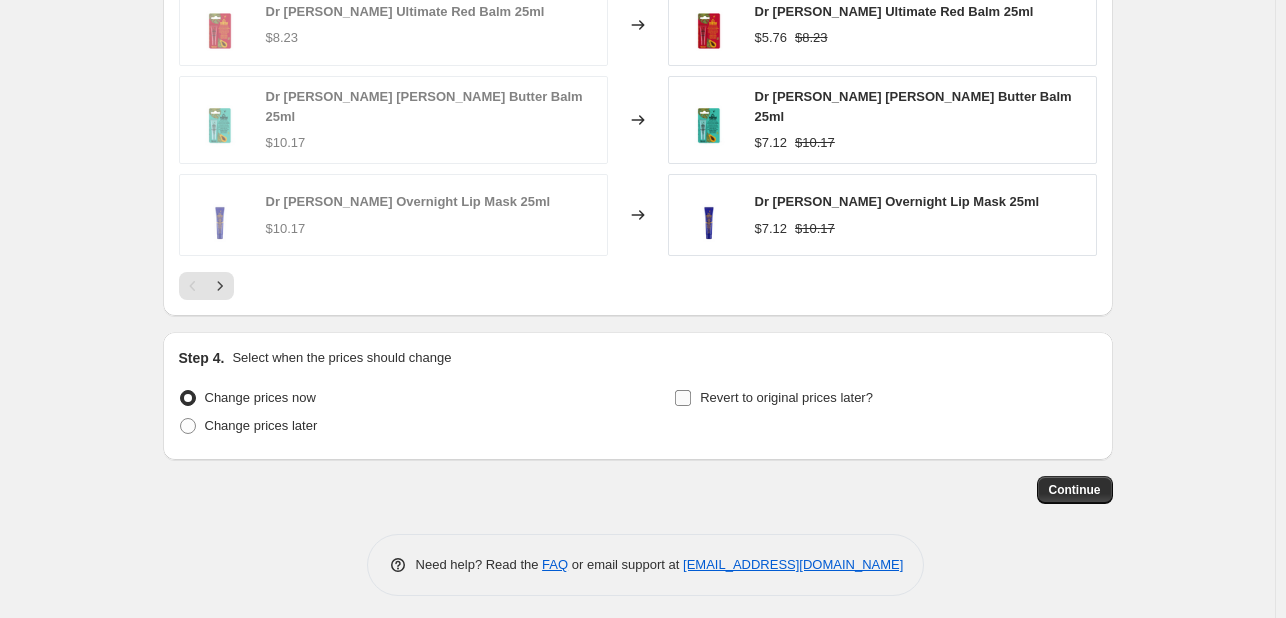 click on "Revert to original prices later?" at bounding box center [786, 397] 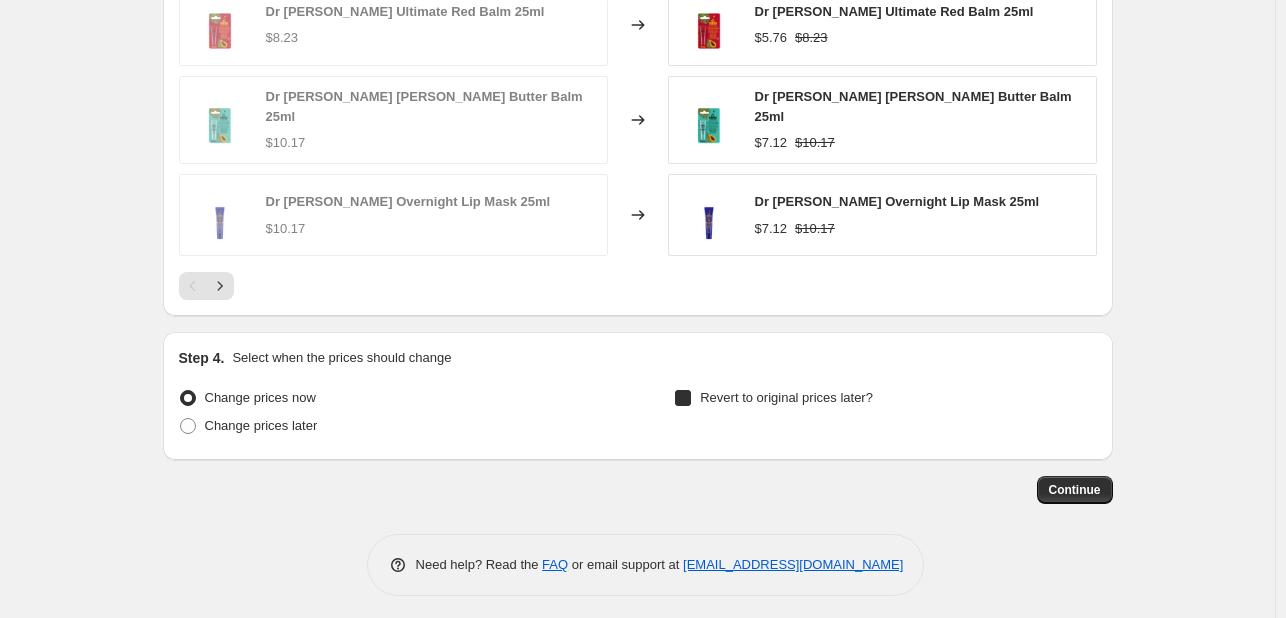 checkbox on "true" 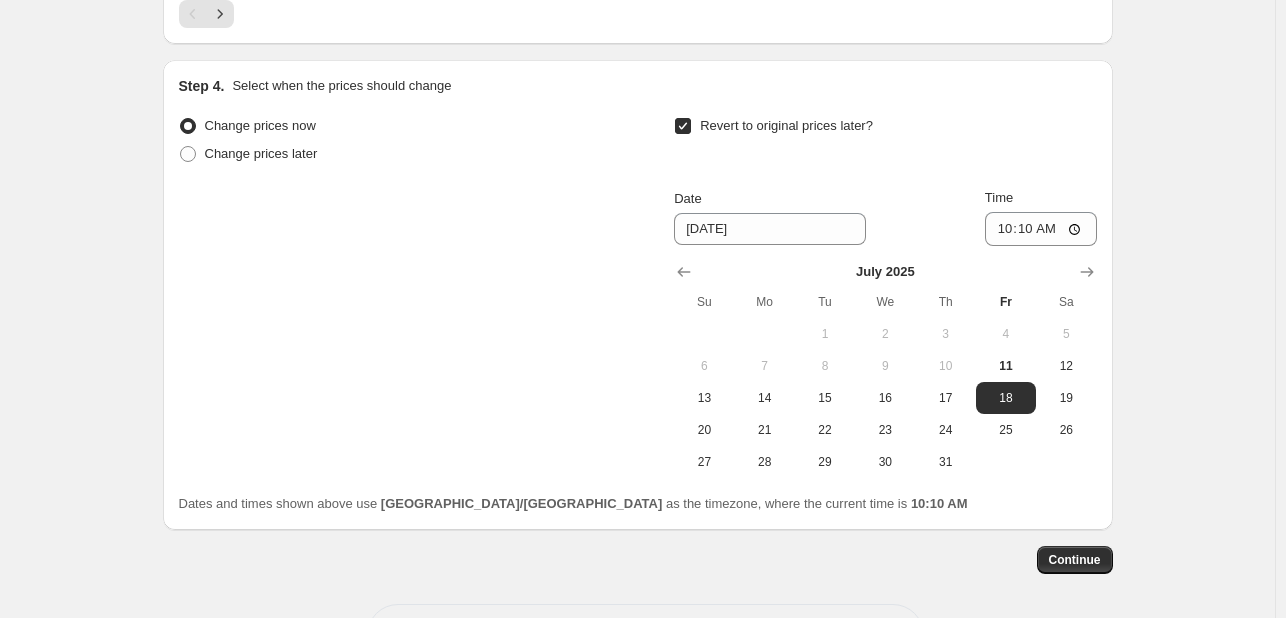 scroll, scrollTop: 1894, scrollLeft: 0, axis: vertical 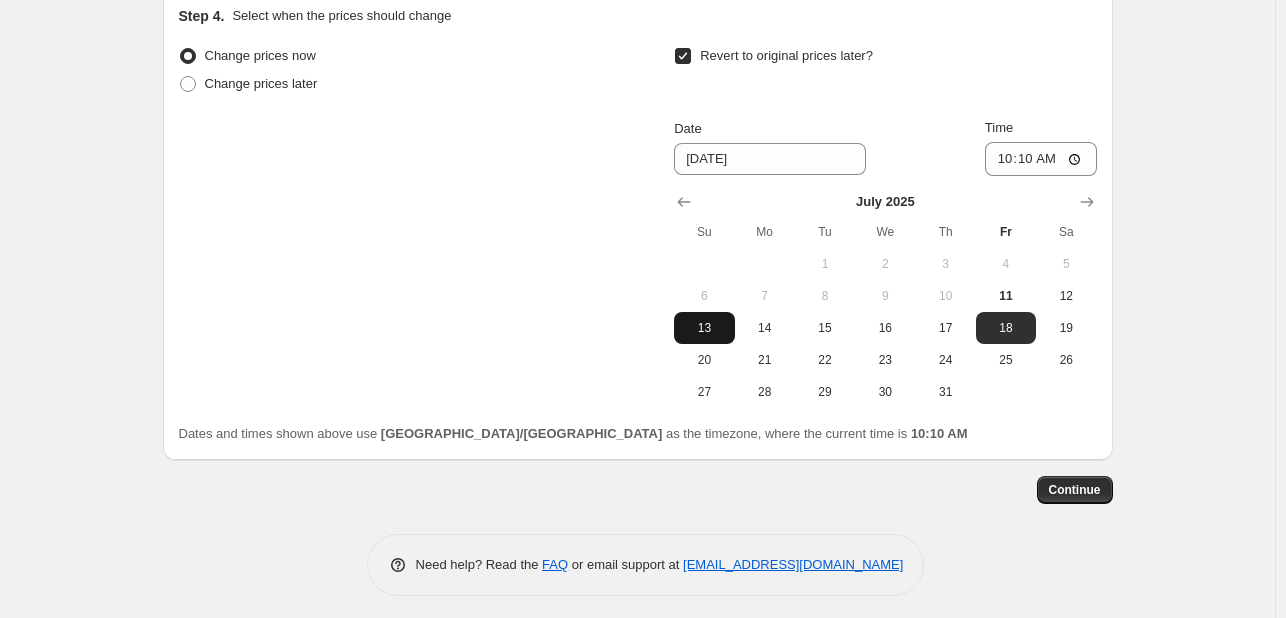 click on "13" at bounding box center (704, 328) 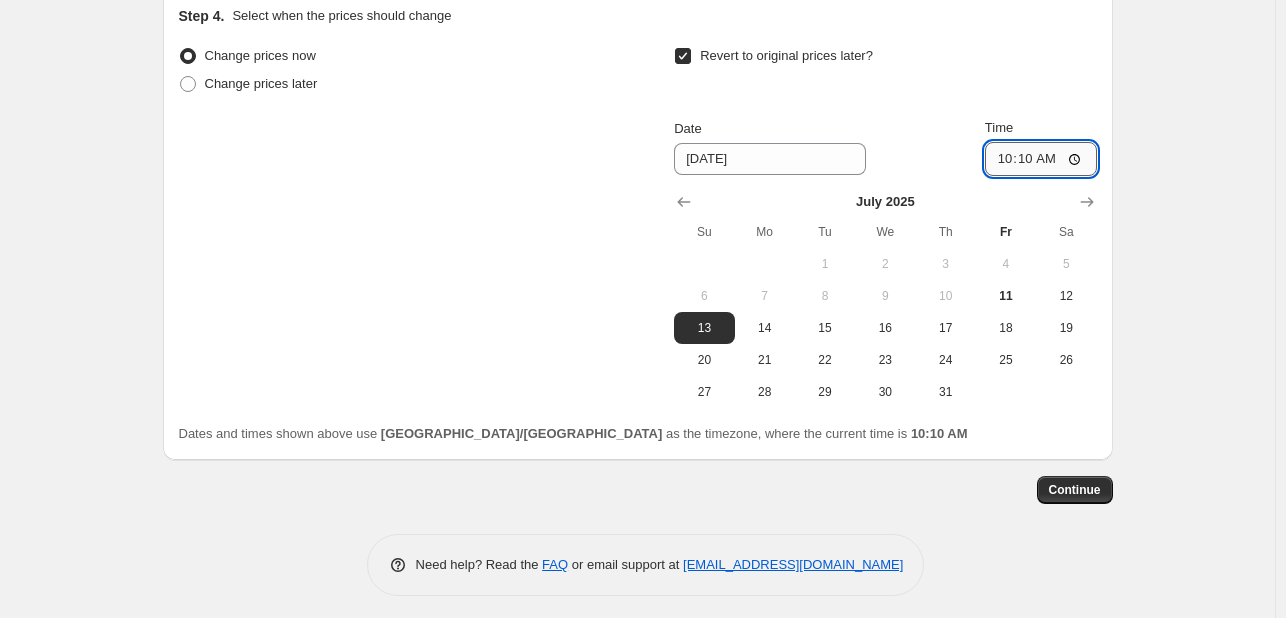 click on "10:10" at bounding box center [1041, 159] 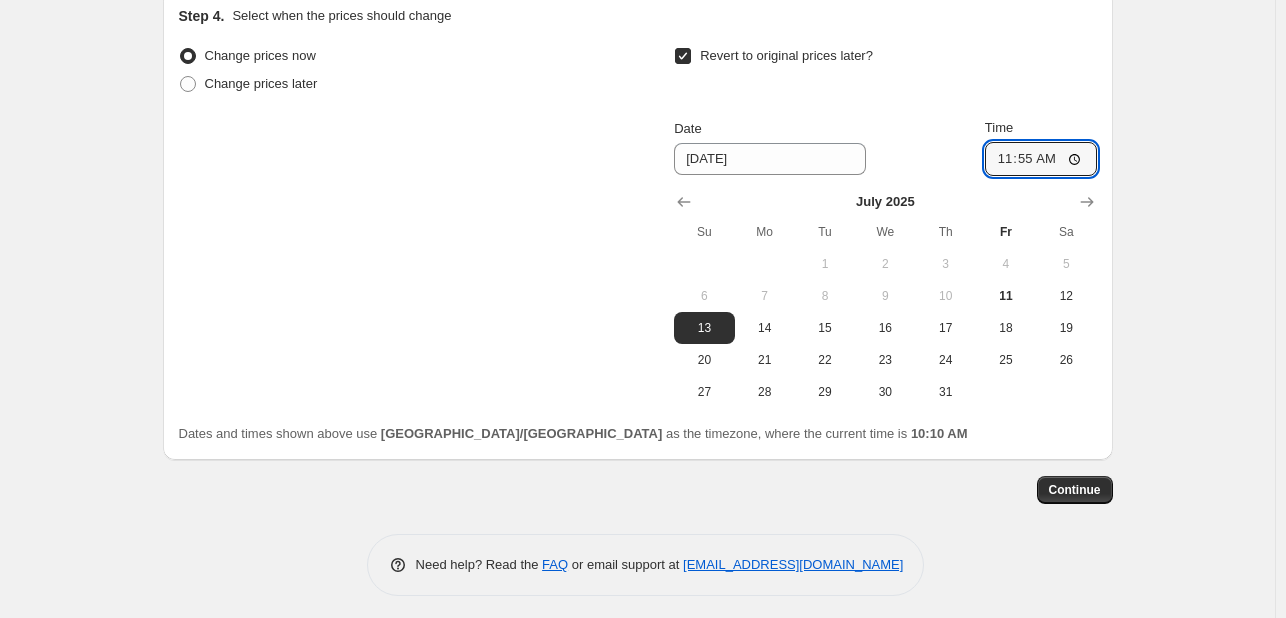 type on "23:55" 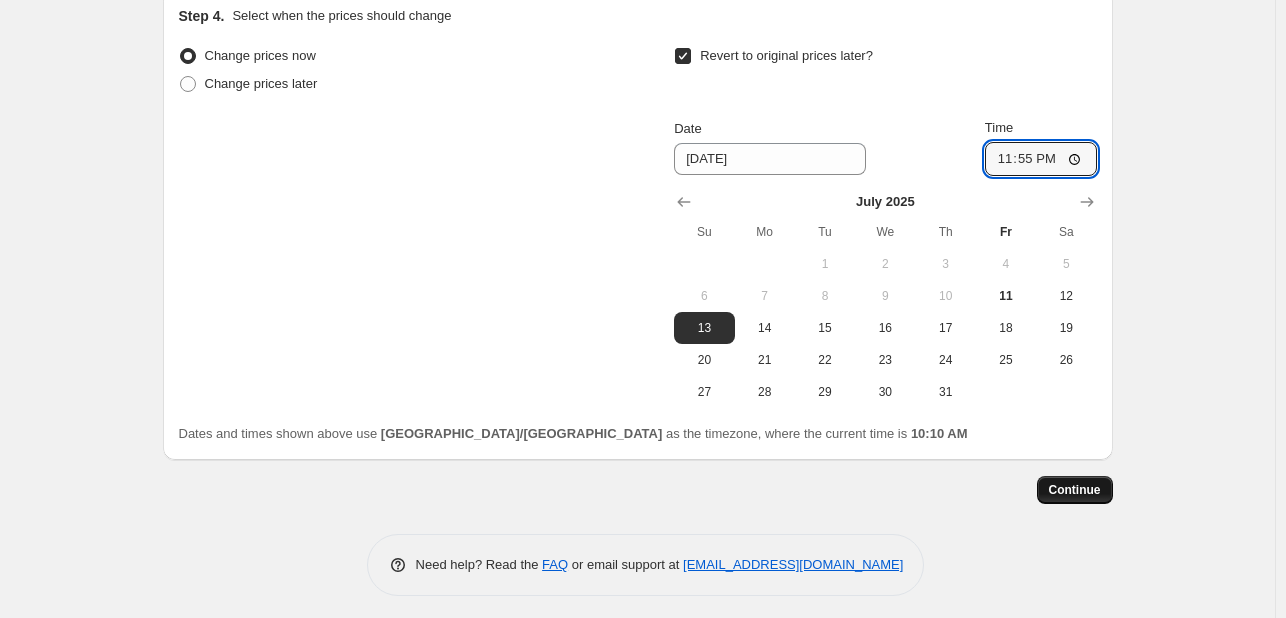 click on "Continue" at bounding box center [1075, 490] 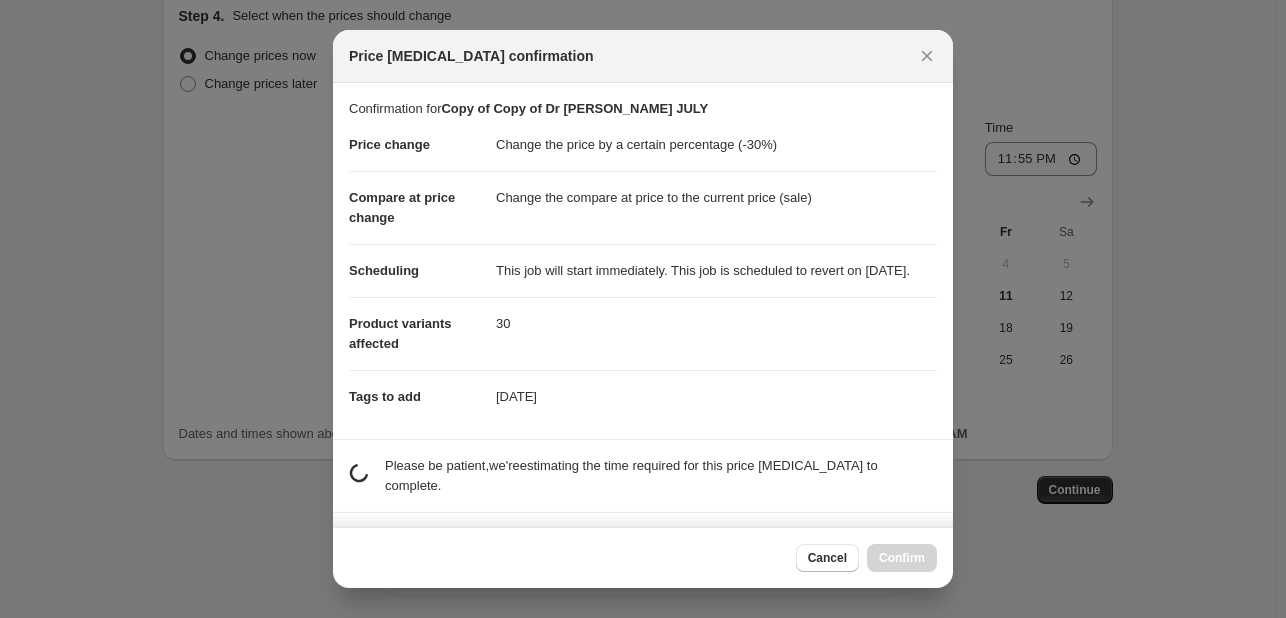 scroll, scrollTop: 111, scrollLeft: 0, axis: vertical 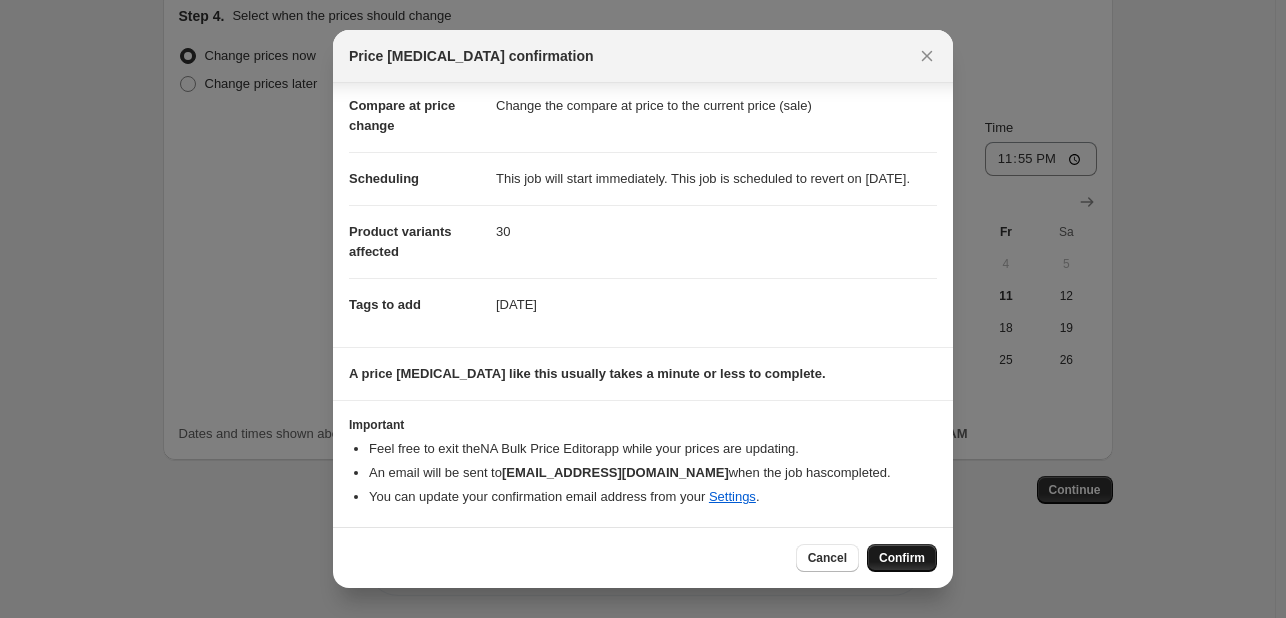 click on "Confirm" at bounding box center (902, 558) 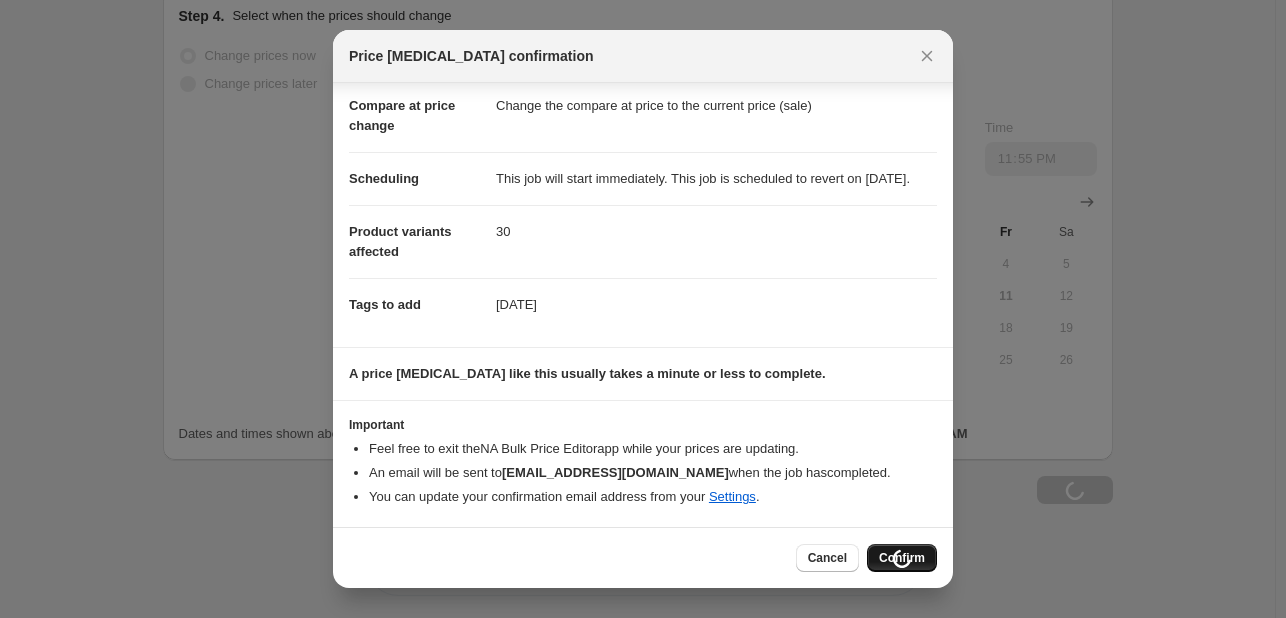 scroll, scrollTop: 1962, scrollLeft: 0, axis: vertical 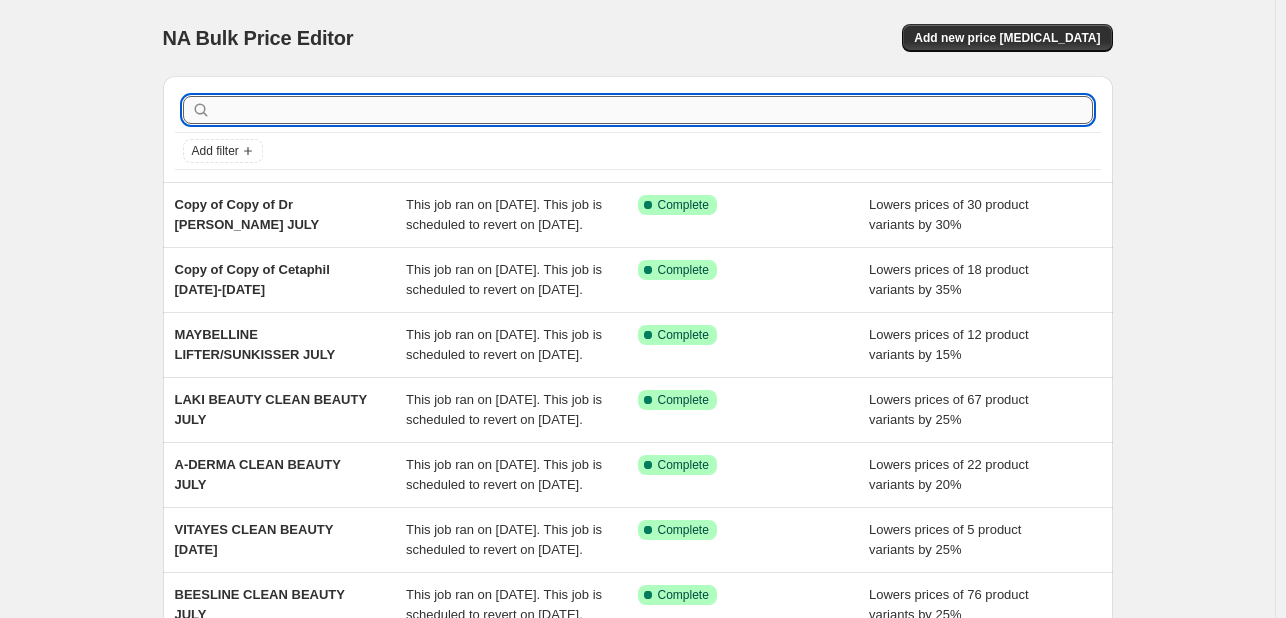 click at bounding box center (654, 110) 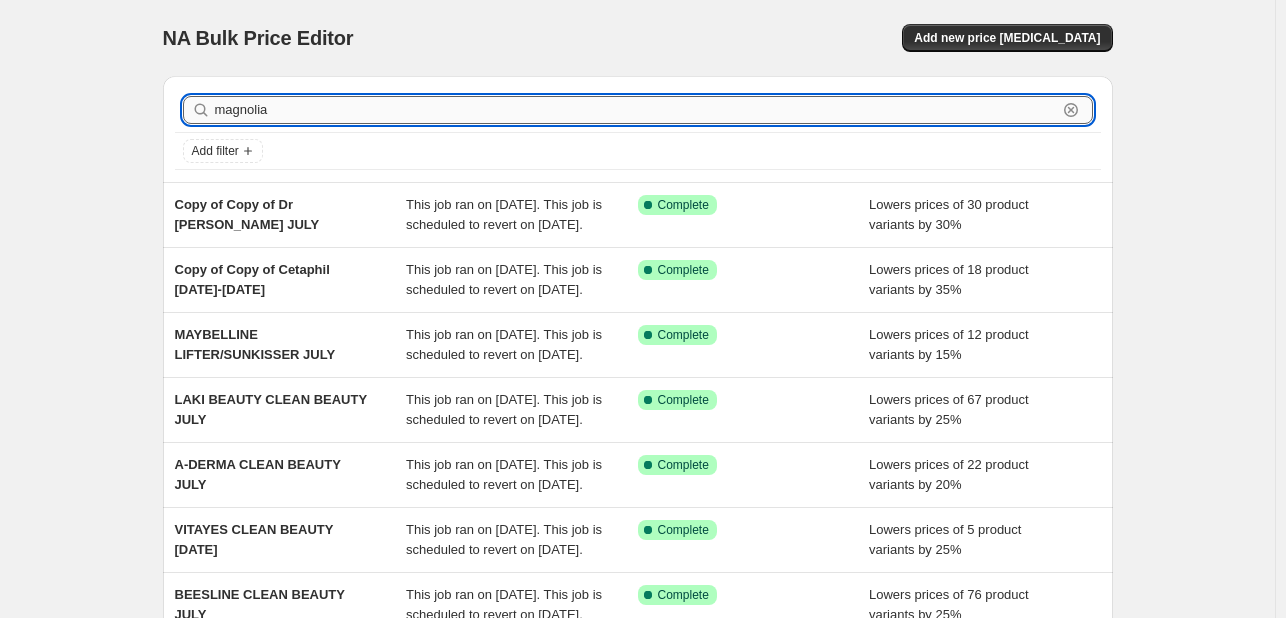type on "magnolia" 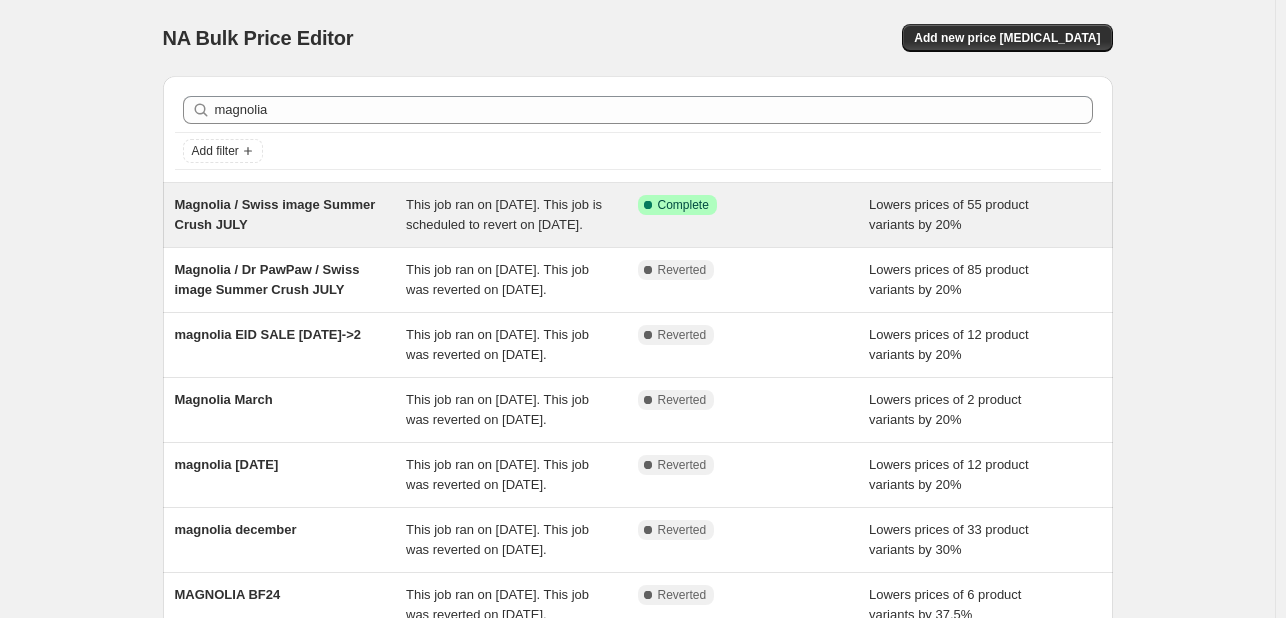 click on "Magnolia / Swiss image Summer Crush JULY" at bounding box center [291, 215] 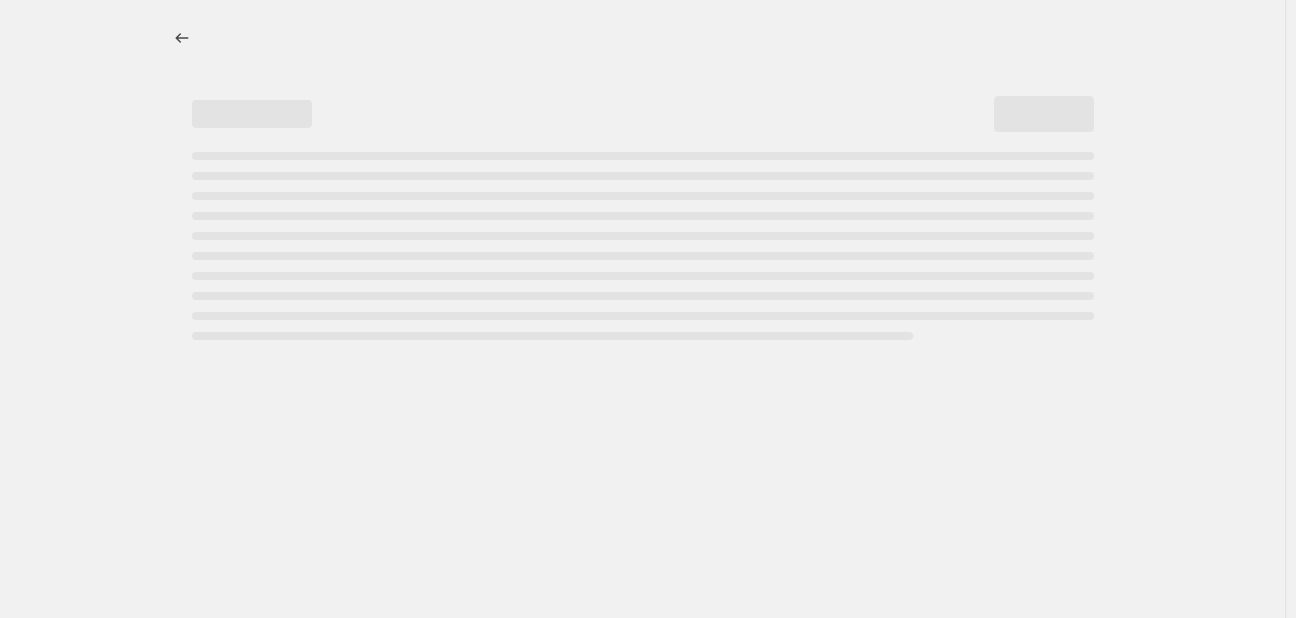 select on "percentage" 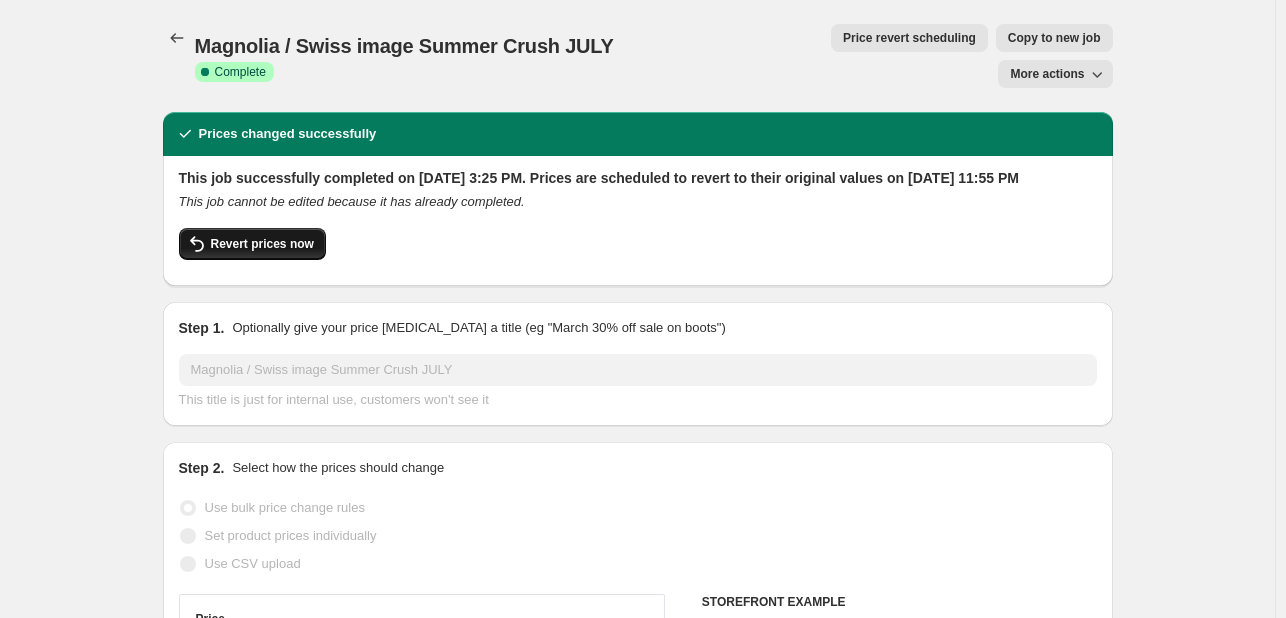 click on "Revert prices now" at bounding box center [262, 244] 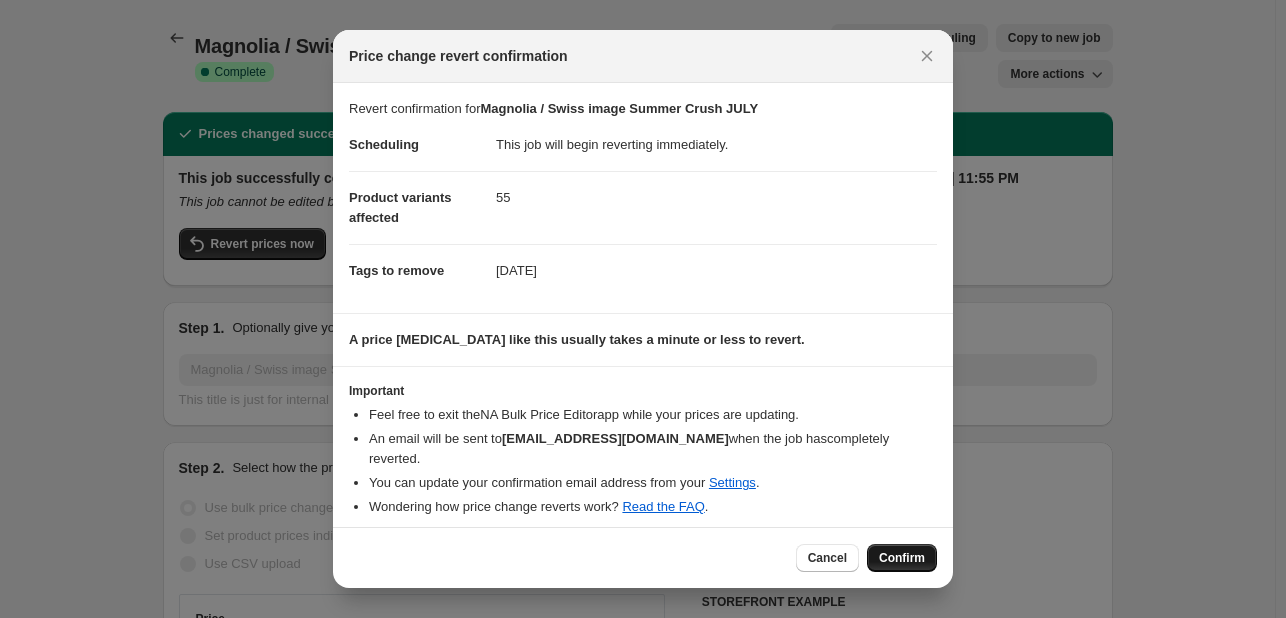 click on "Confirm" at bounding box center [902, 558] 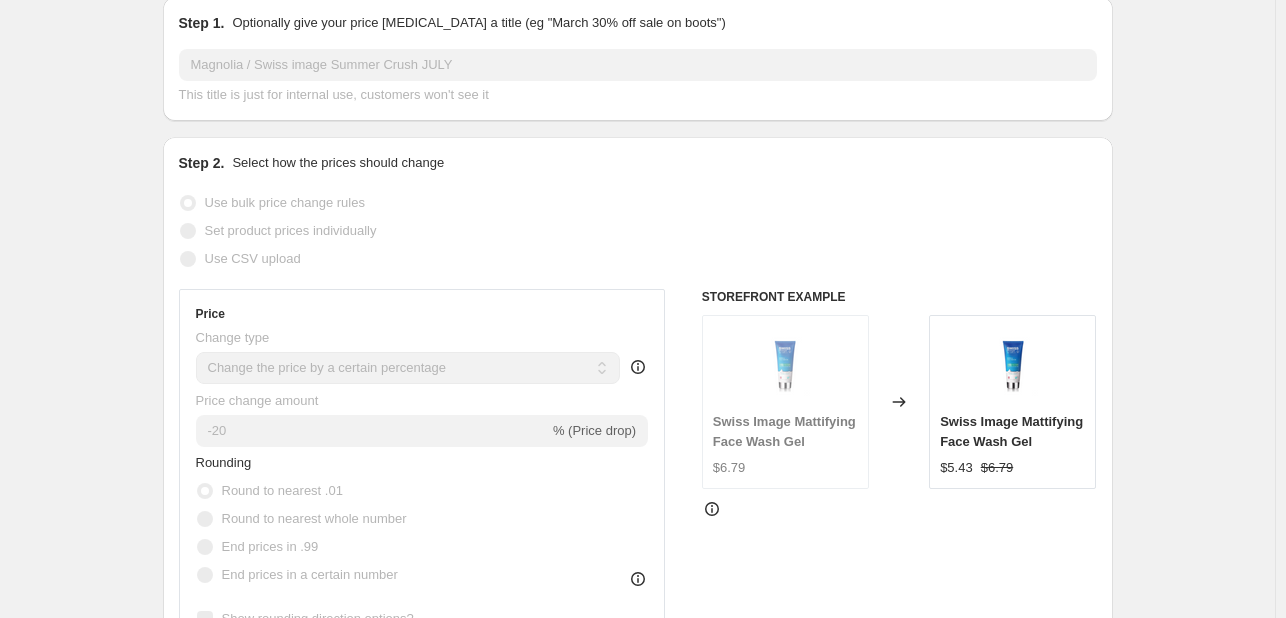 scroll, scrollTop: 0, scrollLeft: 0, axis: both 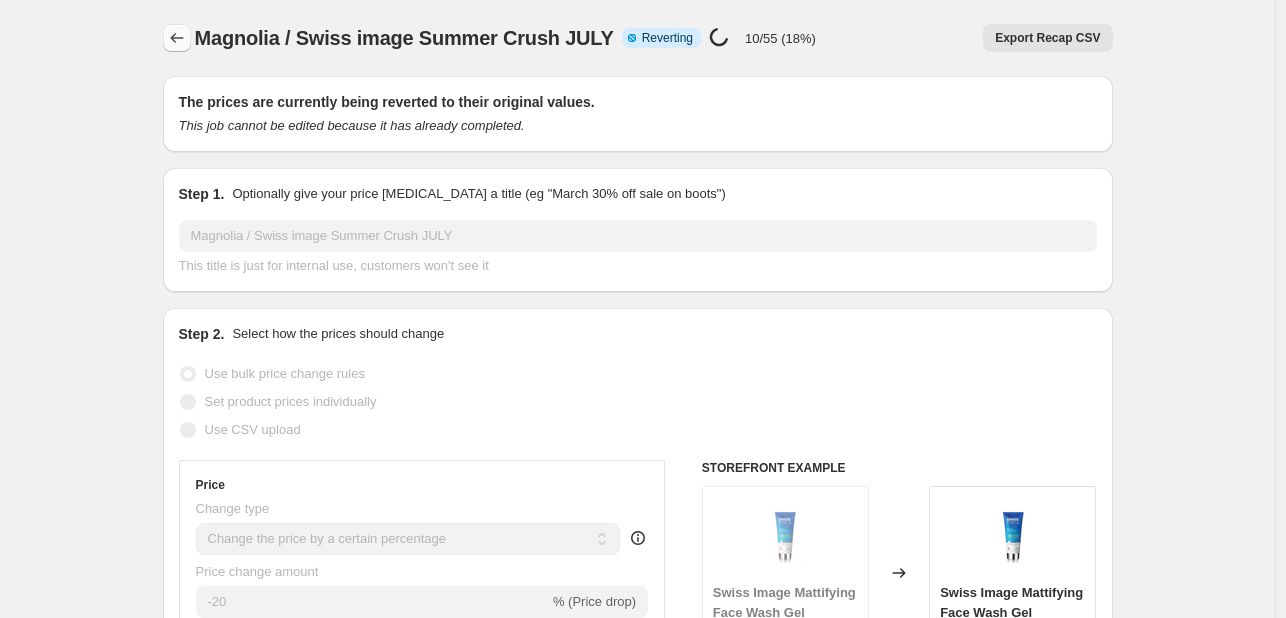 click at bounding box center (177, 38) 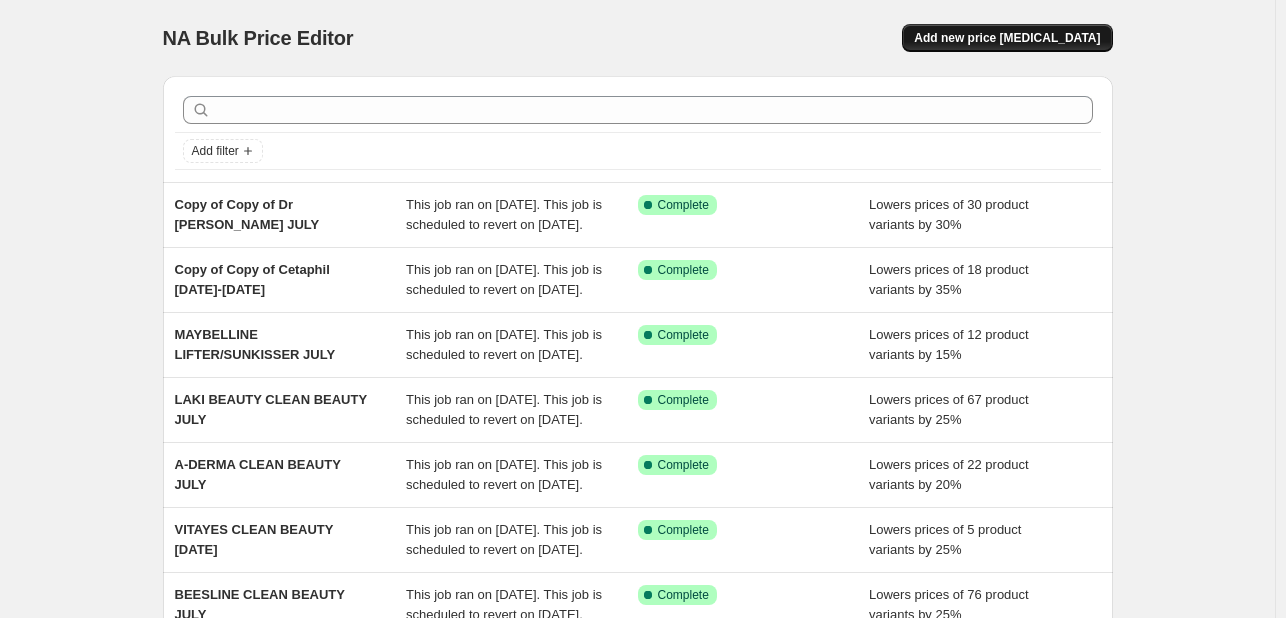 click on "Add new price [MEDICAL_DATA]" at bounding box center [1007, 38] 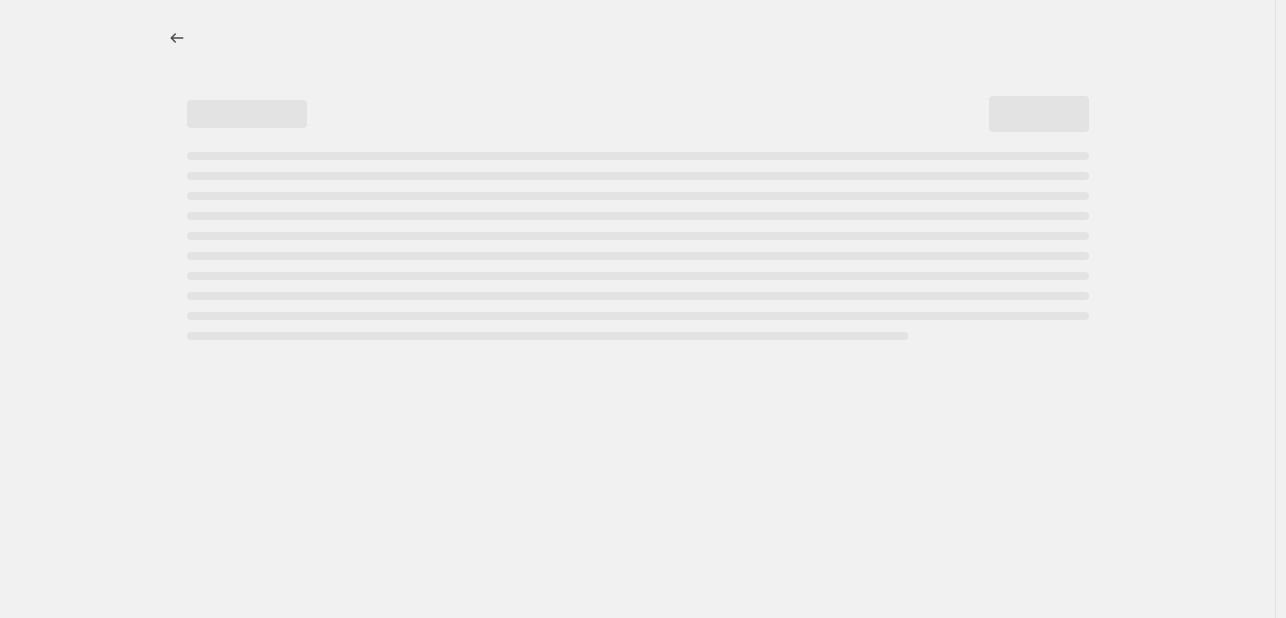 select on "percentage" 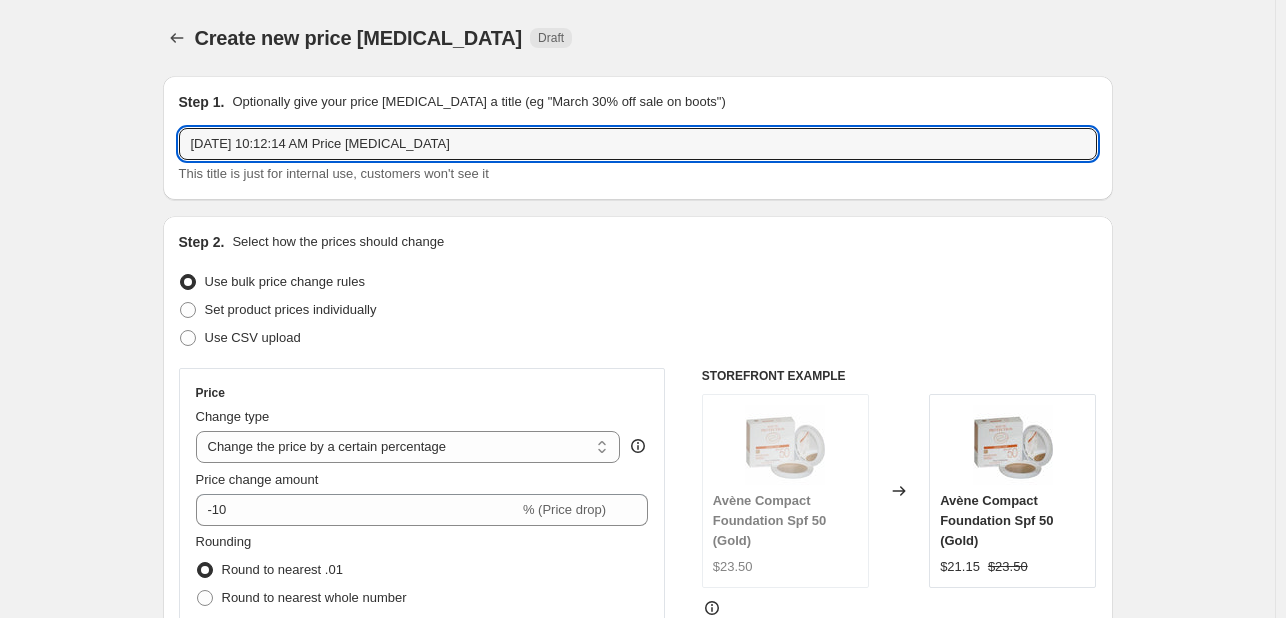 drag, startPoint x: 468, startPoint y: 138, endPoint x: 58, endPoint y: 150, distance: 410.17557 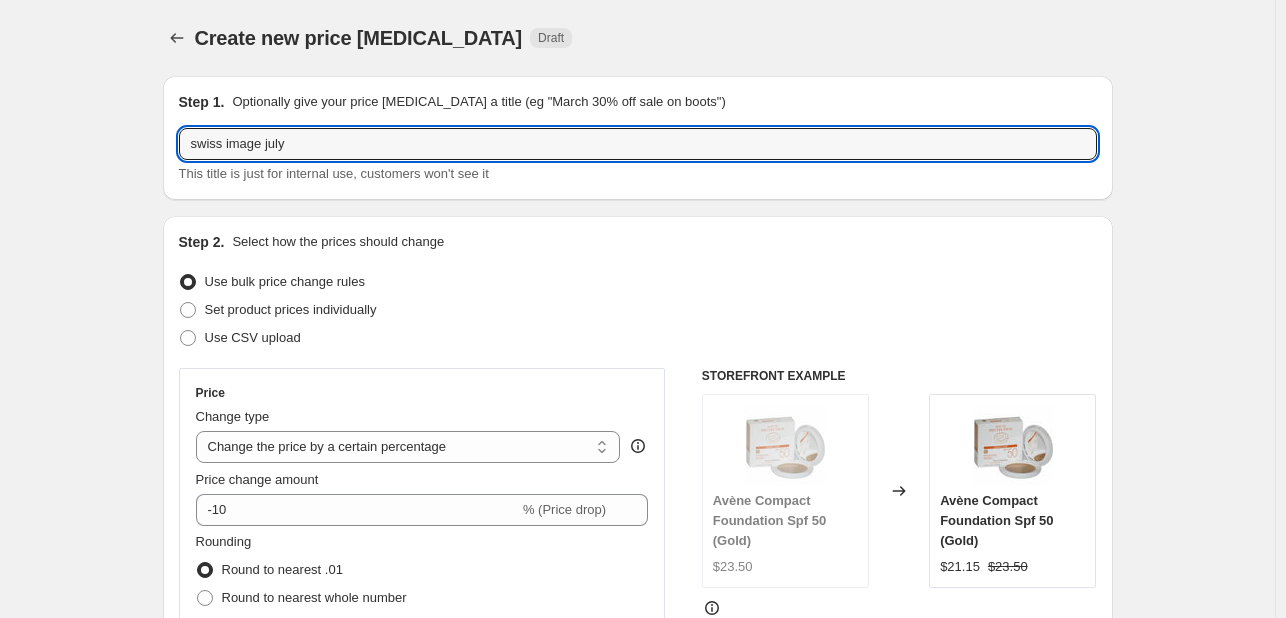 type on "swiss image july" 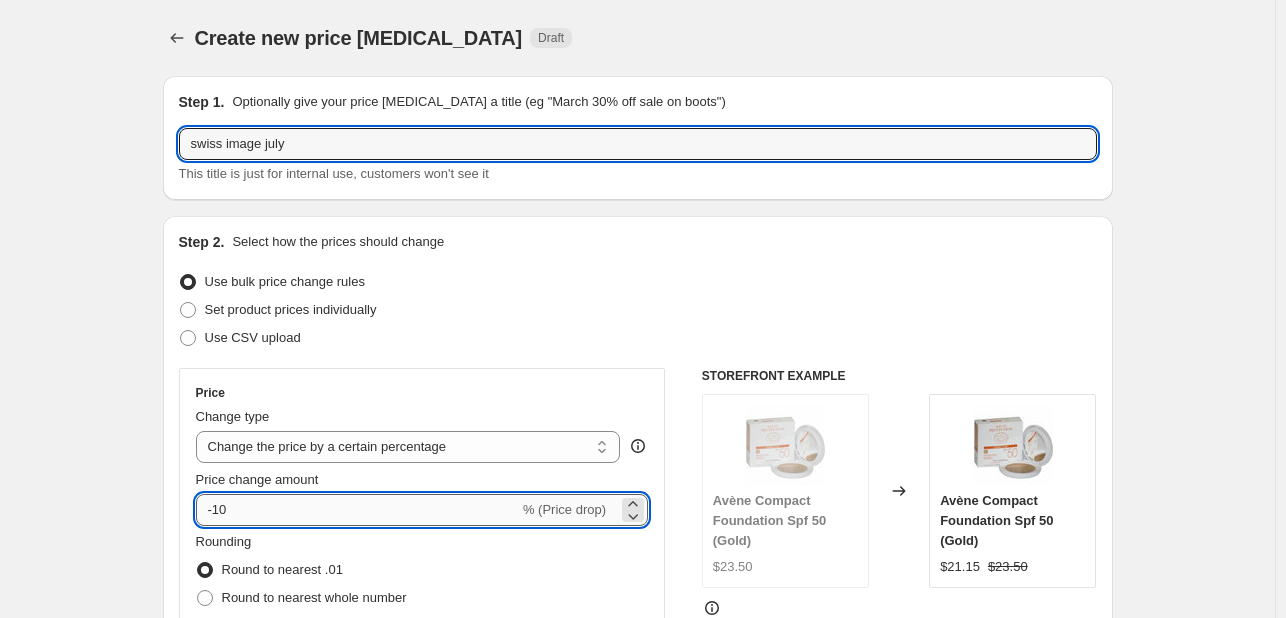 click on "-10" at bounding box center [357, 510] 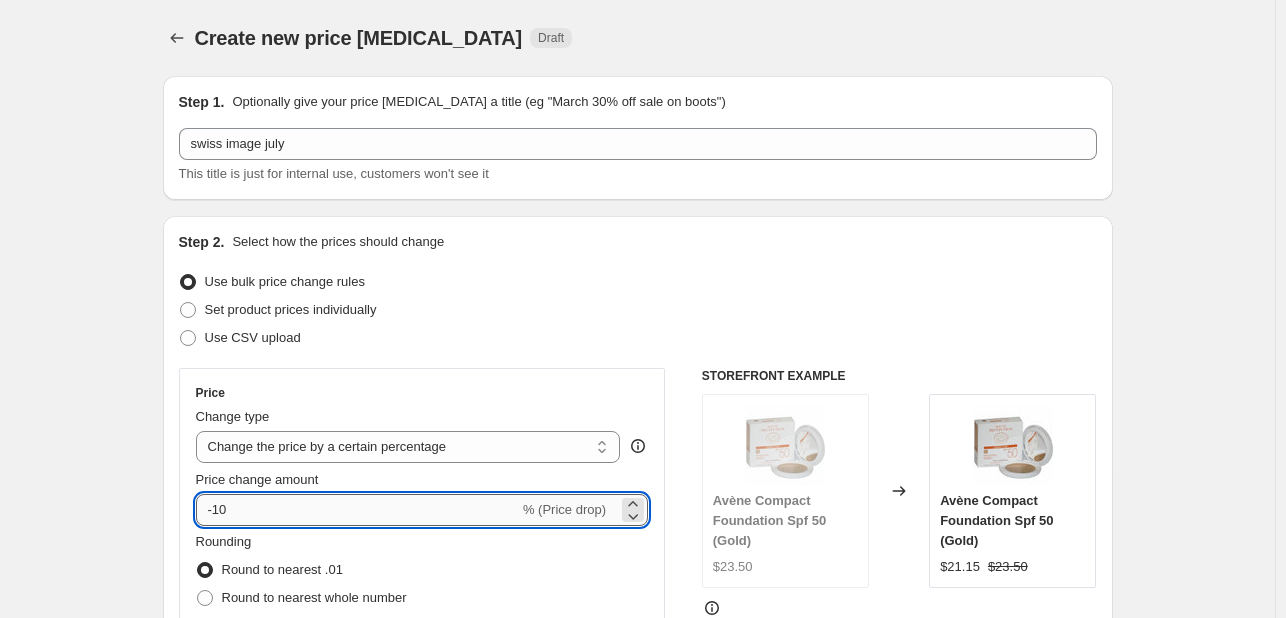 type on "-1" 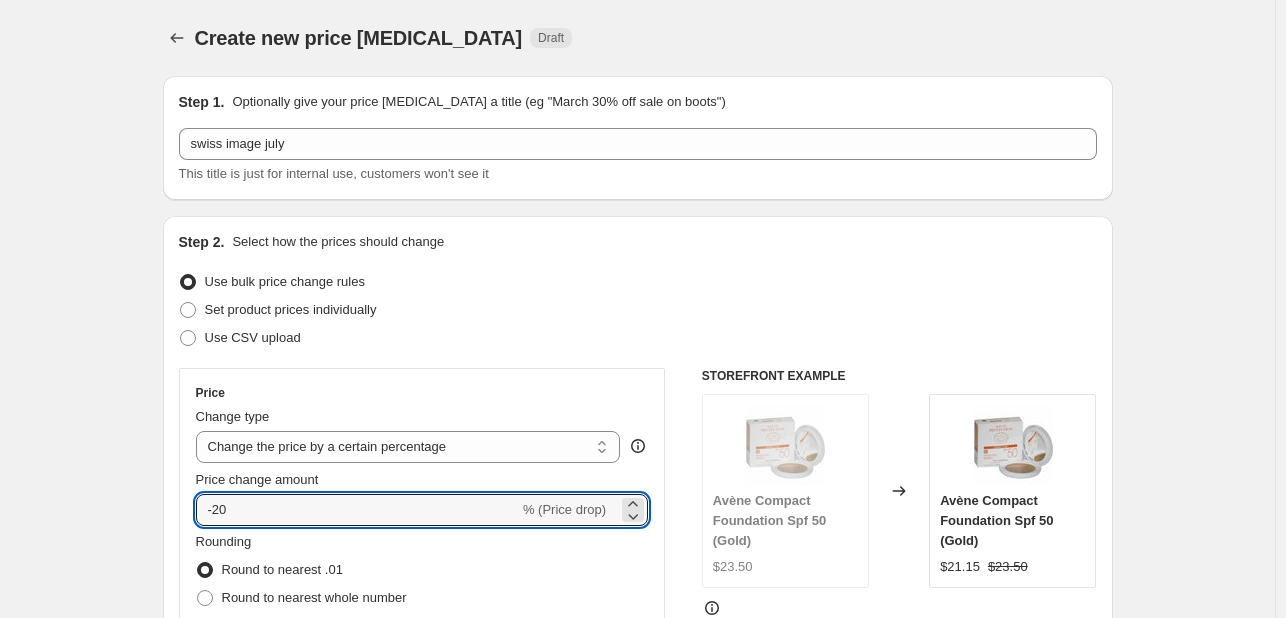 type on "-20" 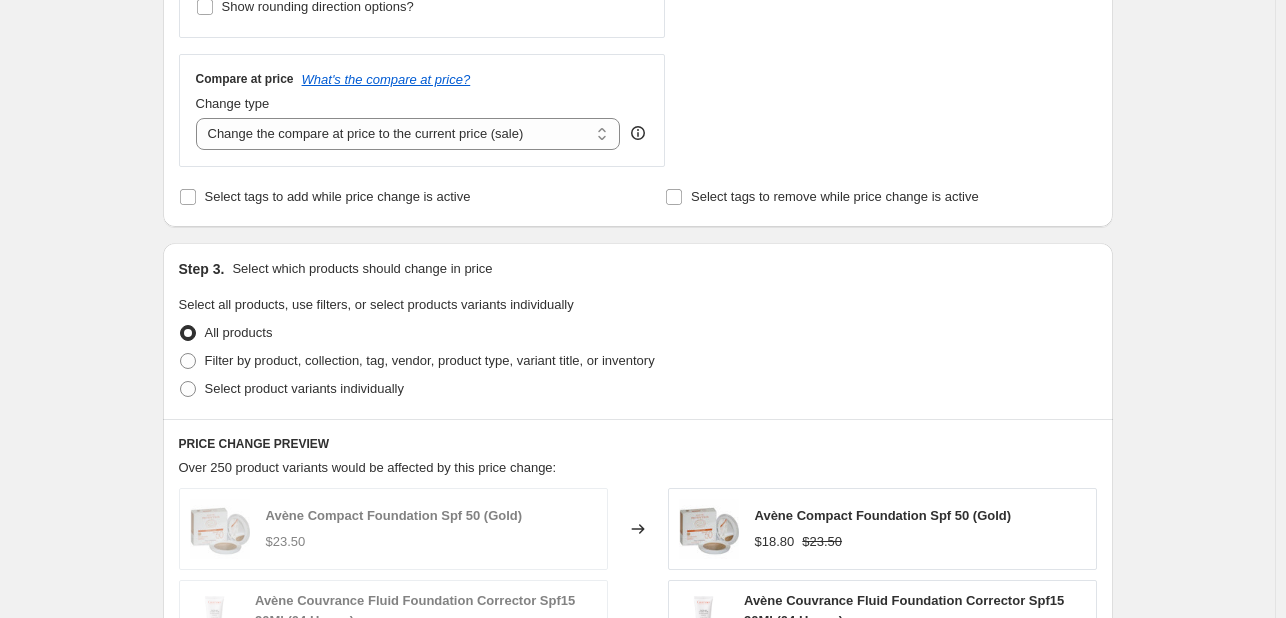 scroll, scrollTop: 800, scrollLeft: 0, axis: vertical 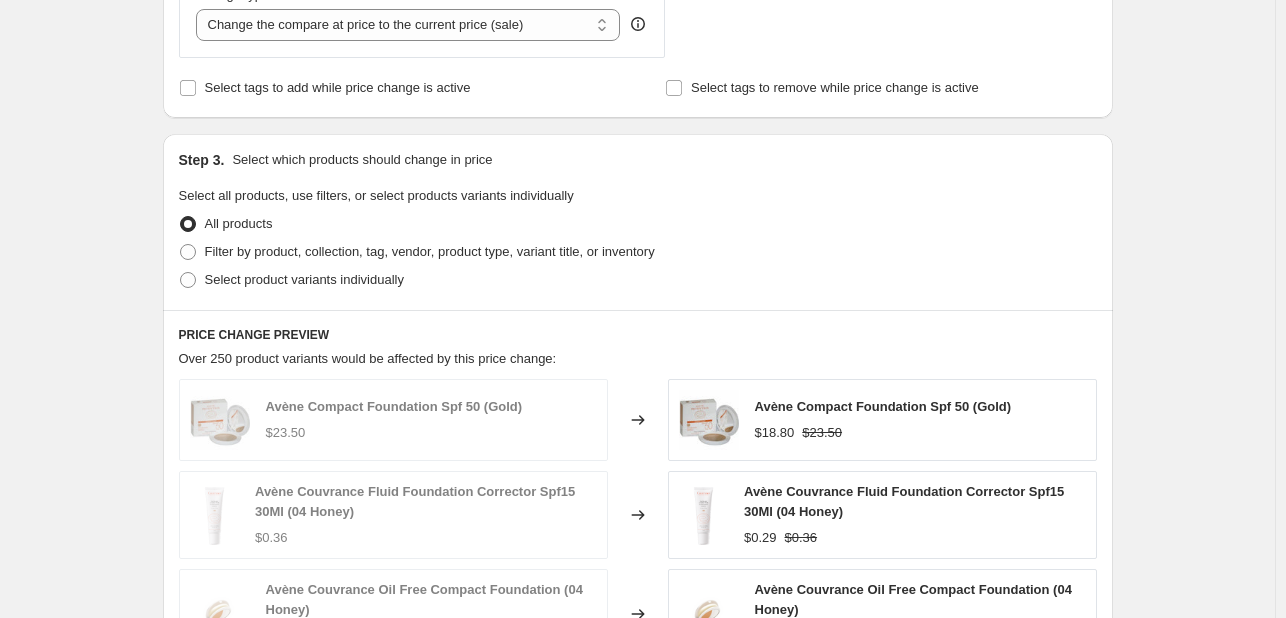 click on "Select tags to add while price change is active" at bounding box center [338, 87] 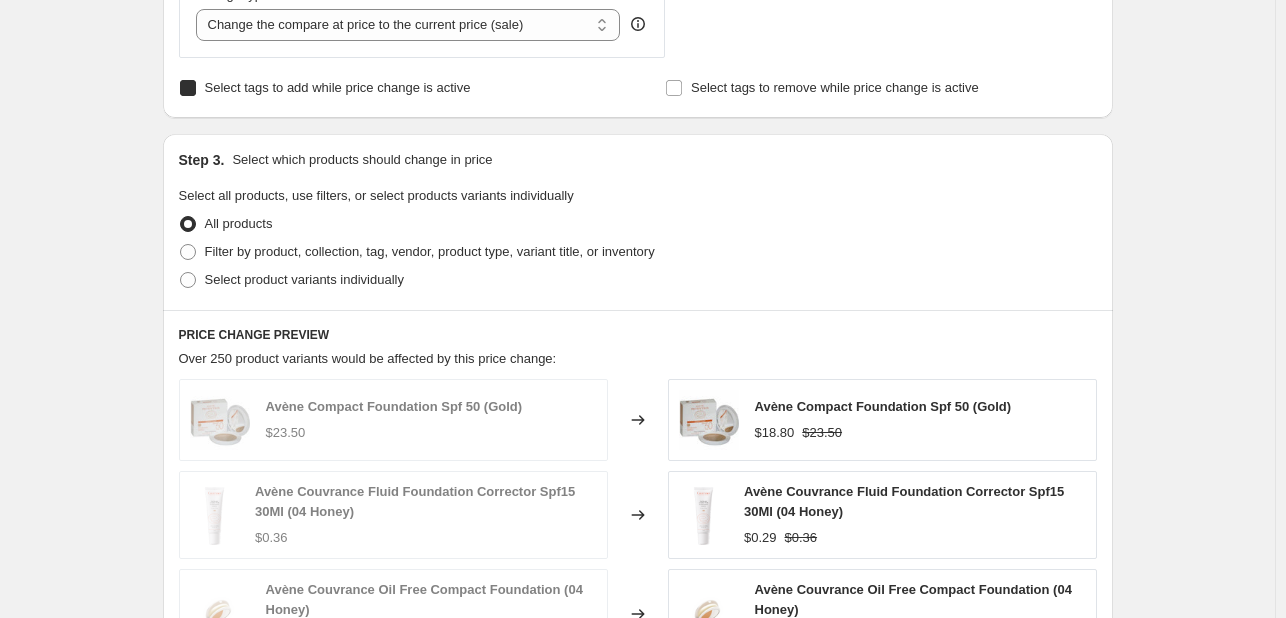 checkbox on "true" 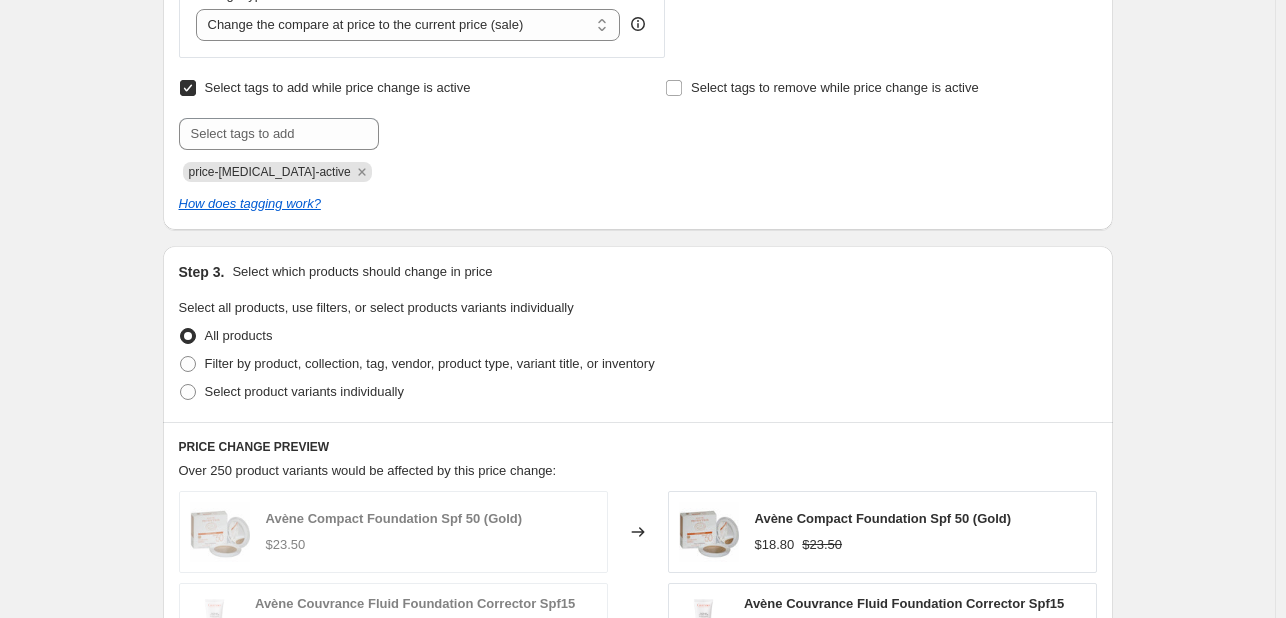 click 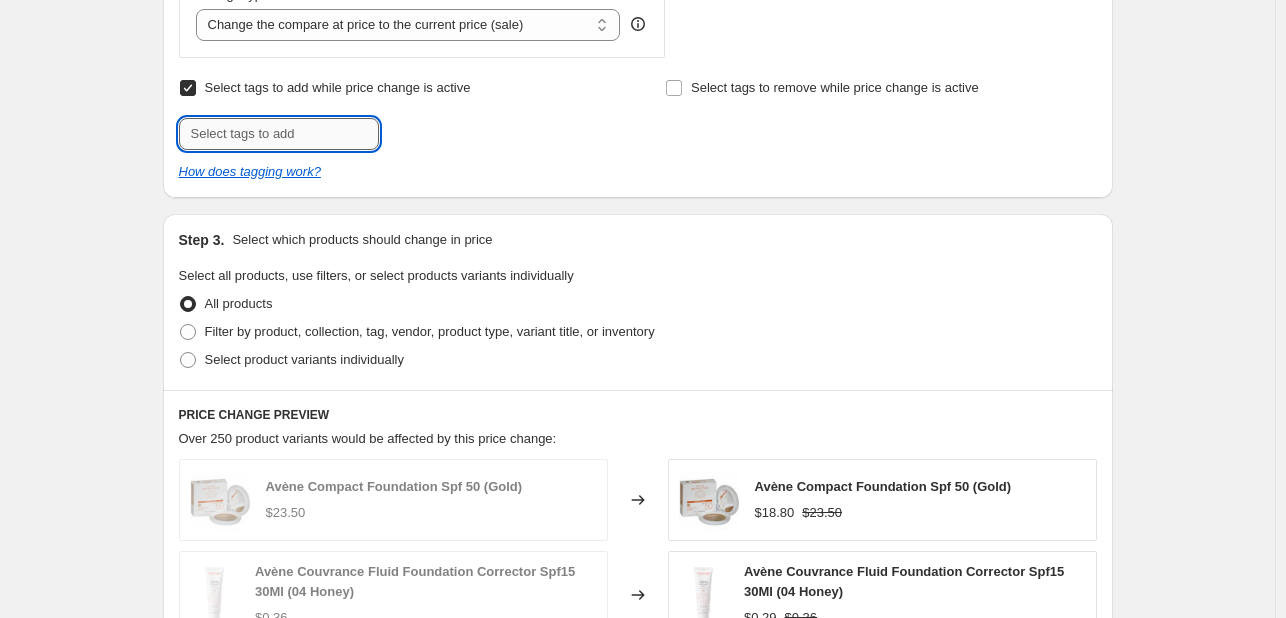 click at bounding box center [279, 134] 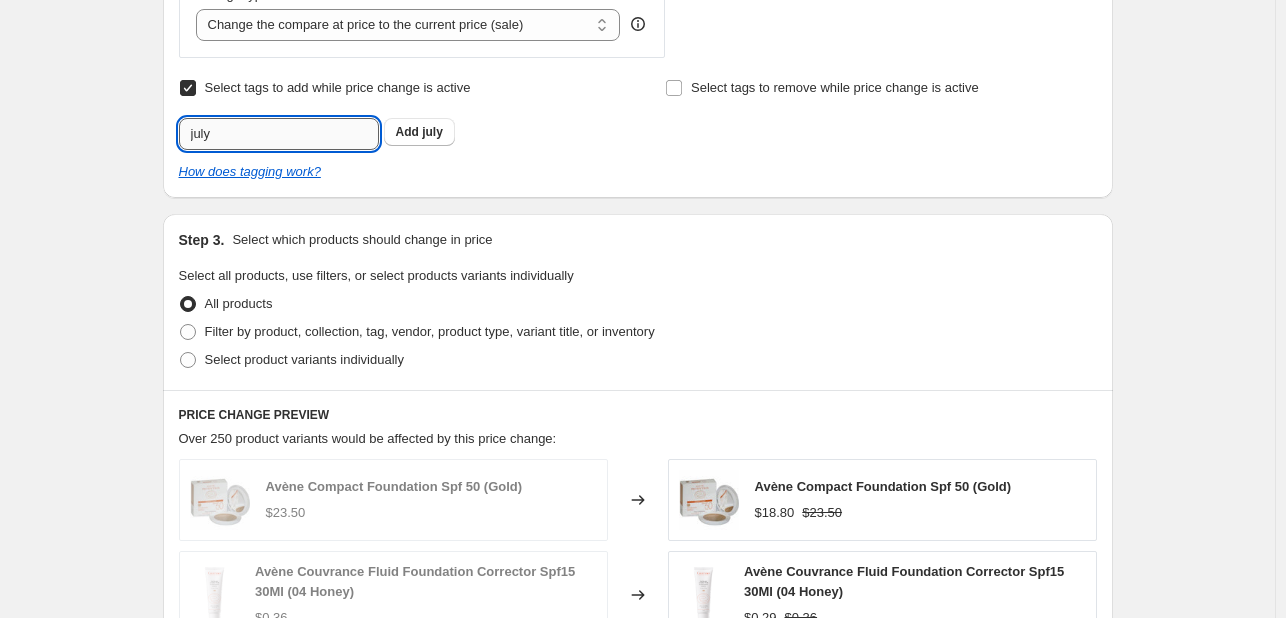 type on "K" 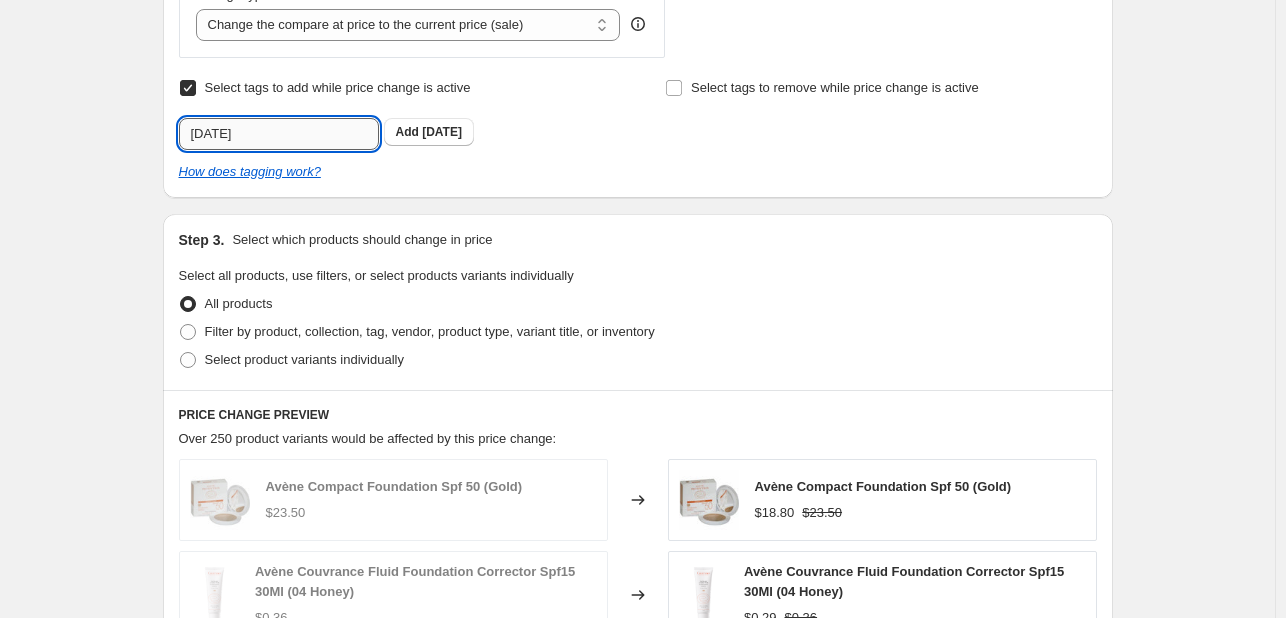 type on "[DATE]" 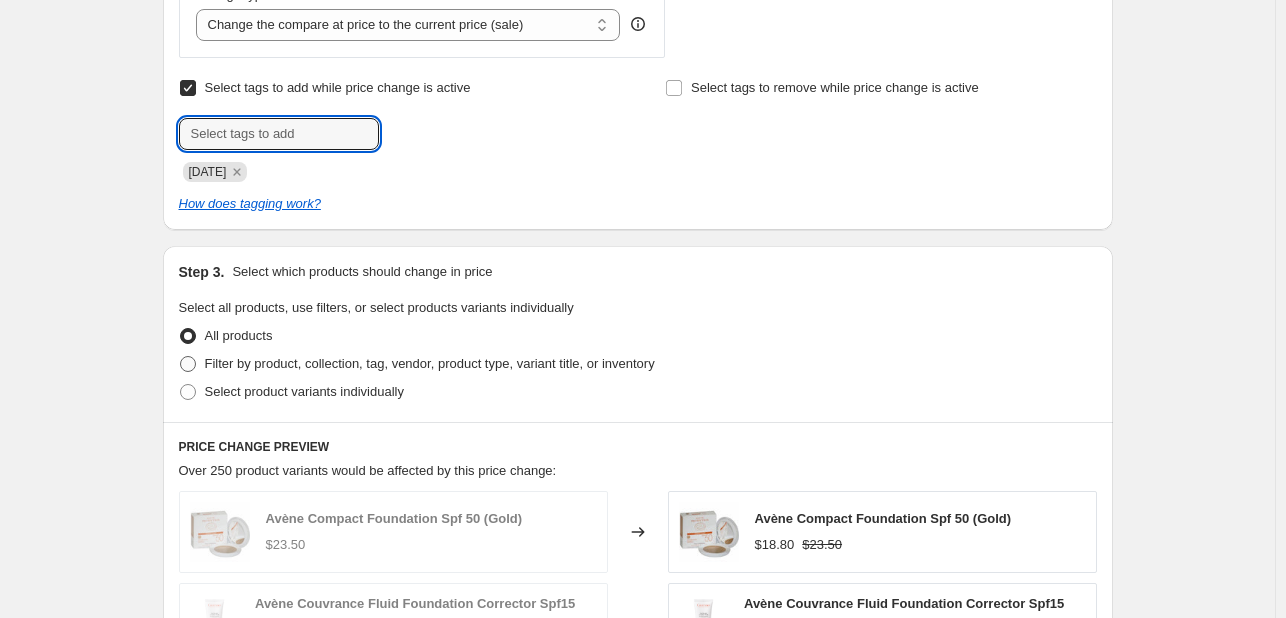 click on "Filter by product, collection, tag, vendor, product type, variant title, or inventory" at bounding box center (430, 363) 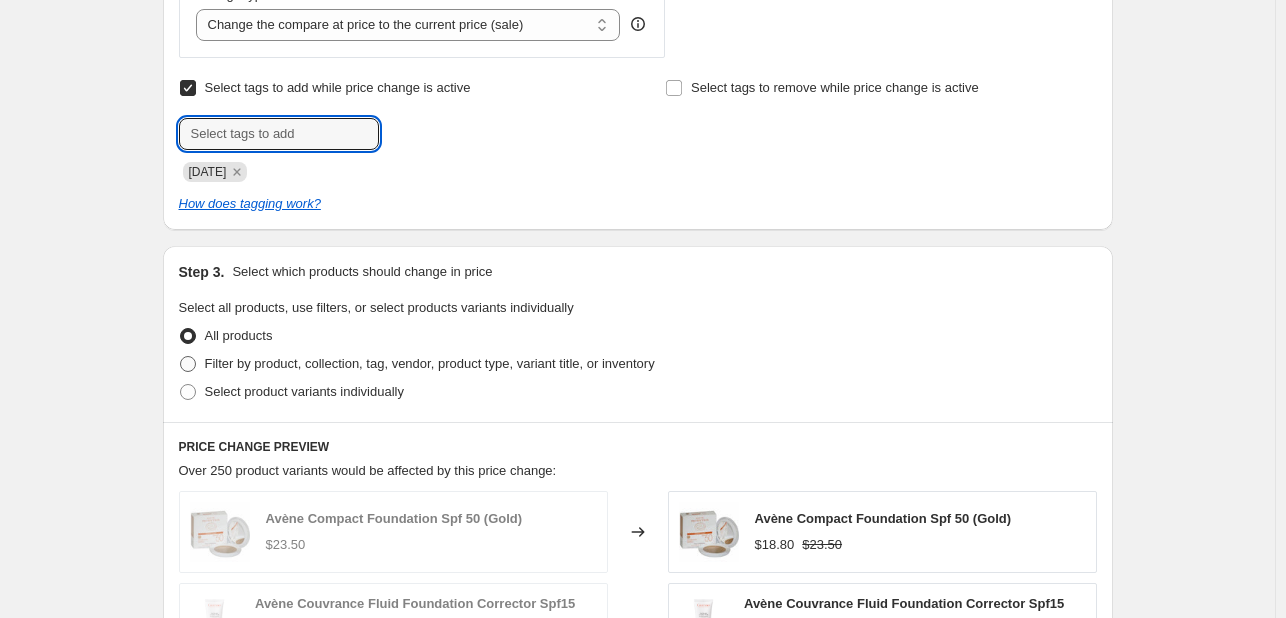 radio on "true" 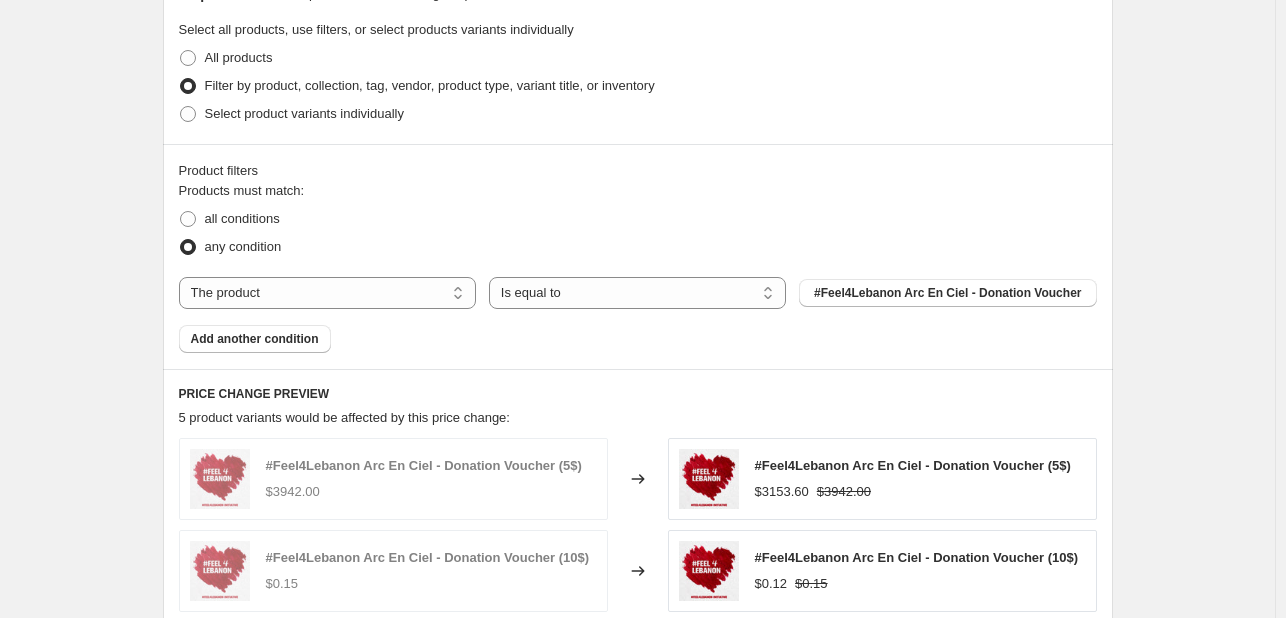 scroll, scrollTop: 1100, scrollLeft: 0, axis: vertical 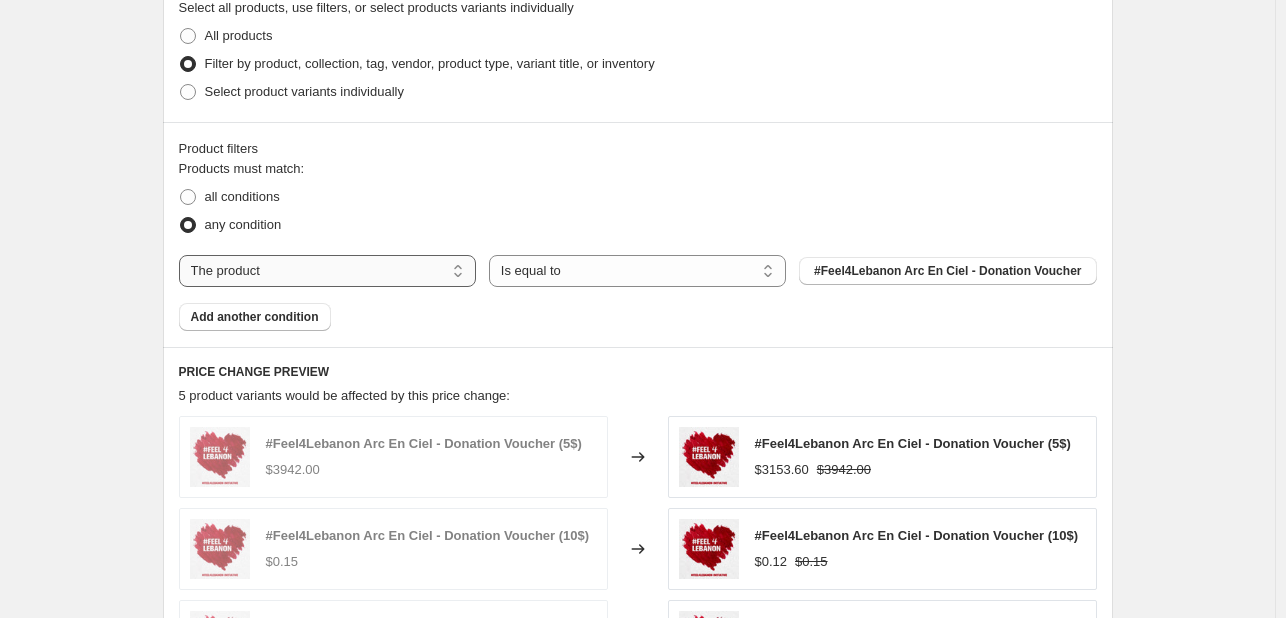 drag, startPoint x: 415, startPoint y: 269, endPoint x: 420, endPoint y: 284, distance: 15.811388 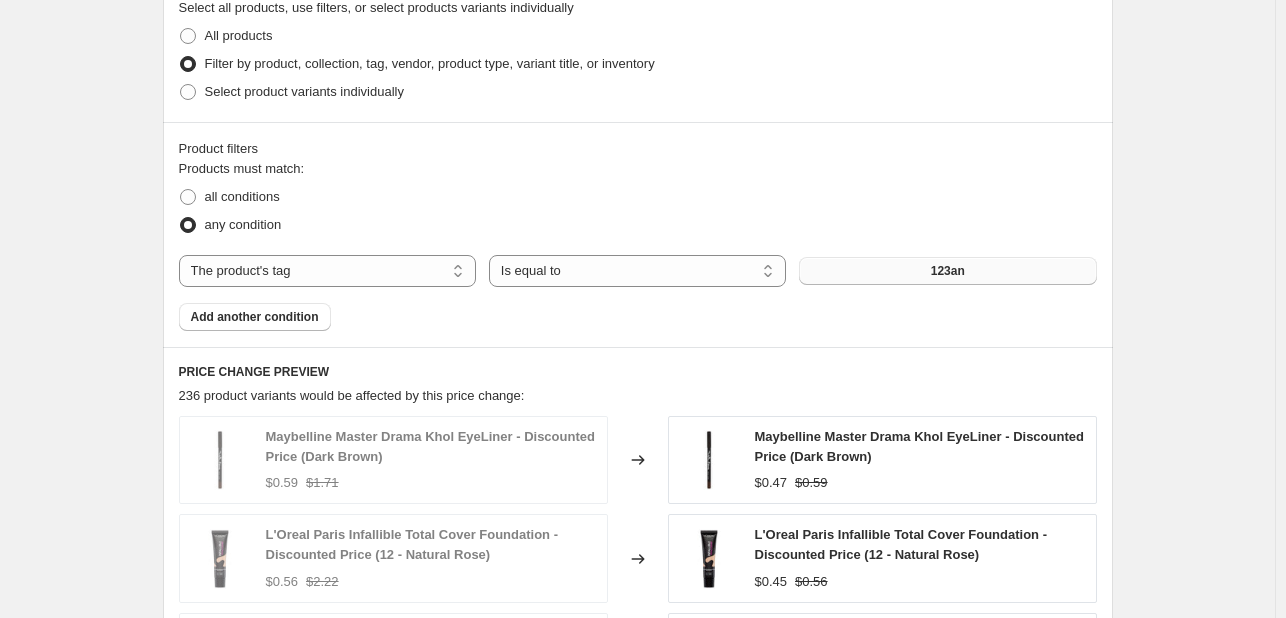 click on "123an" at bounding box center (947, 271) 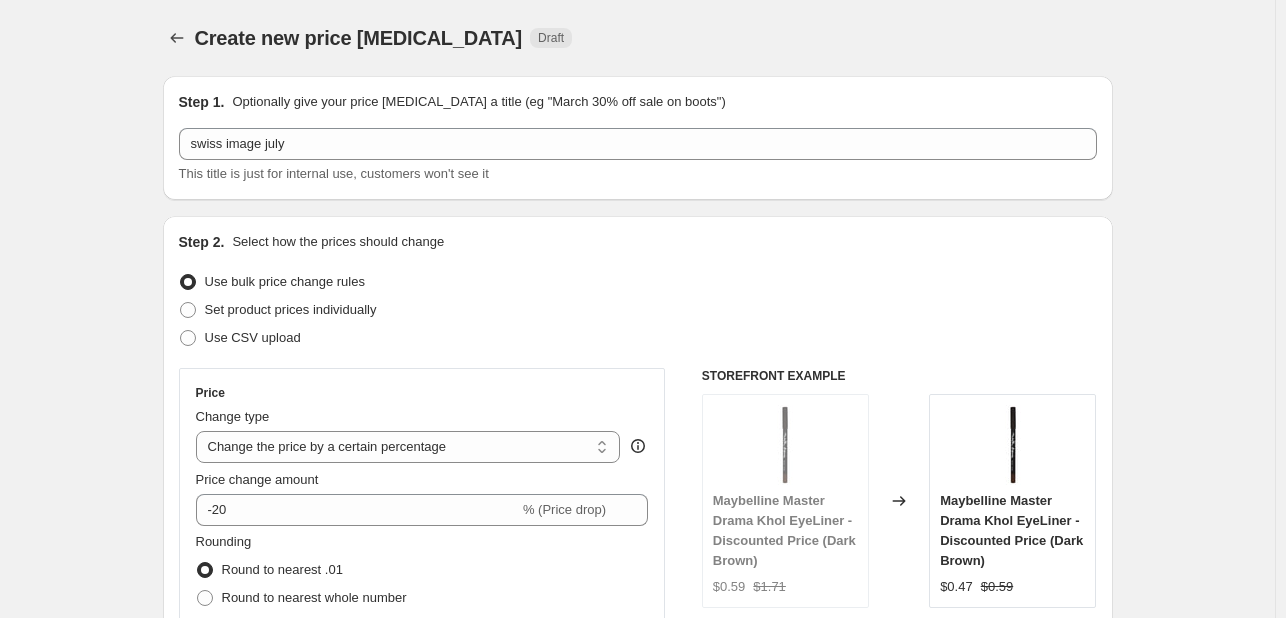 scroll, scrollTop: 1100, scrollLeft: 0, axis: vertical 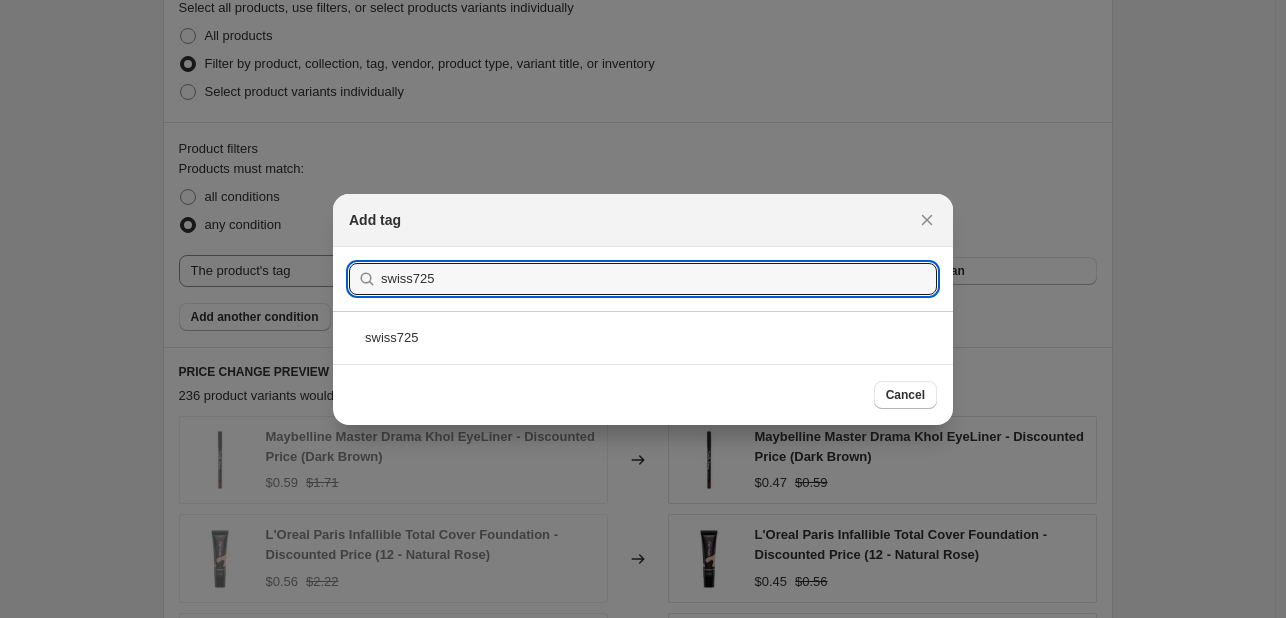 type on "swiss725" 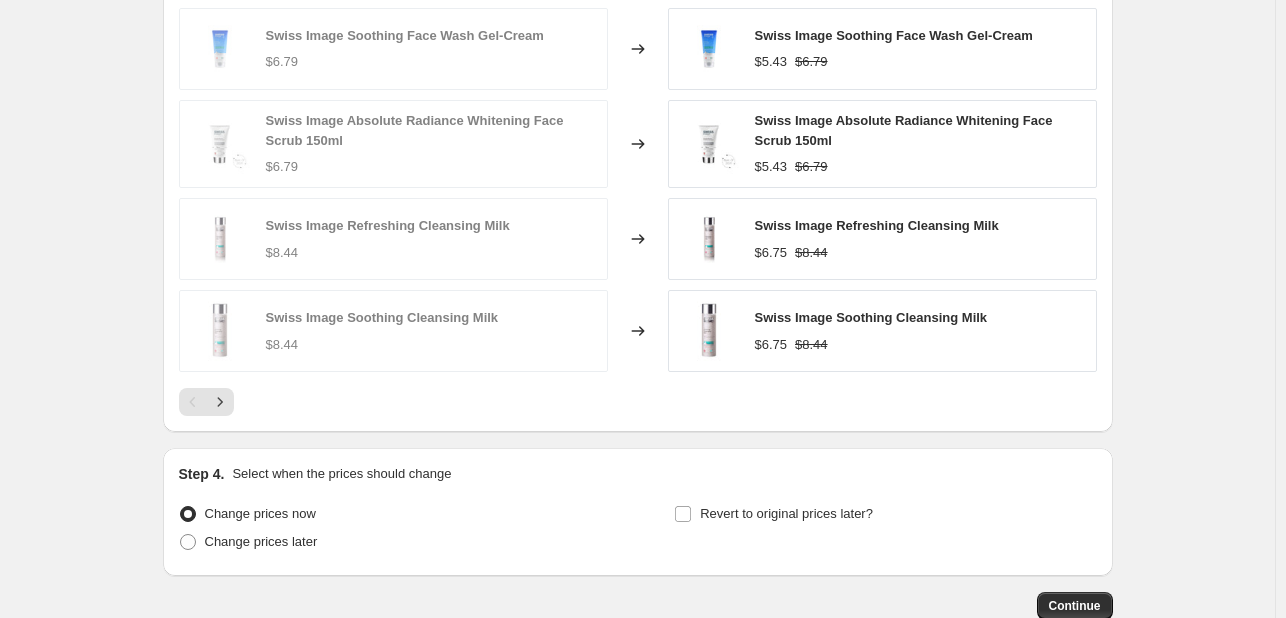 scroll, scrollTop: 1723, scrollLeft: 0, axis: vertical 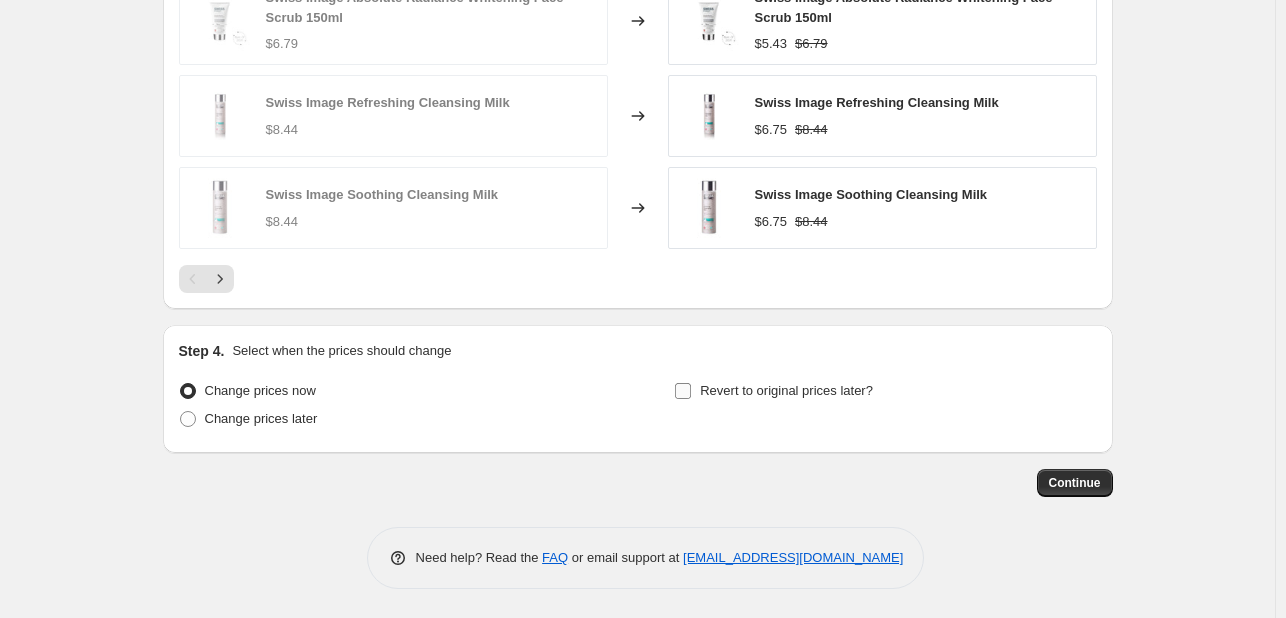click on "Revert to original prices later?" at bounding box center [786, 390] 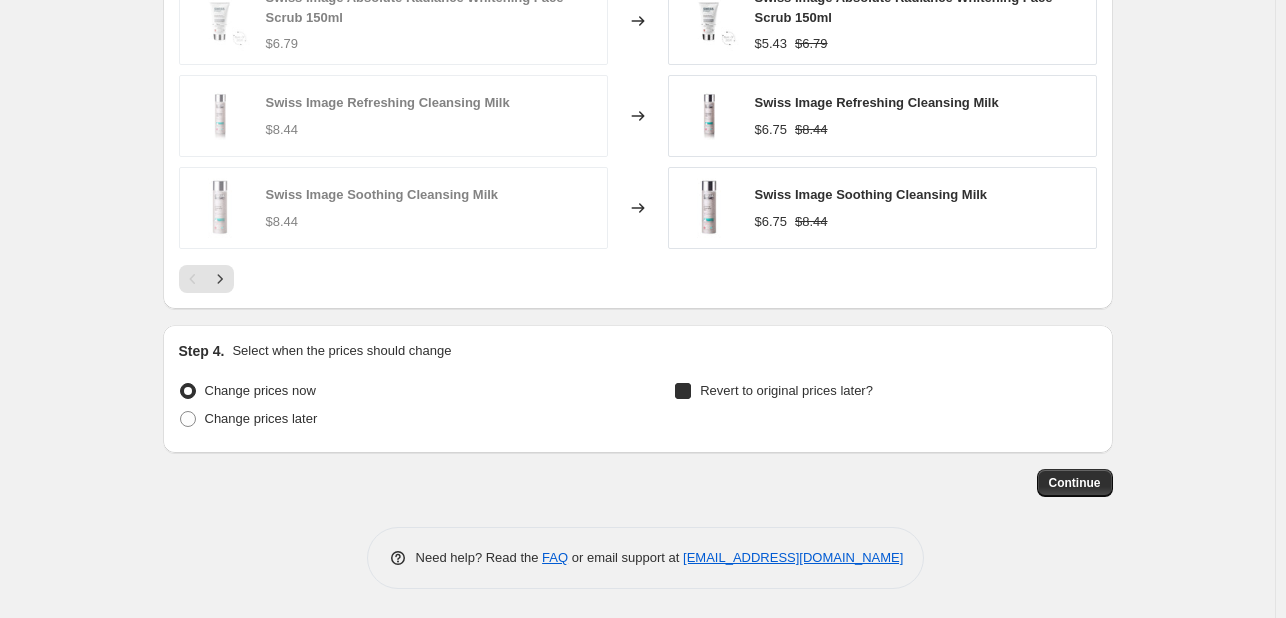 checkbox on "true" 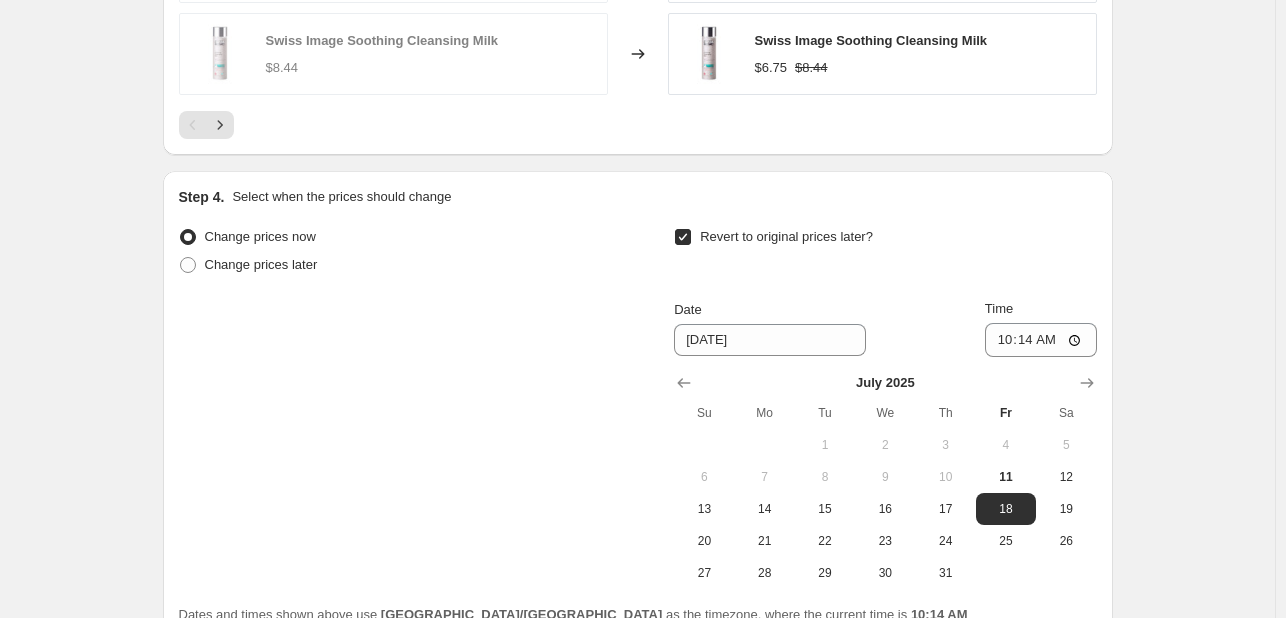 scroll, scrollTop: 1923, scrollLeft: 0, axis: vertical 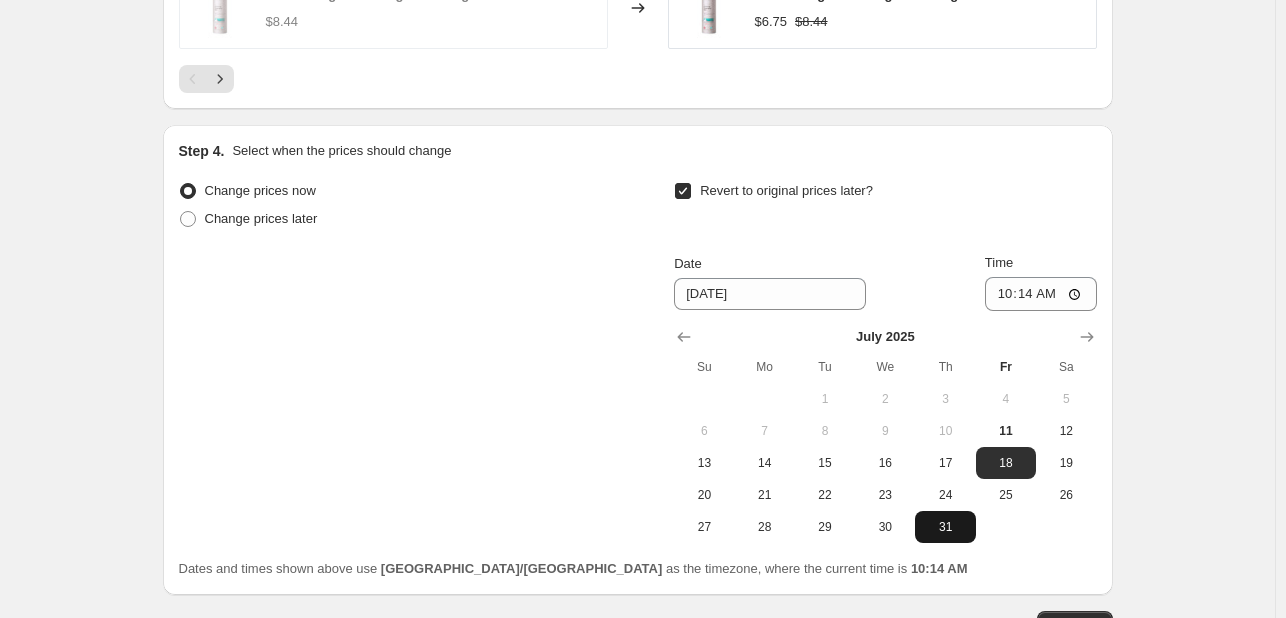 click on "31" at bounding box center [945, 527] 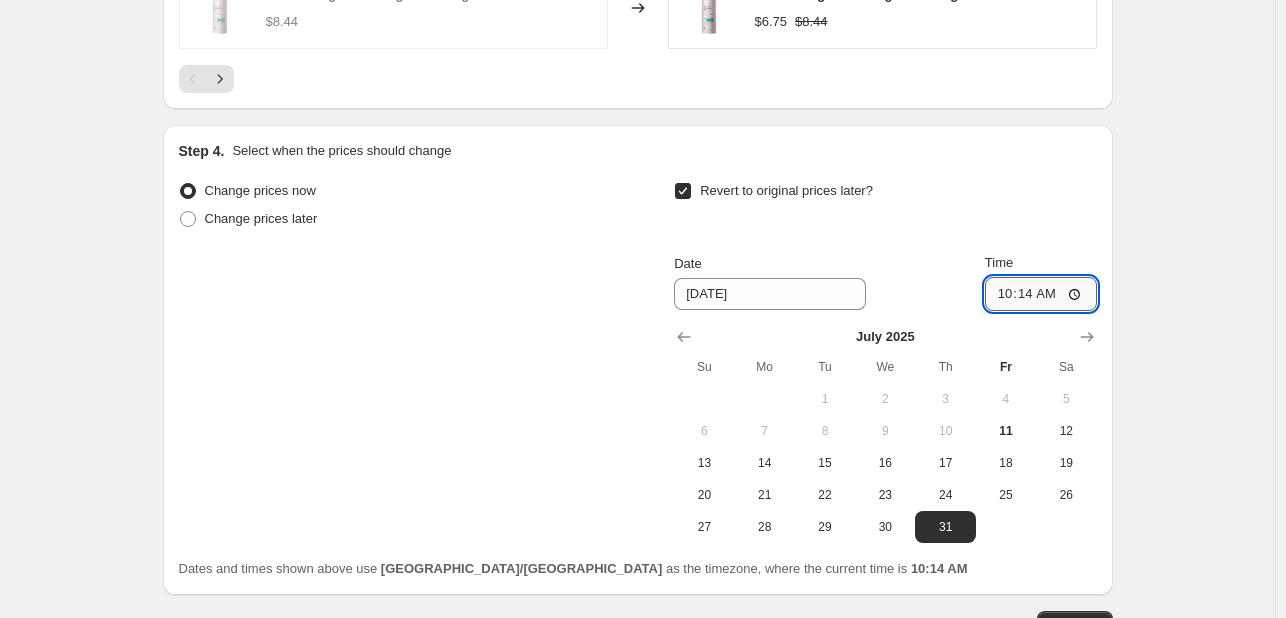 click on "10:14" at bounding box center [1041, 294] 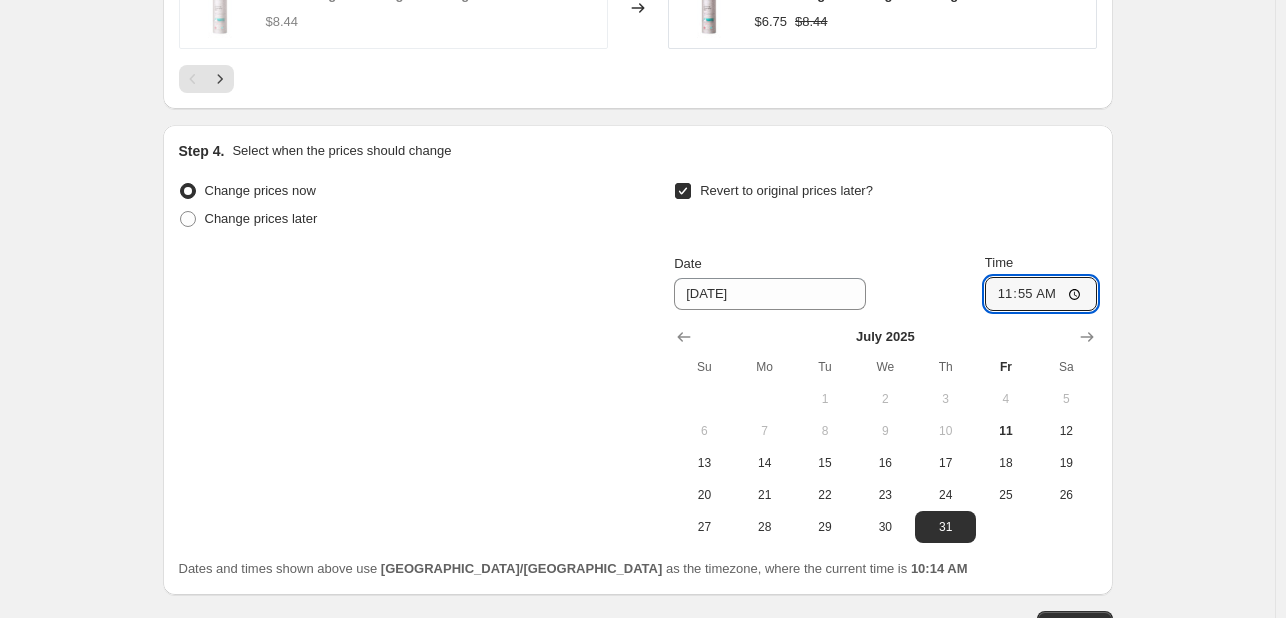 type on "23:55" 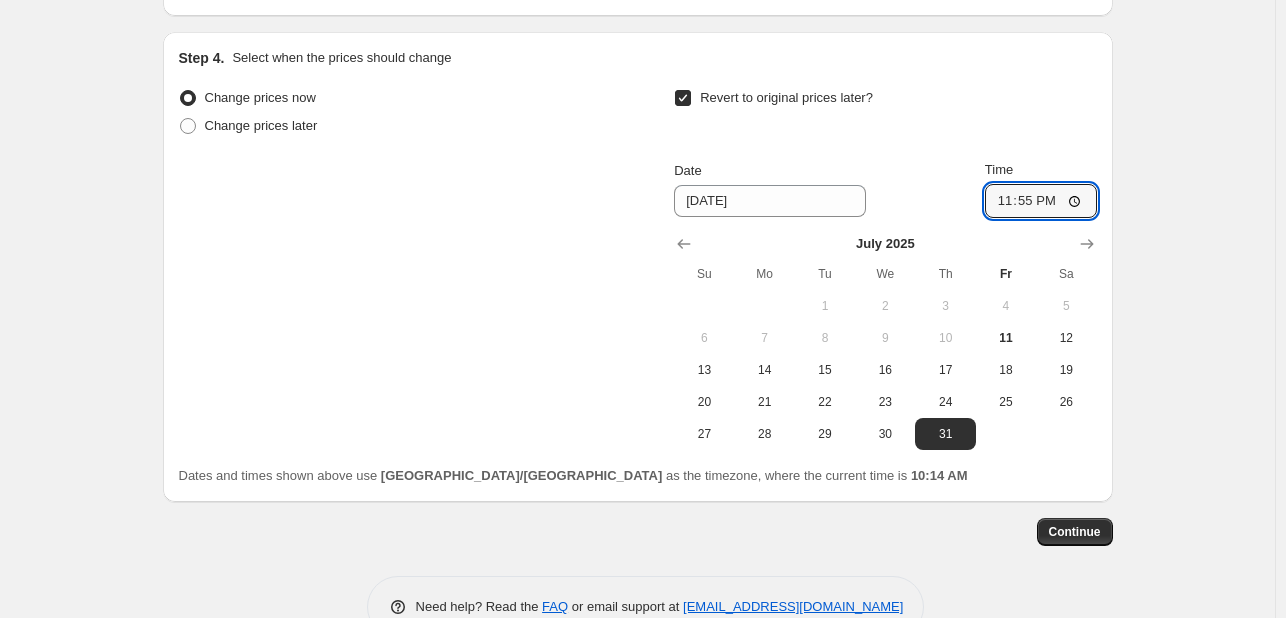 scroll, scrollTop: 2064, scrollLeft: 0, axis: vertical 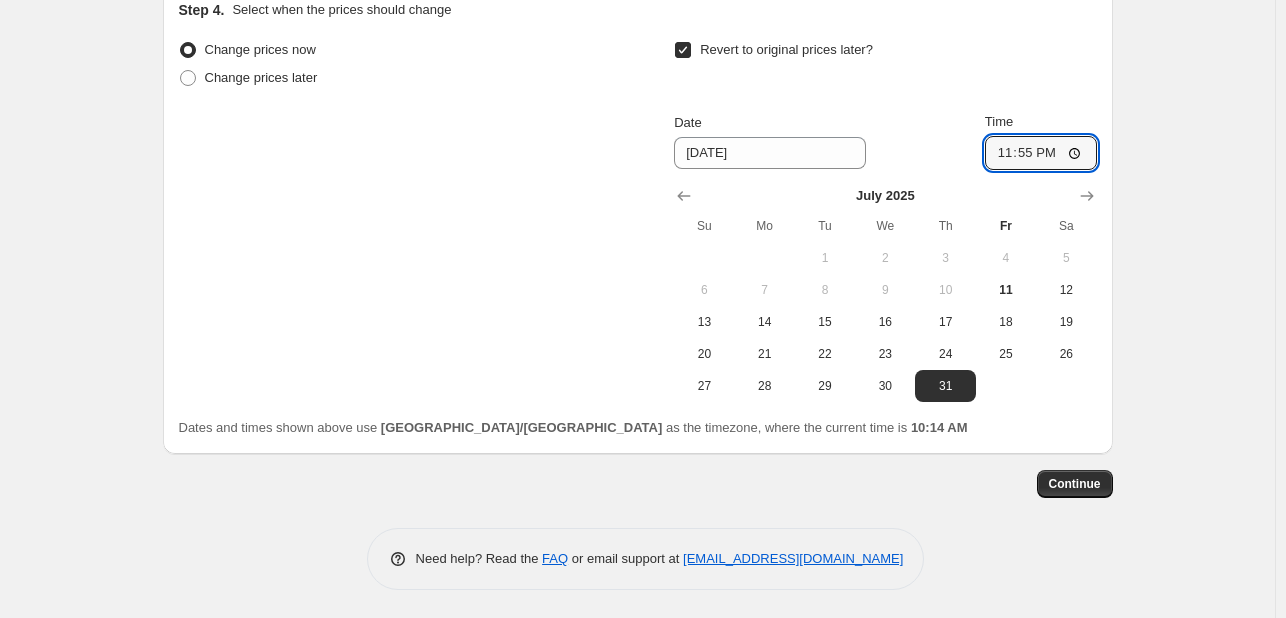 click on "Step 1. Optionally give your price [MEDICAL_DATA] a title (eg "March 30% off sale on boots") swiss image july This title is just for internal use, customers won't see it Step 2. Select how the prices should change Use bulk price change rules Set product prices individually Use CSV upload Price Change type Change the price to a certain amount Change the price by a certain amount Change the price by a certain percentage Change the price to the current compare at price (price before sale) Change the price by a certain amount relative to the compare at price Change the price by a certain percentage relative to the compare at price Don't change the price Change the price by a certain percentage relative to the cost per item Change price to certain cost margin Change the price by a certain percentage Price change amount -20 % (Price drop) Rounding Round to nearest .01 Round to nearest whole number End prices in .99 End prices in a certain number Show rounding direction options? Compare at price Change type $6.79 $5.43" at bounding box center [638, -707] 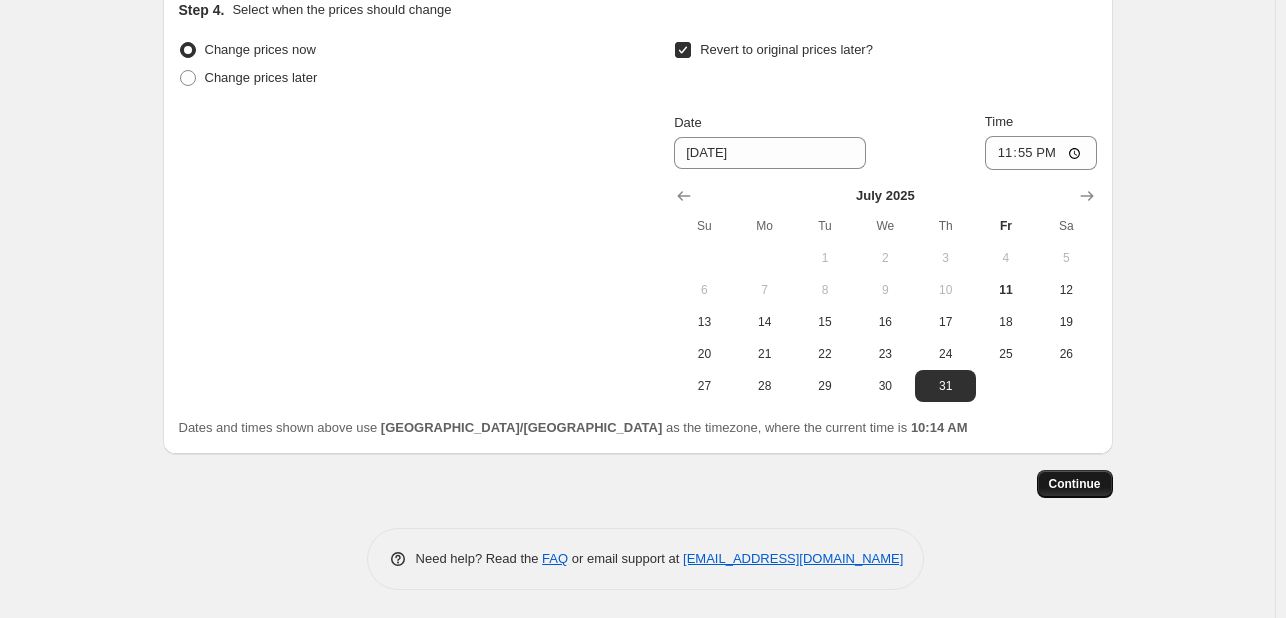 click on "Continue" at bounding box center (1075, 484) 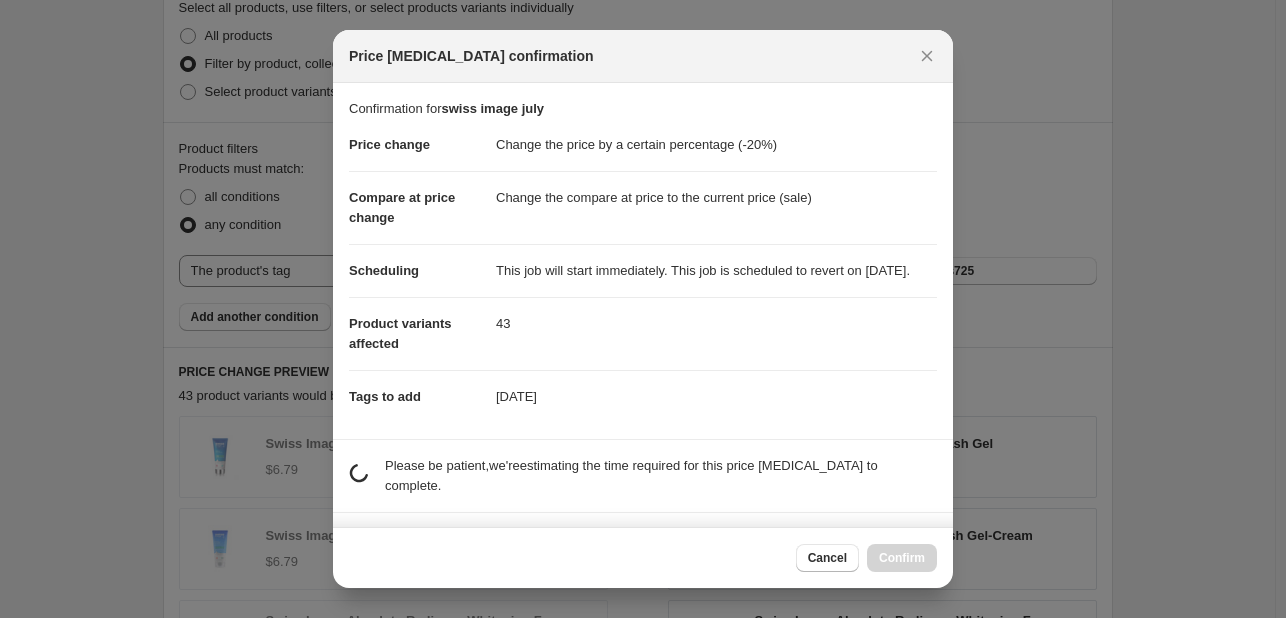 scroll, scrollTop: 0, scrollLeft: 0, axis: both 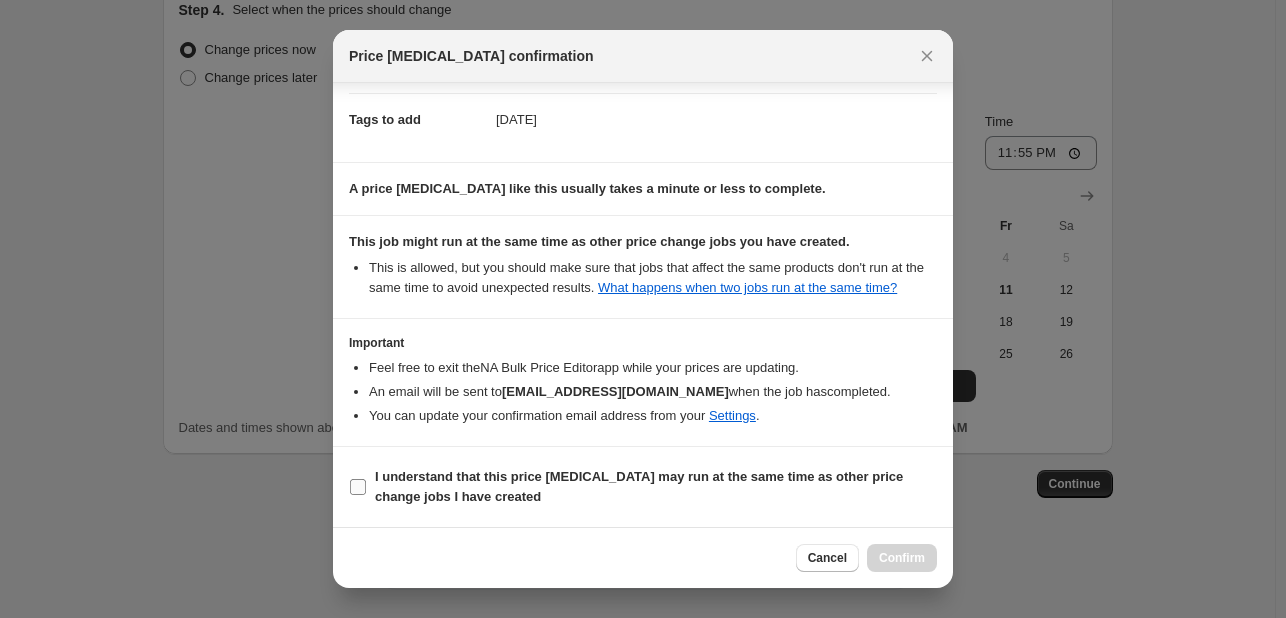 click on "I understand that this price [MEDICAL_DATA] may run at the same time as other price change jobs I have created" at bounding box center (639, 486) 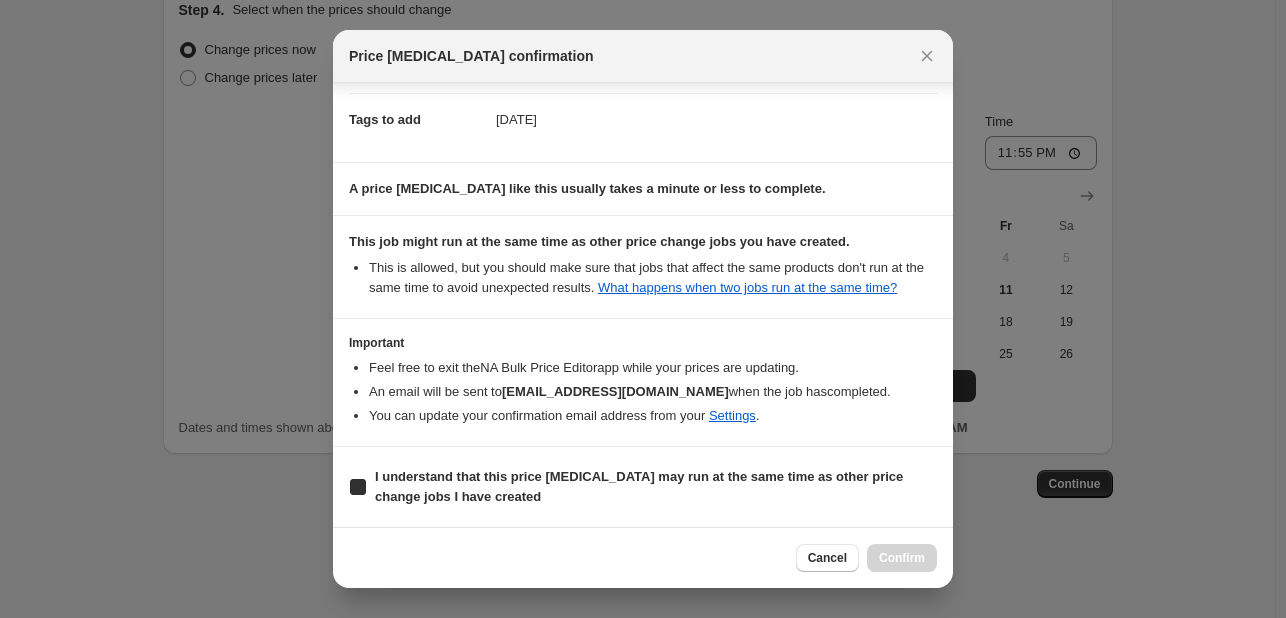 checkbox on "true" 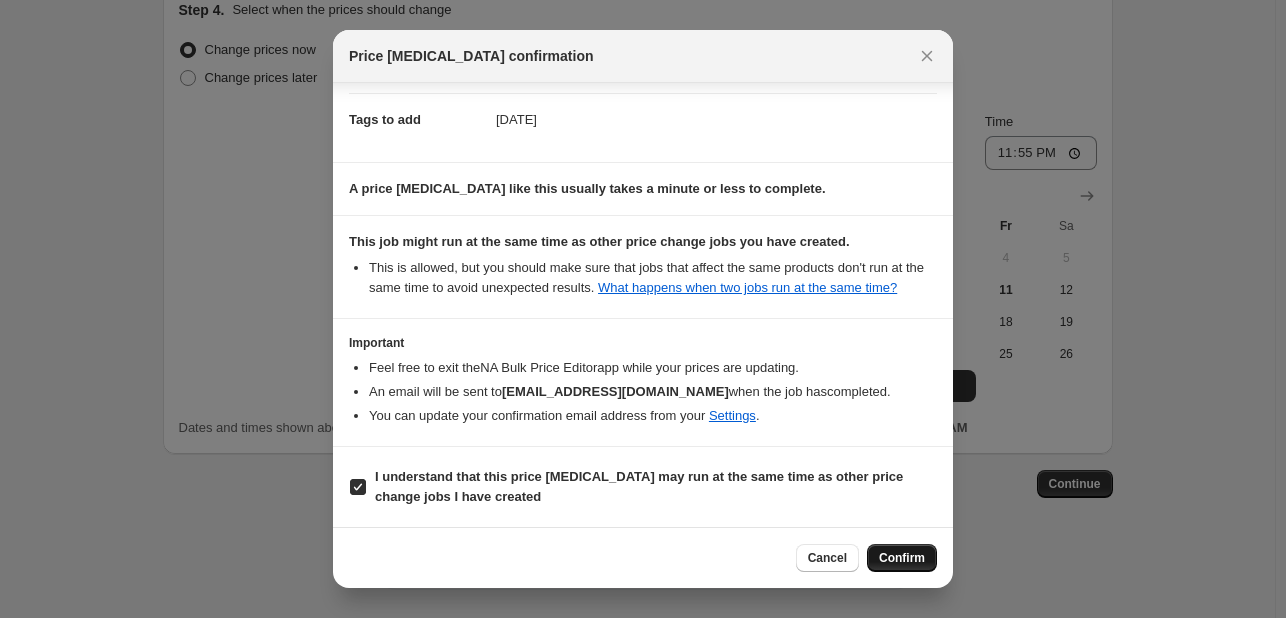 click on "Confirm" at bounding box center (902, 558) 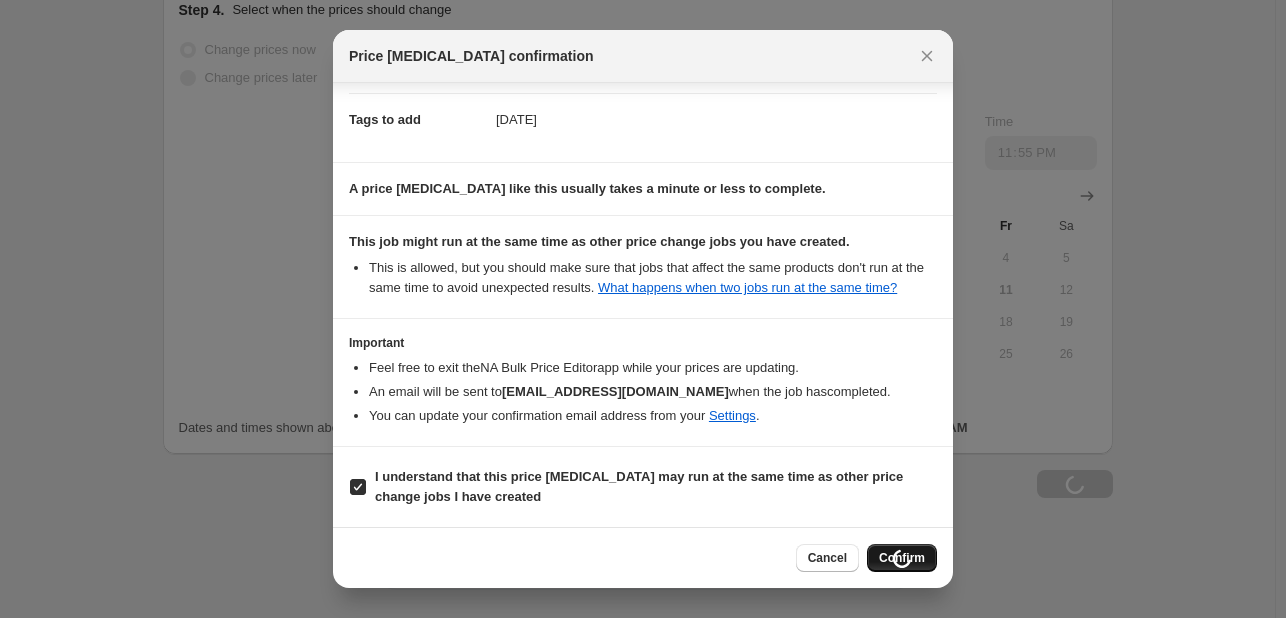 scroll, scrollTop: 2132, scrollLeft: 0, axis: vertical 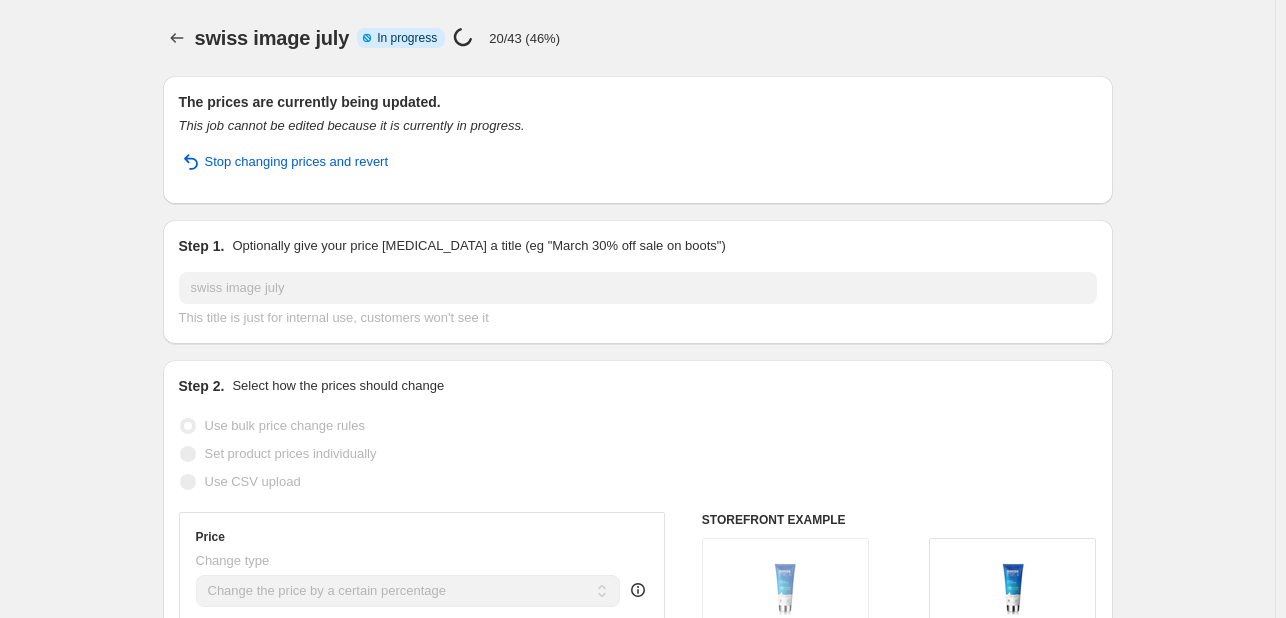 click on "swiss image july. This page is ready swiss image july Info Partially complete In progress Price [MEDICAL_DATA] in progress... 20/43 (46%) The prices are currently being updated. This job cannot be edited because it is currently in progress. Stop changing prices and revert Step 1. Optionally give your price [MEDICAL_DATA] a title (eg "March 30% off sale on boots") swiss image july This title is just for internal use, customers won't see it Step 2. Select how the prices should change Use bulk price change rules Set product prices individually Use CSV upload Price Change type Change the price to a certain amount Change the price by a certain amount Change the price by a certain percentage Change the price to the current compare at price (price before sale) Change the price by a certain amount relative to the compare at price Change the price by a certain percentage relative to the compare at price Don't change the price Change the price by a certain percentage relative to the cost per item Price change amount -20 $6.79" at bounding box center [638, 1392] 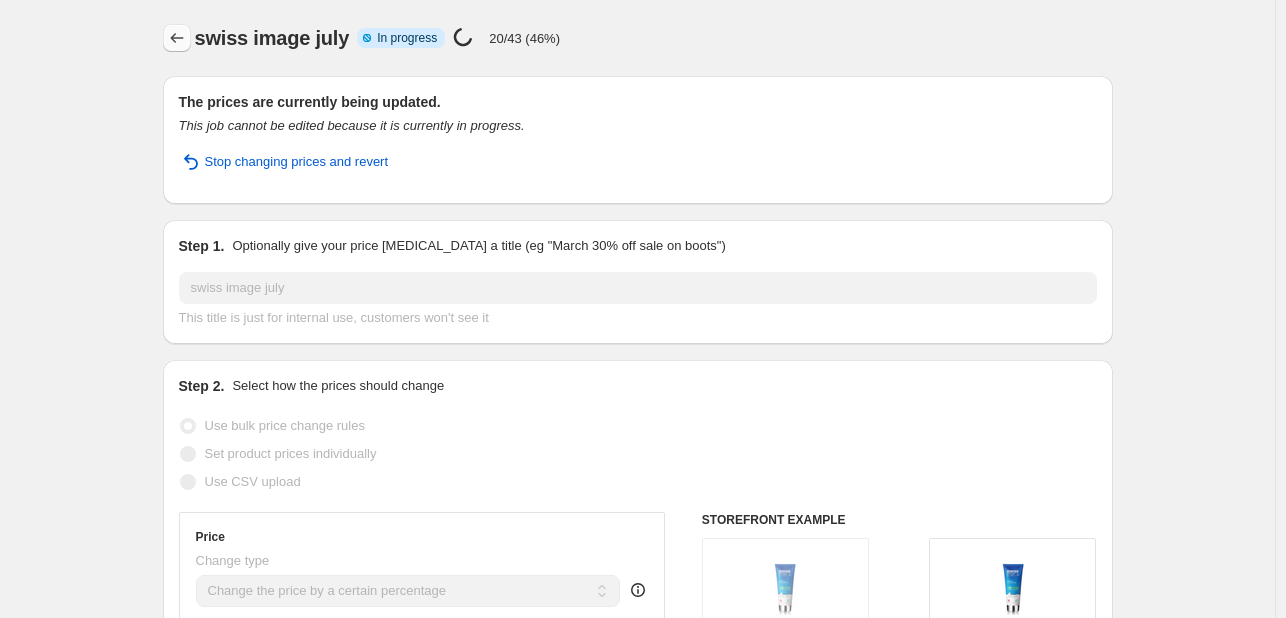 click 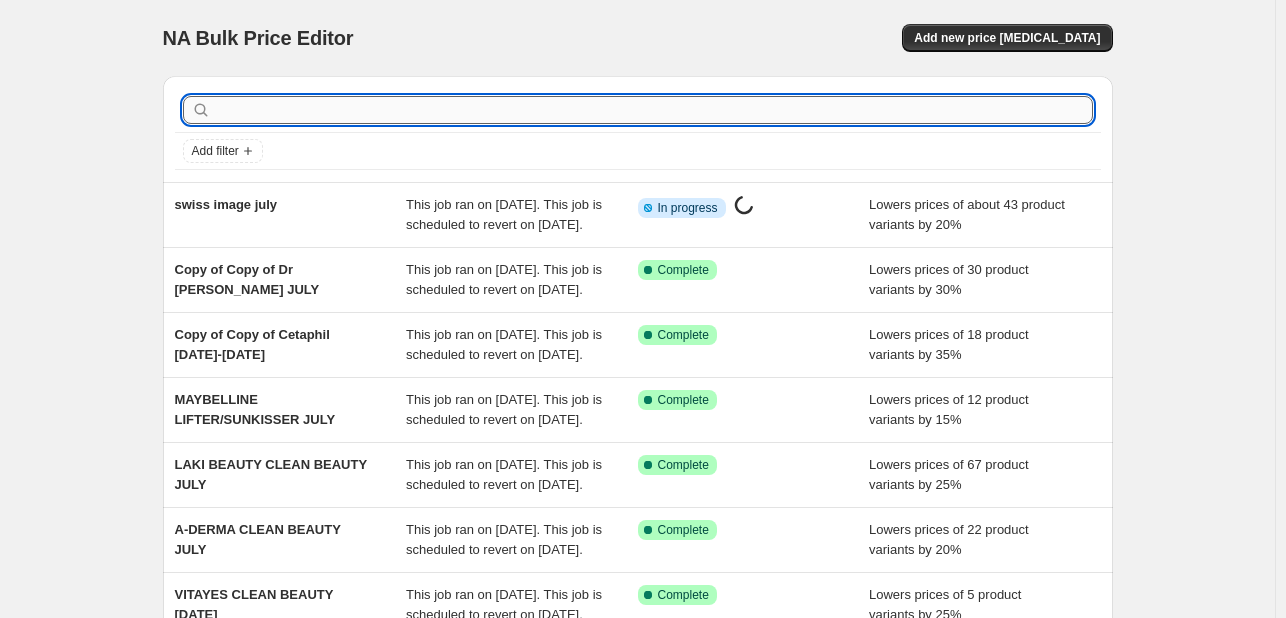 click at bounding box center (654, 110) 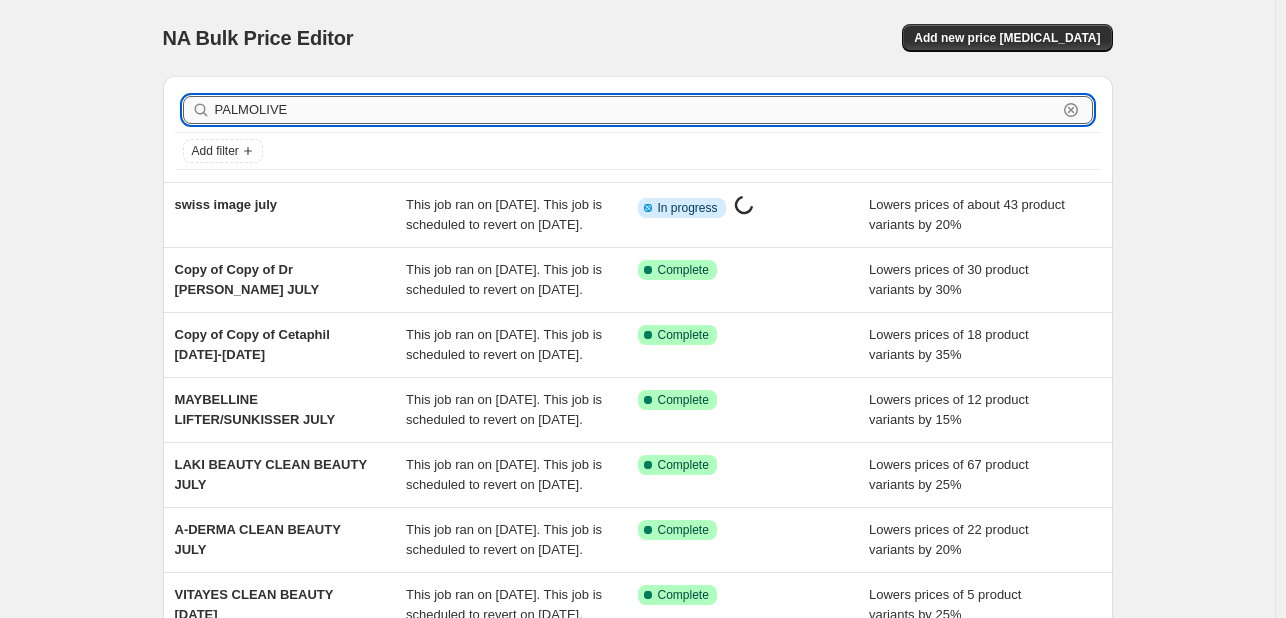type on "PALMOLIVE" 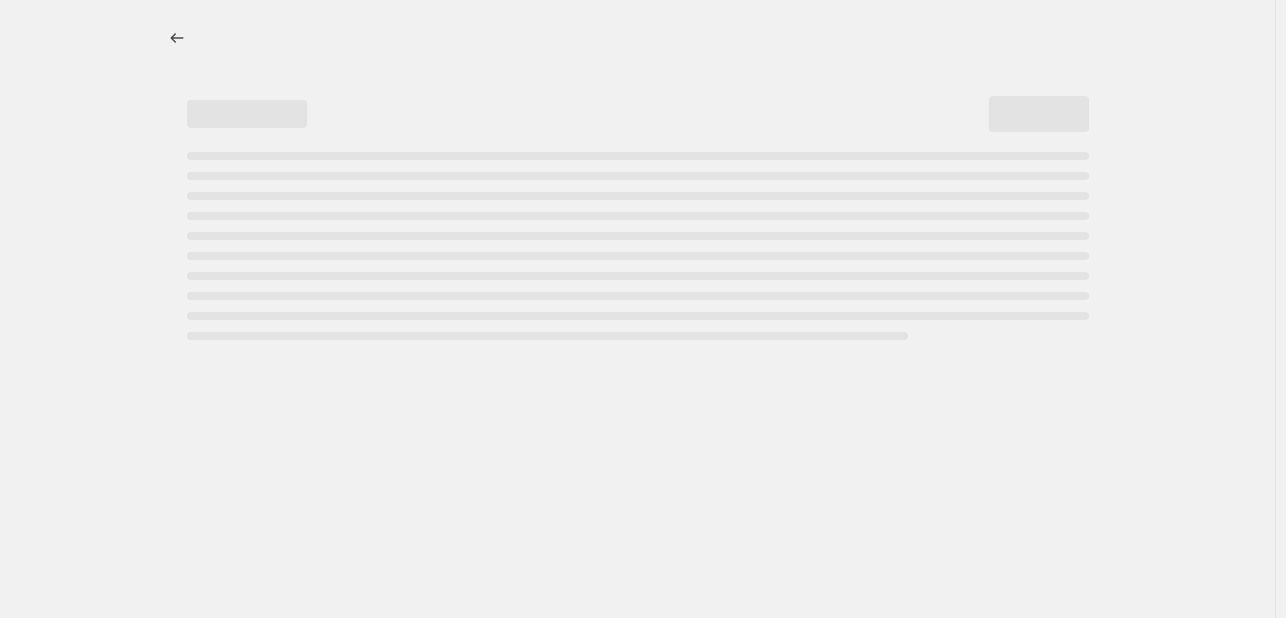 select on "percentage" 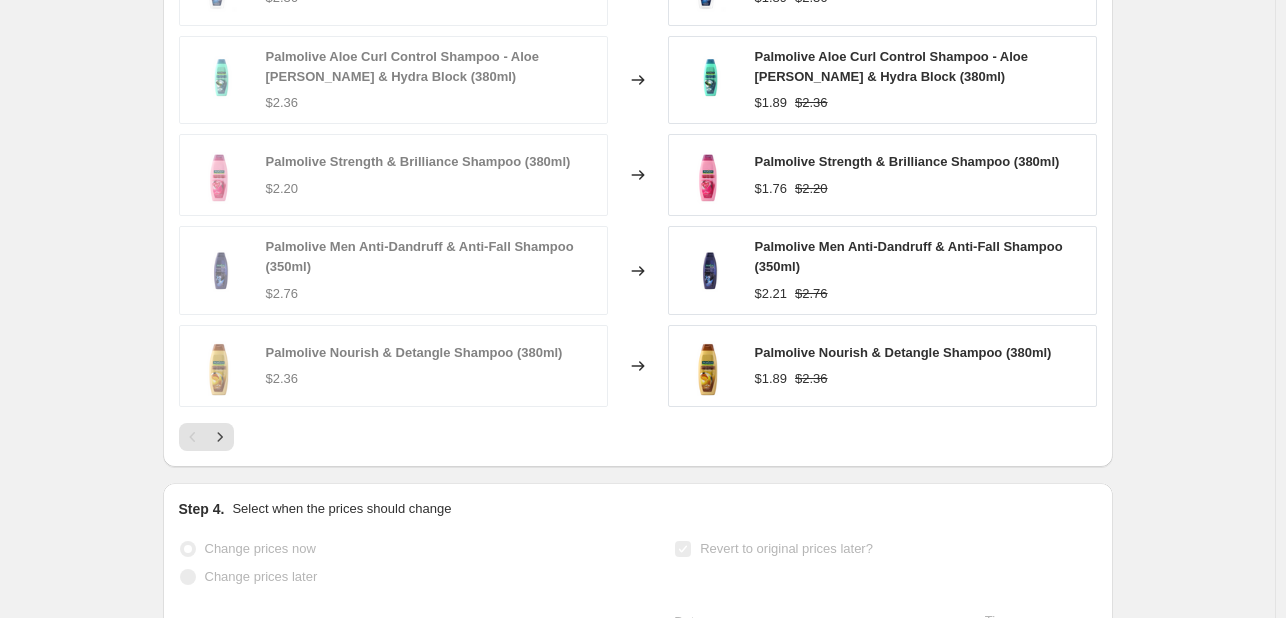 scroll, scrollTop: 1500, scrollLeft: 0, axis: vertical 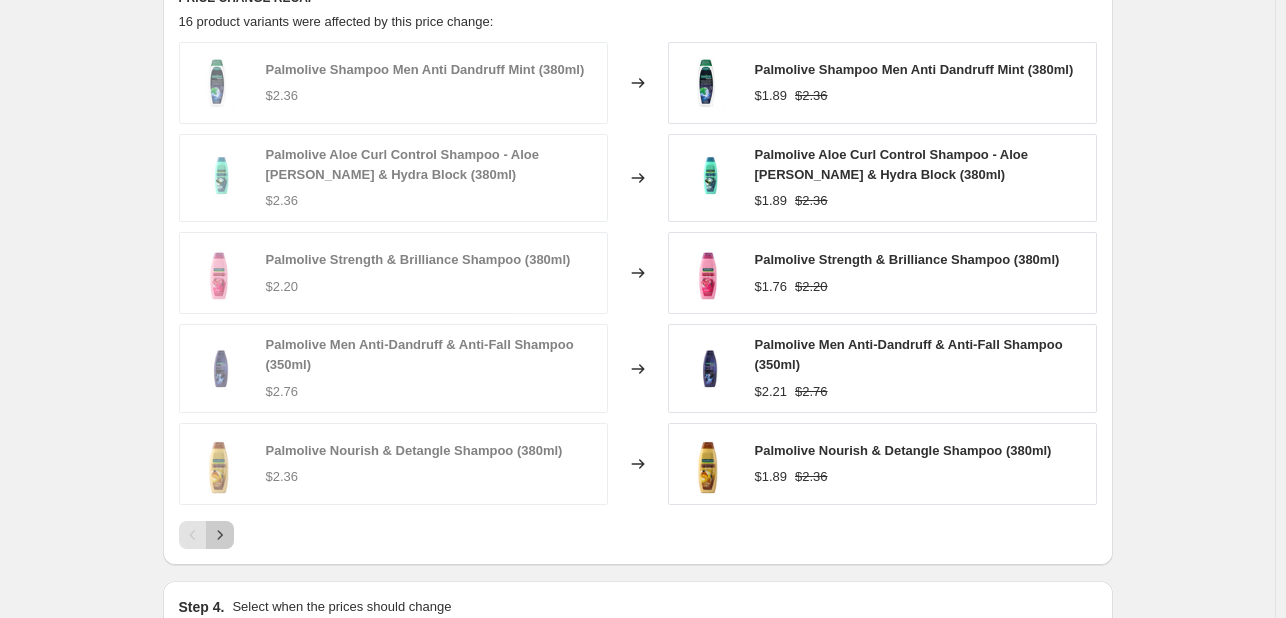 click at bounding box center [220, 535] 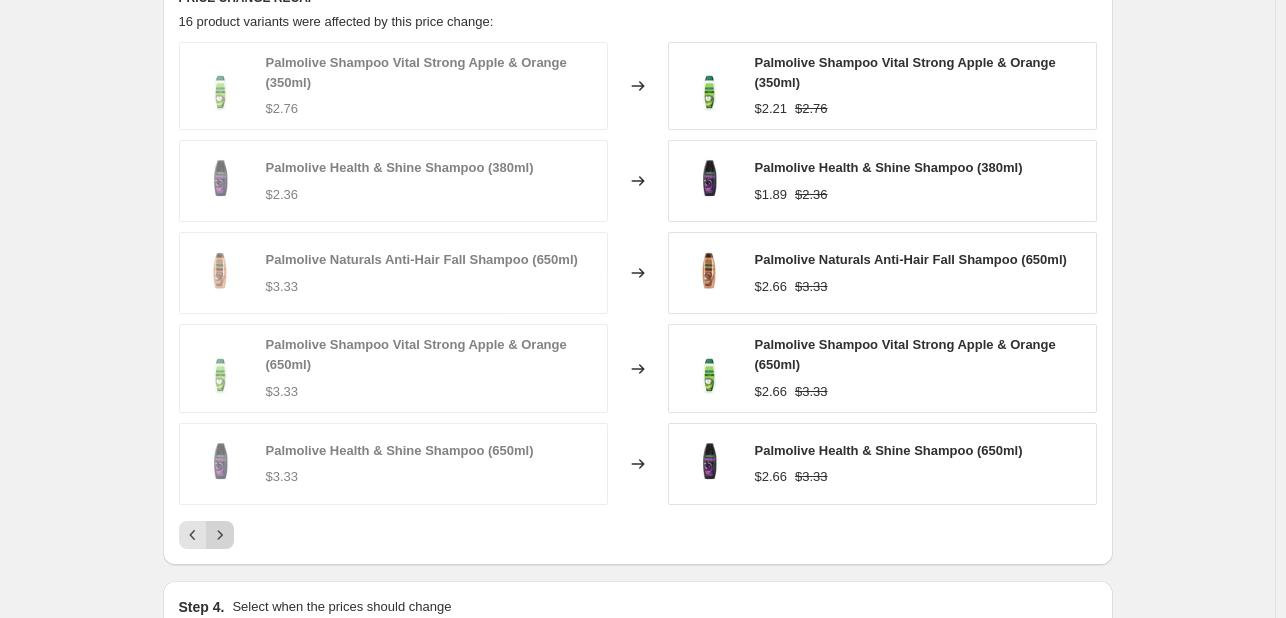 click at bounding box center [220, 535] 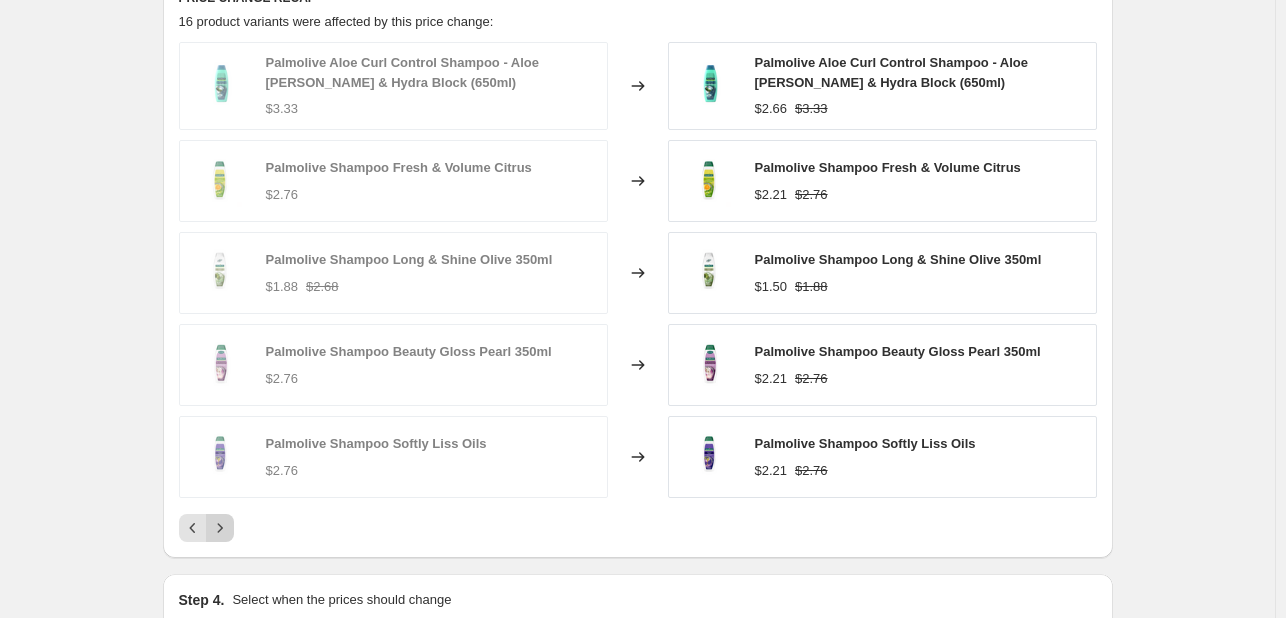 click at bounding box center [220, 528] 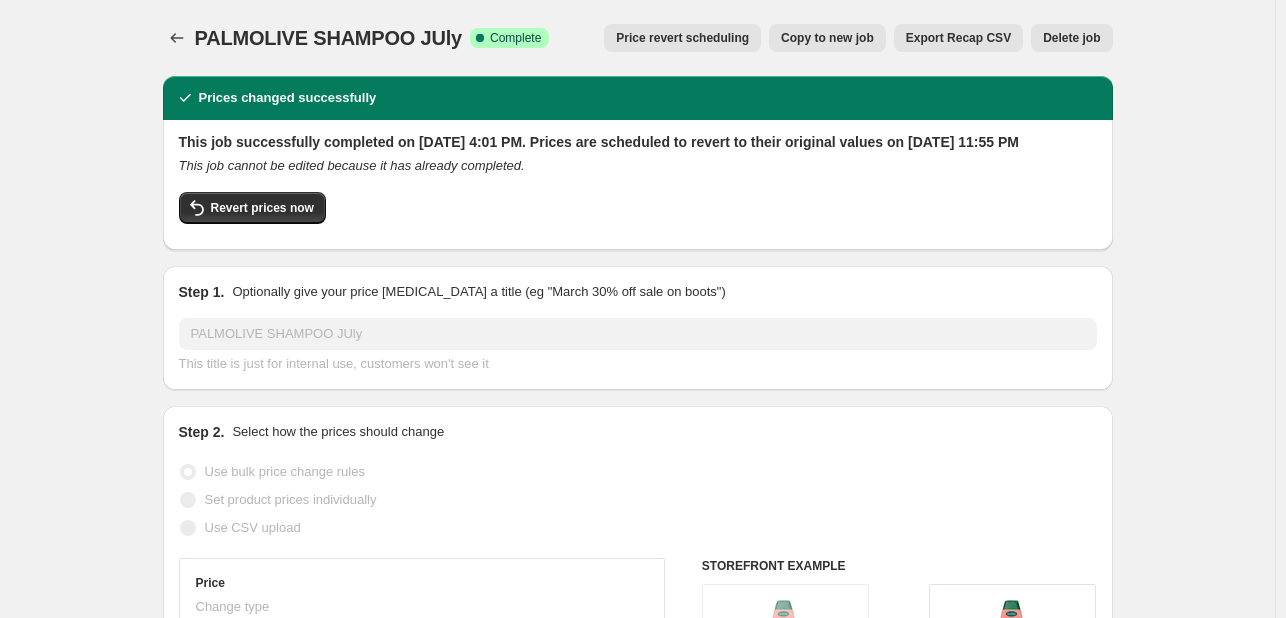 scroll, scrollTop: 0, scrollLeft: 0, axis: both 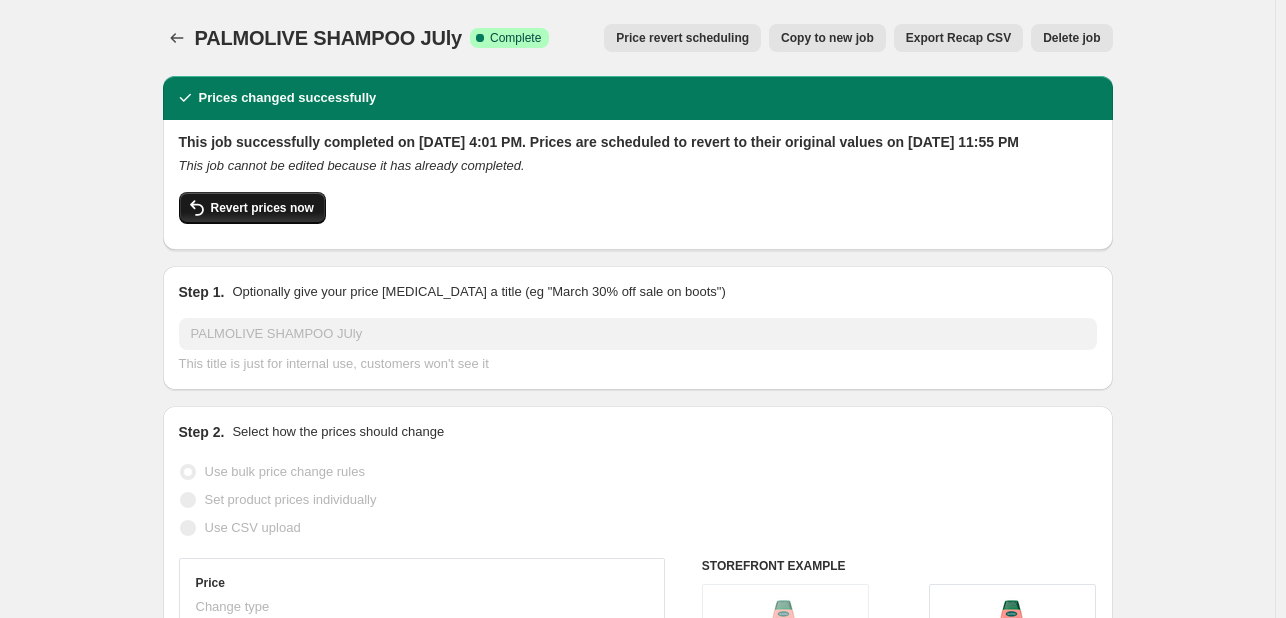 click on "Revert prices now" at bounding box center [262, 208] 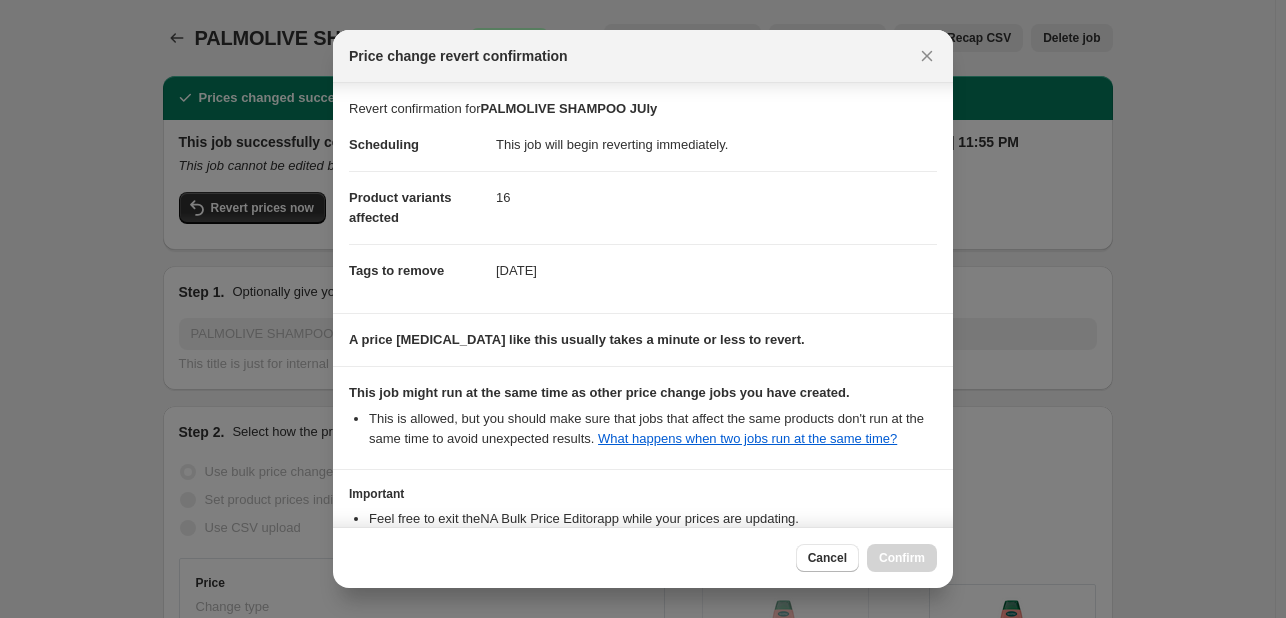 scroll, scrollTop: 173, scrollLeft: 0, axis: vertical 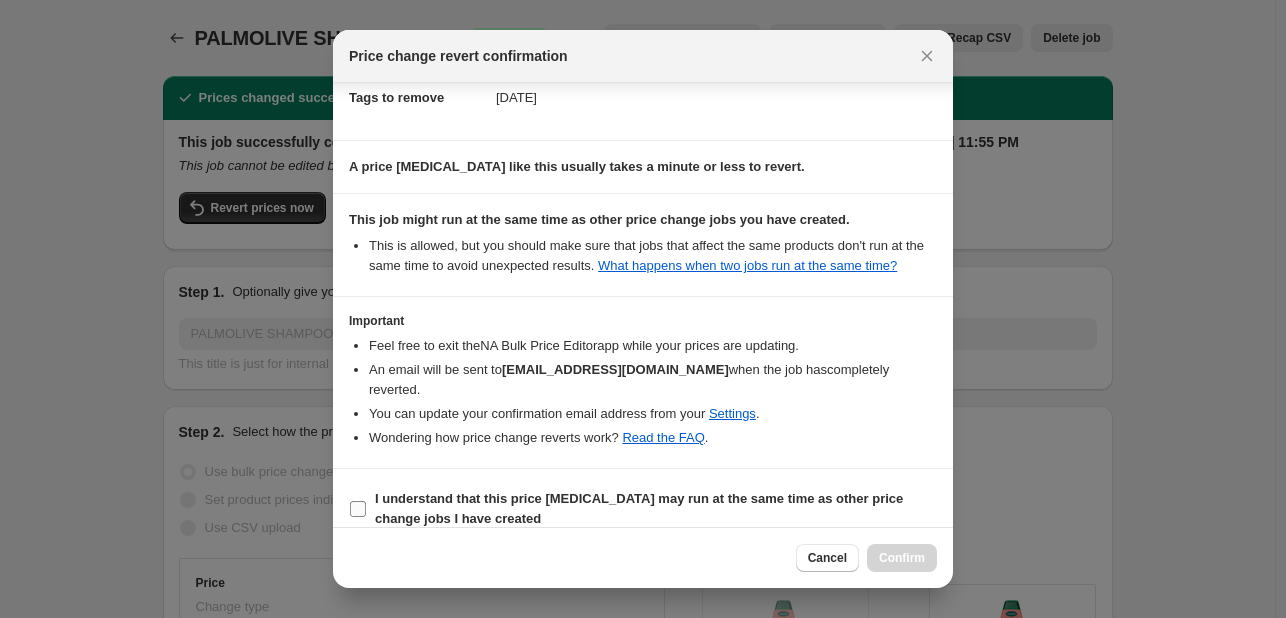 click on "I understand that this price [MEDICAL_DATA] may run at the same time as other price change jobs I have created" at bounding box center [656, 509] 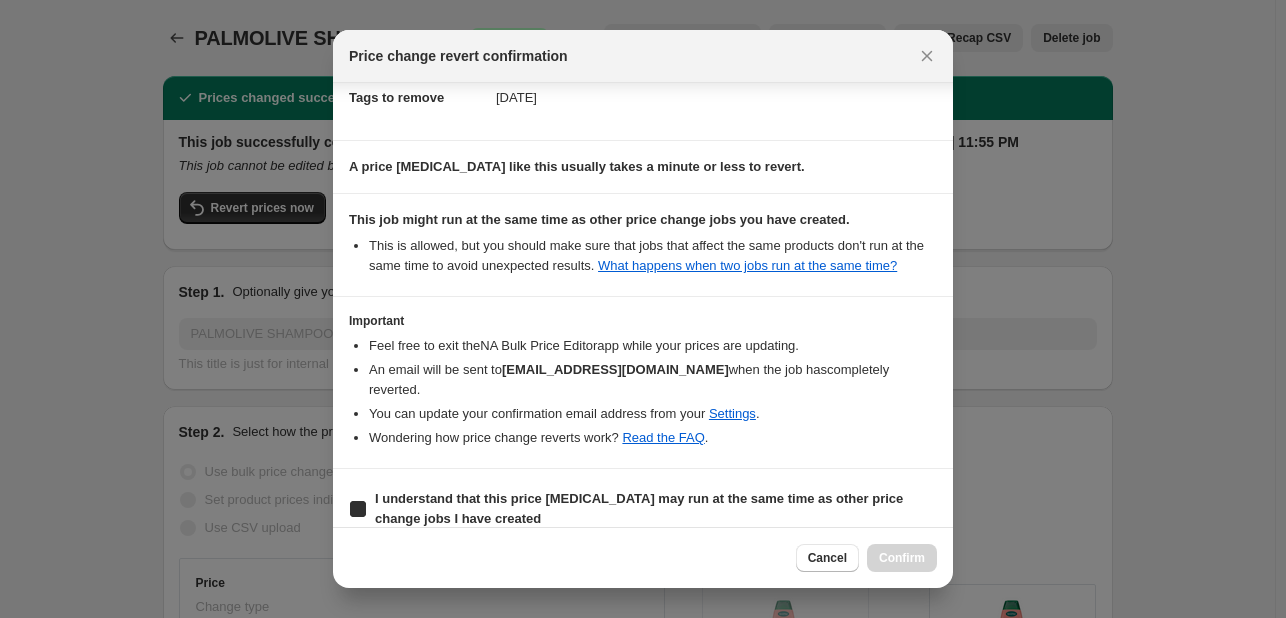 checkbox on "true" 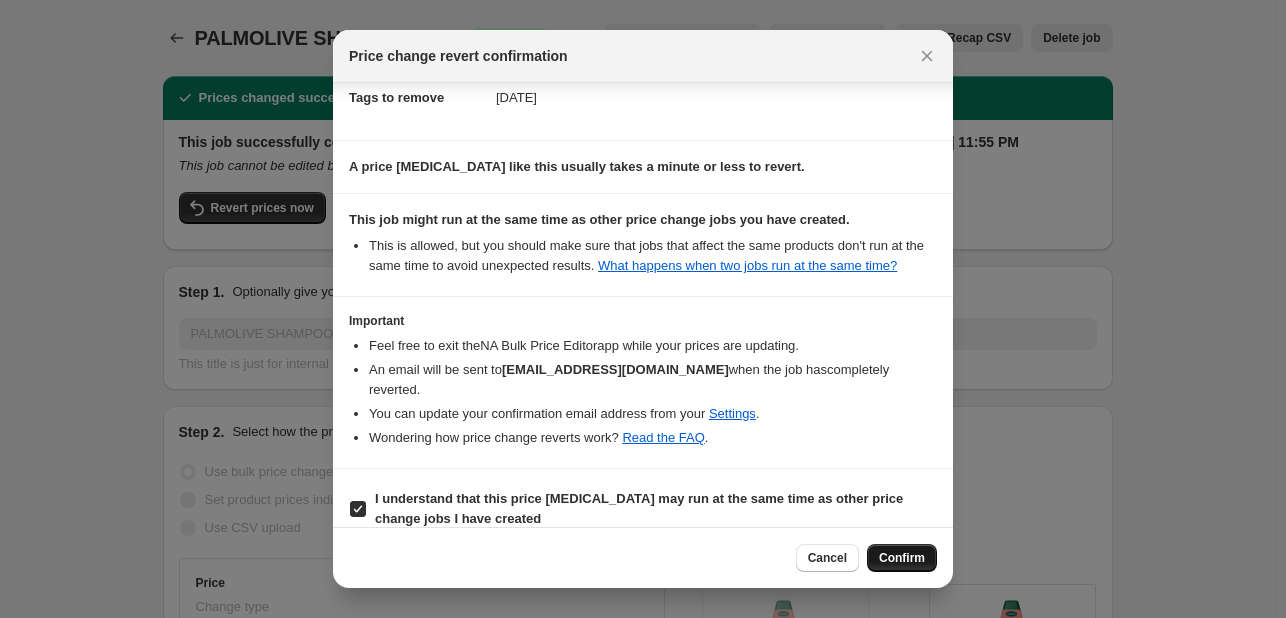 click on "Confirm" at bounding box center (902, 558) 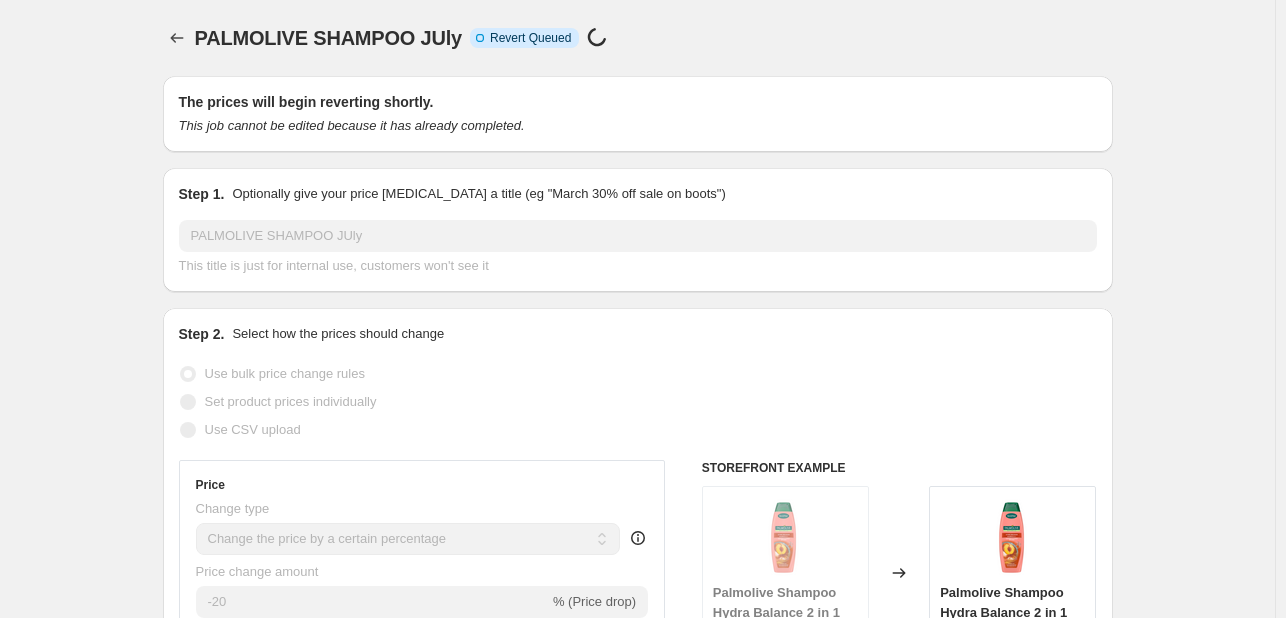 select on "percentage" 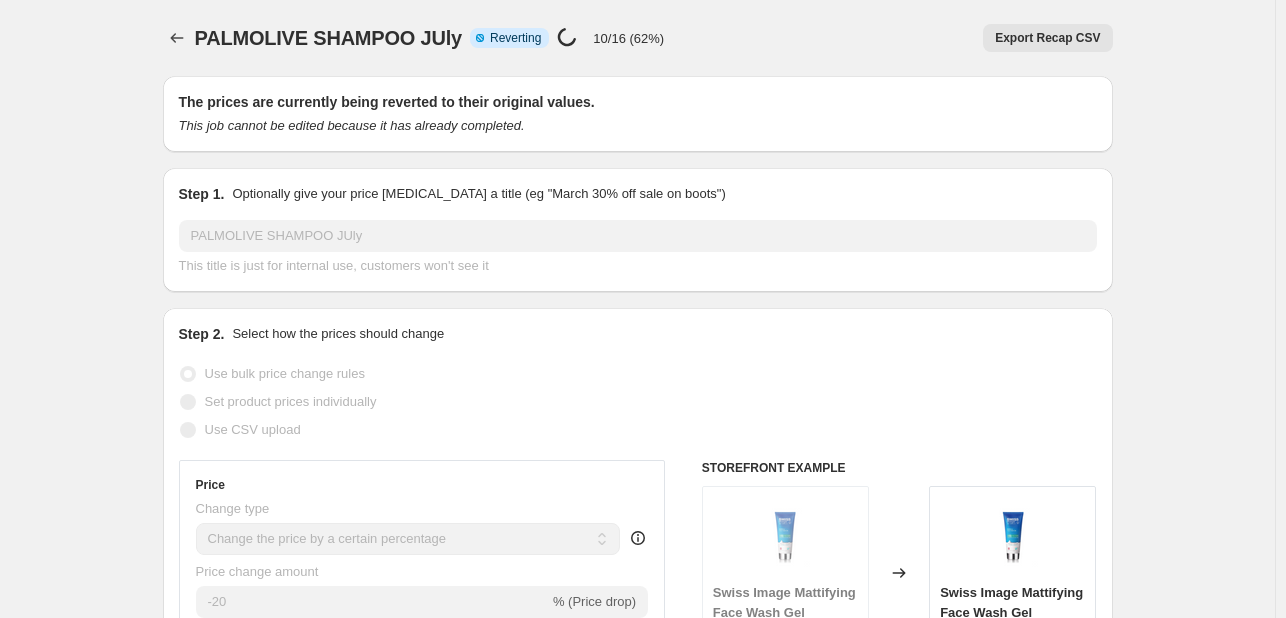 select on "percentage" 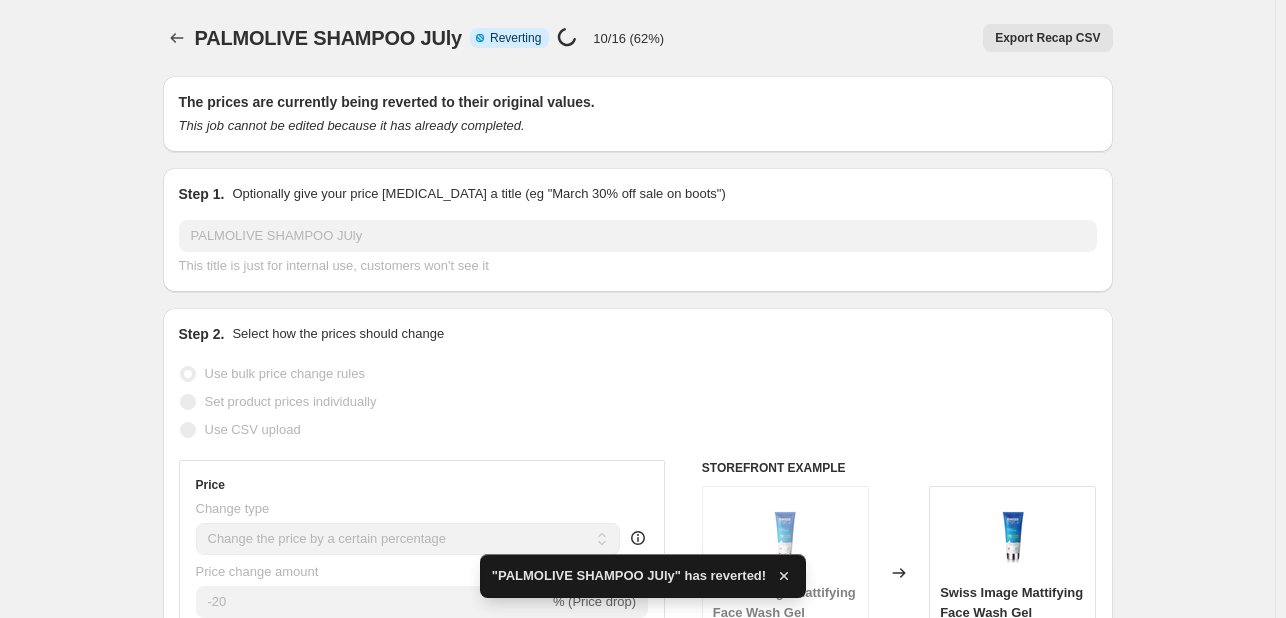 checkbox on "true" 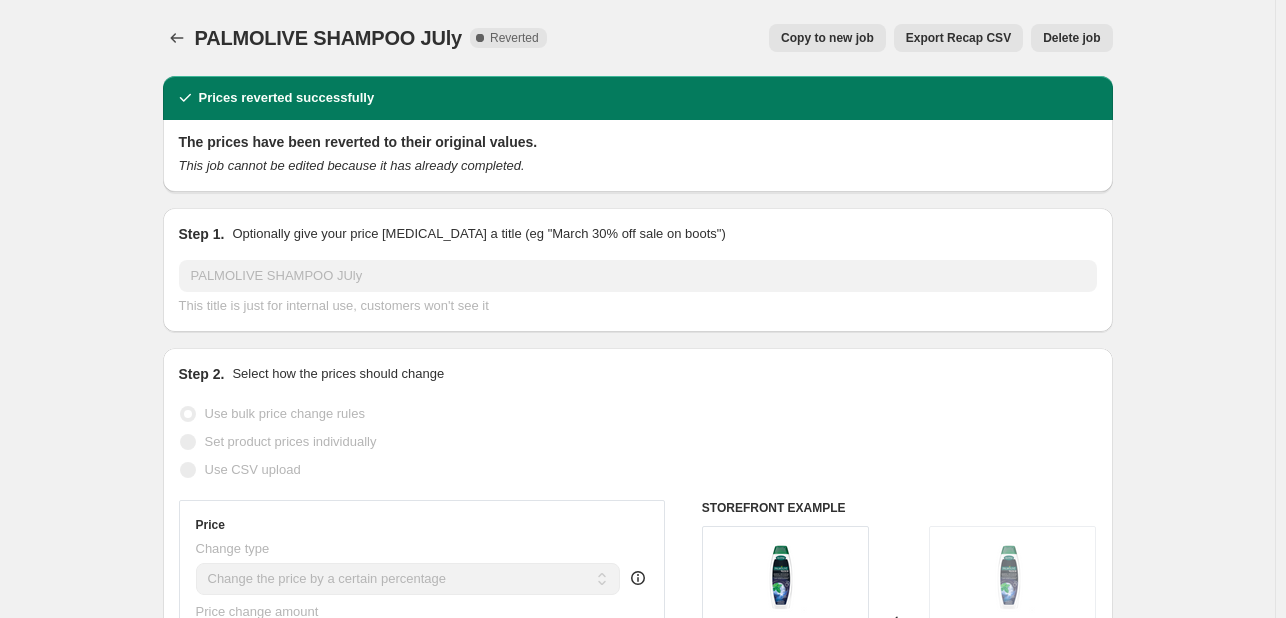 click on "PALMOLIVE SHAMPOO JUly. This page is ready PALMOLIVE SHAMPOO JUly Complete Reverted Copy to new job Export Recap CSV Delete job More actions Copy to new job Export Recap CSV Delete job" at bounding box center (638, 38) 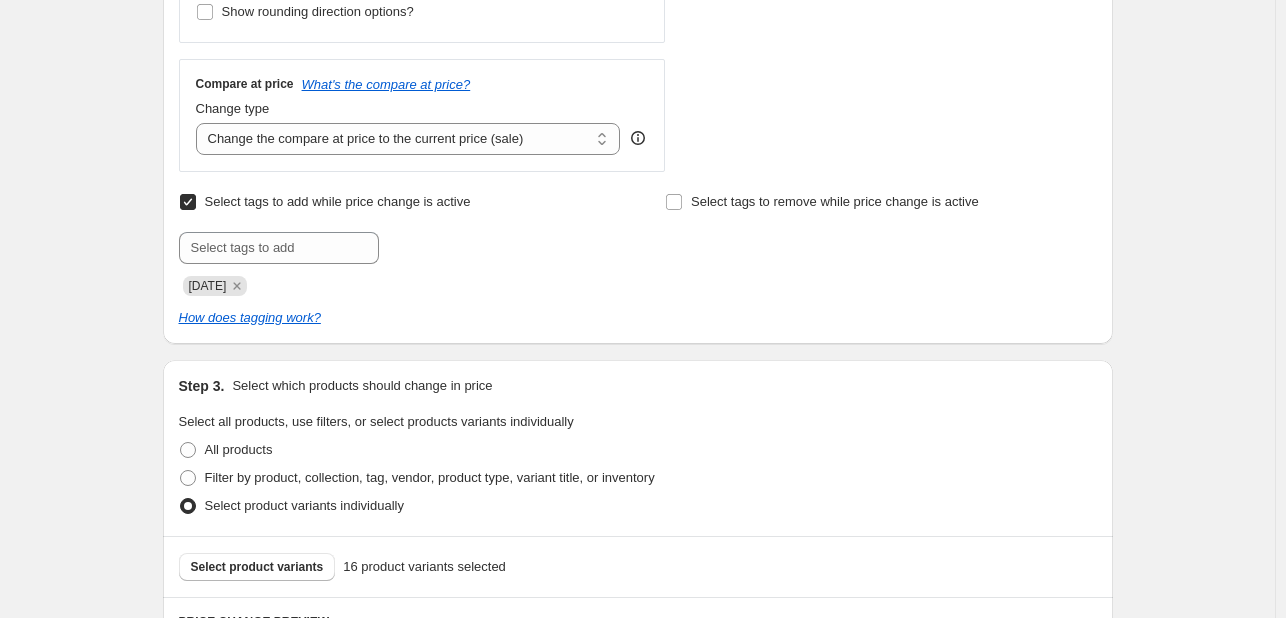 scroll, scrollTop: 900, scrollLeft: 0, axis: vertical 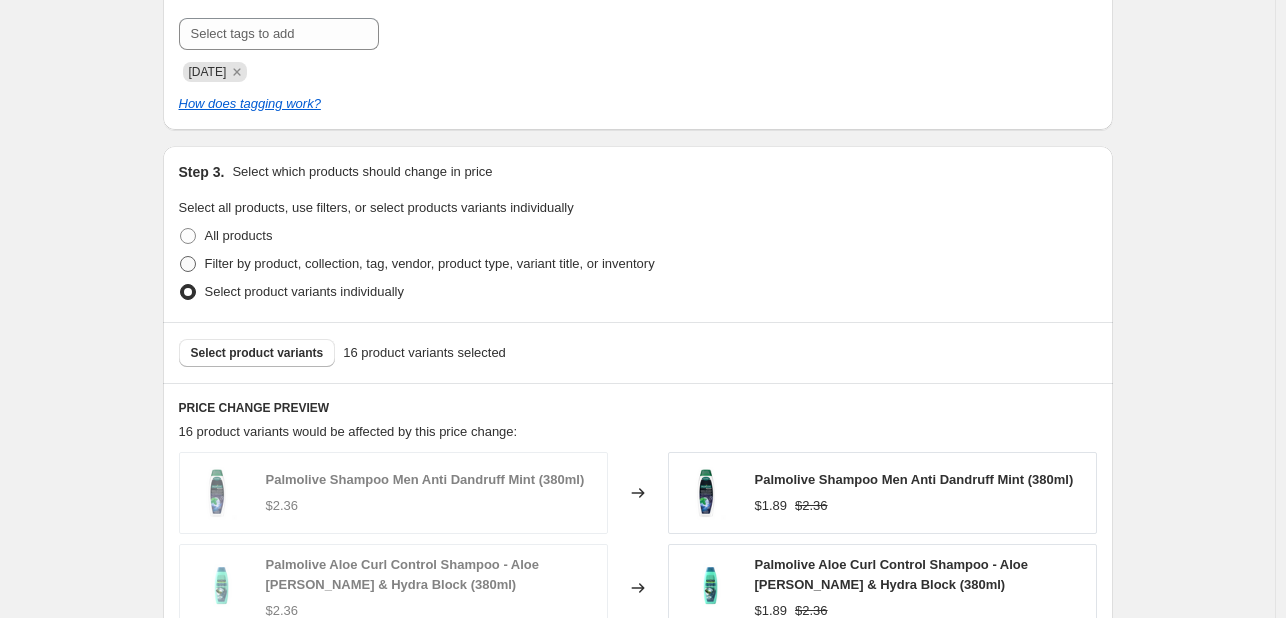 click on "Filter by product, collection, tag, vendor, product type, variant title, or inventory" at bounding box center [430, 263] 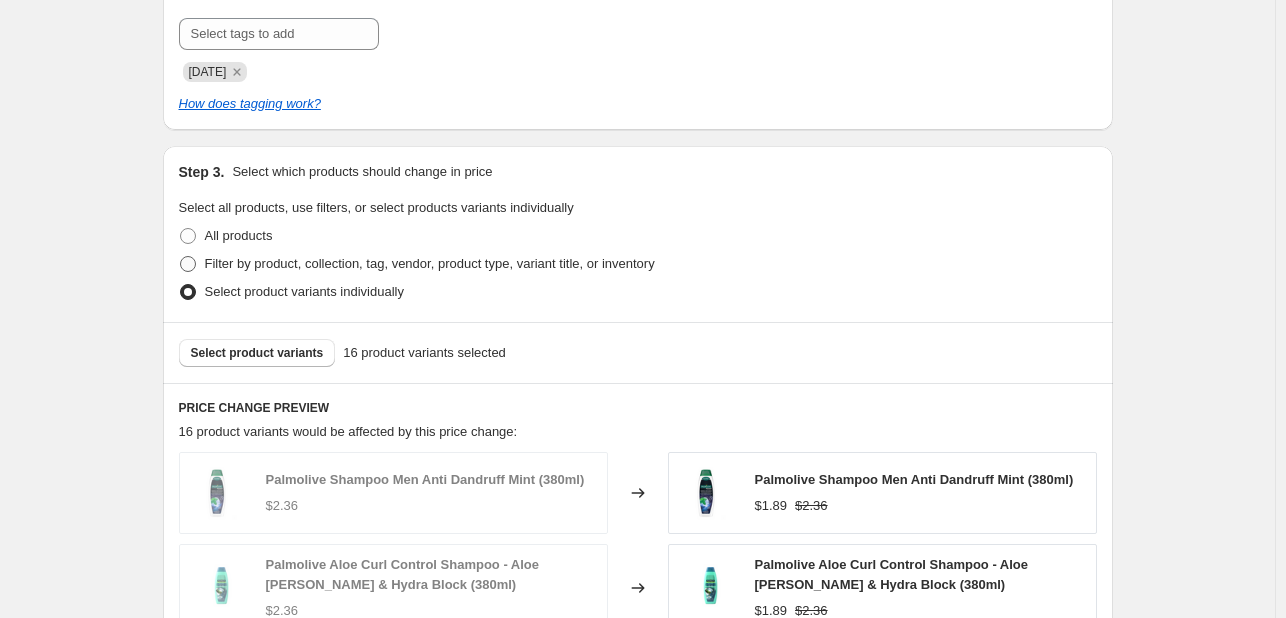 radio on "true" 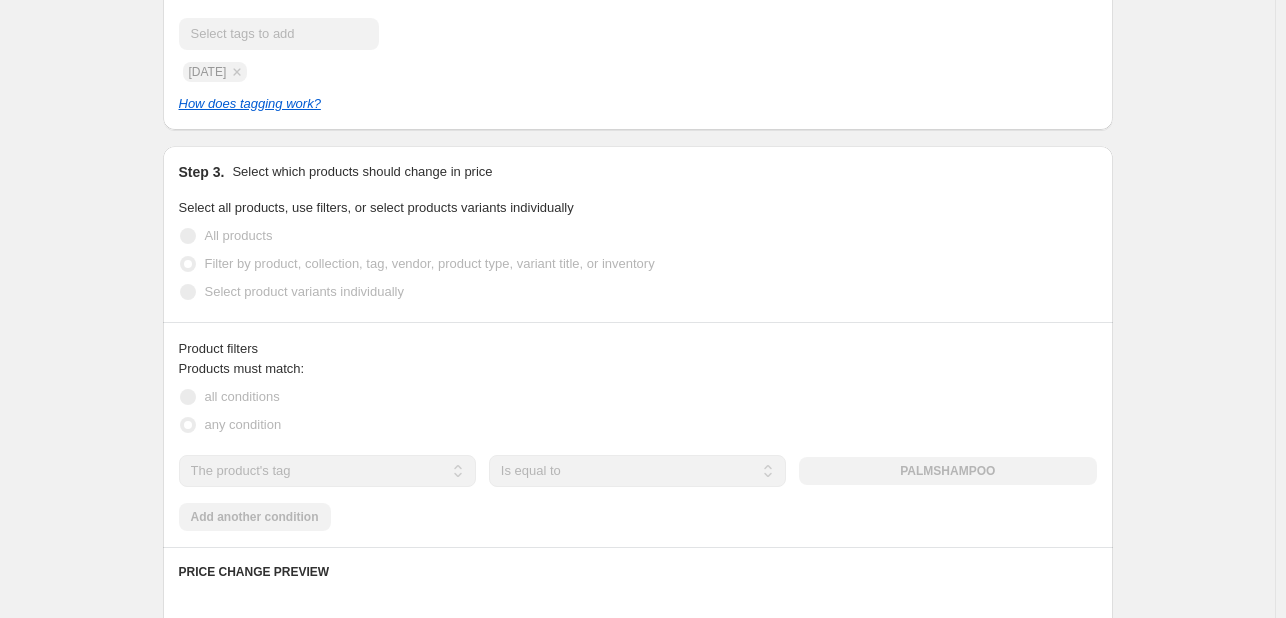 scroll, scrollTop: 900, scrollLeft: 0, axis: vertical 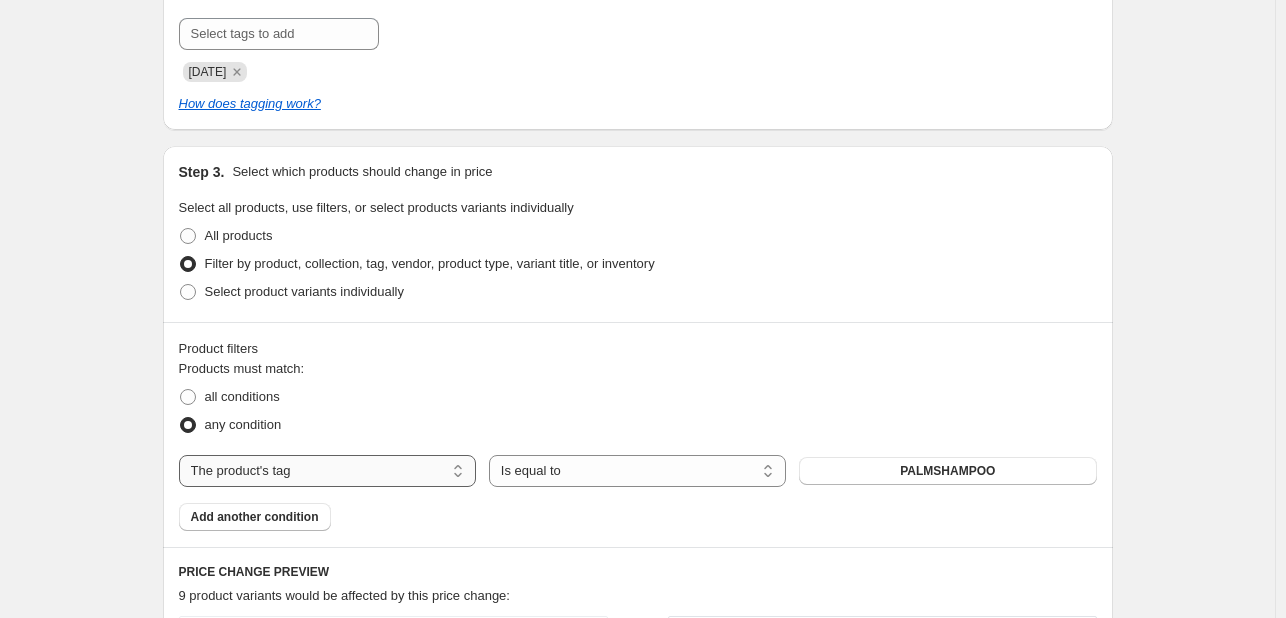 click on "The product The product's collection The product's tag The product's vendor The product's type The product's status The variant's title Inventory quantity" at bounding box center (327, 471) 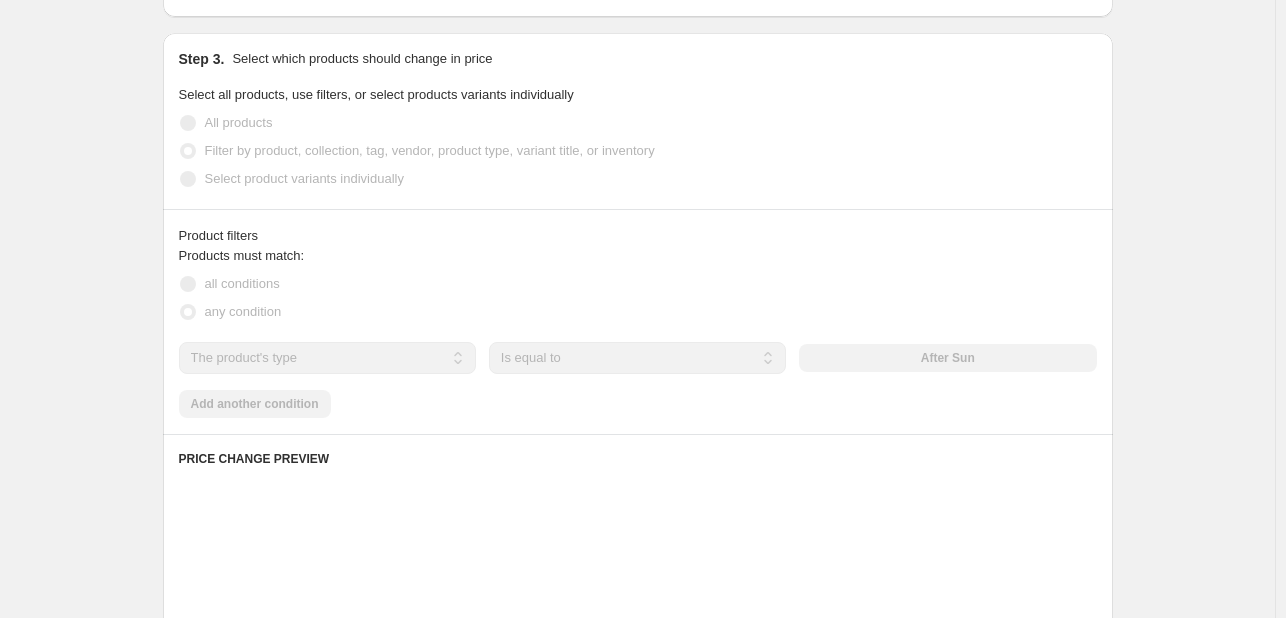 scroll, scrollTop: 1200, scrollLeft: 0, axis: vertical 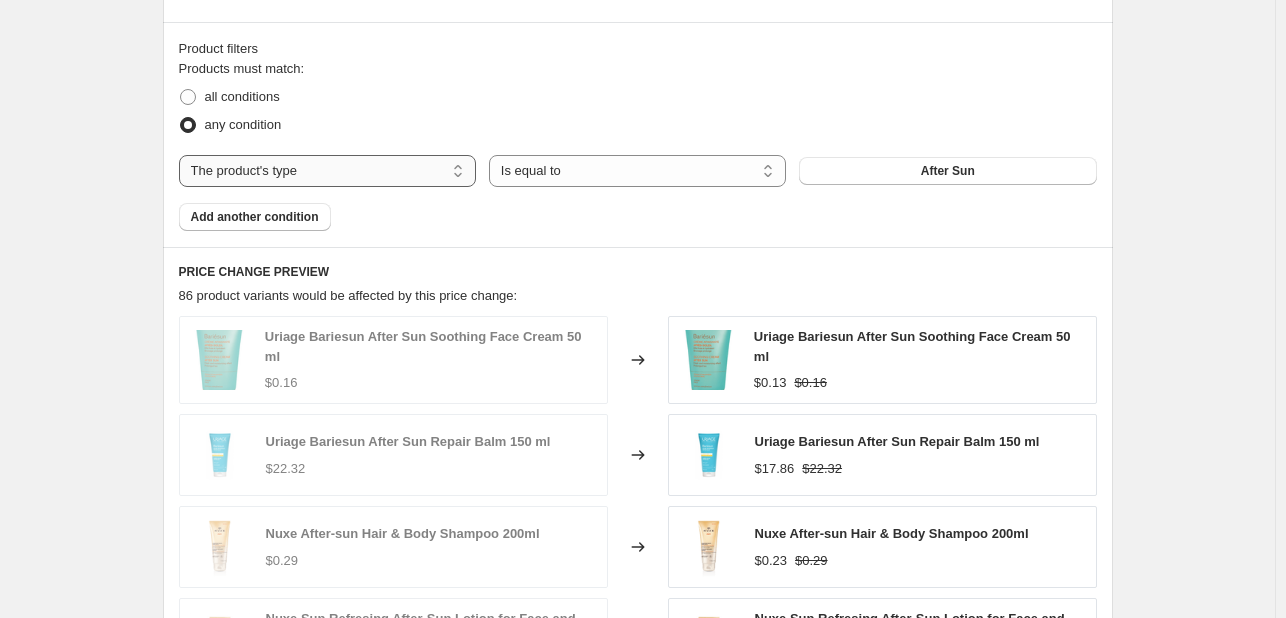 click on "The product The product's collection The product's tag The product's vendor The product's type The product's status The variant's title Inventory quantity" at bounding box center (327, 171) 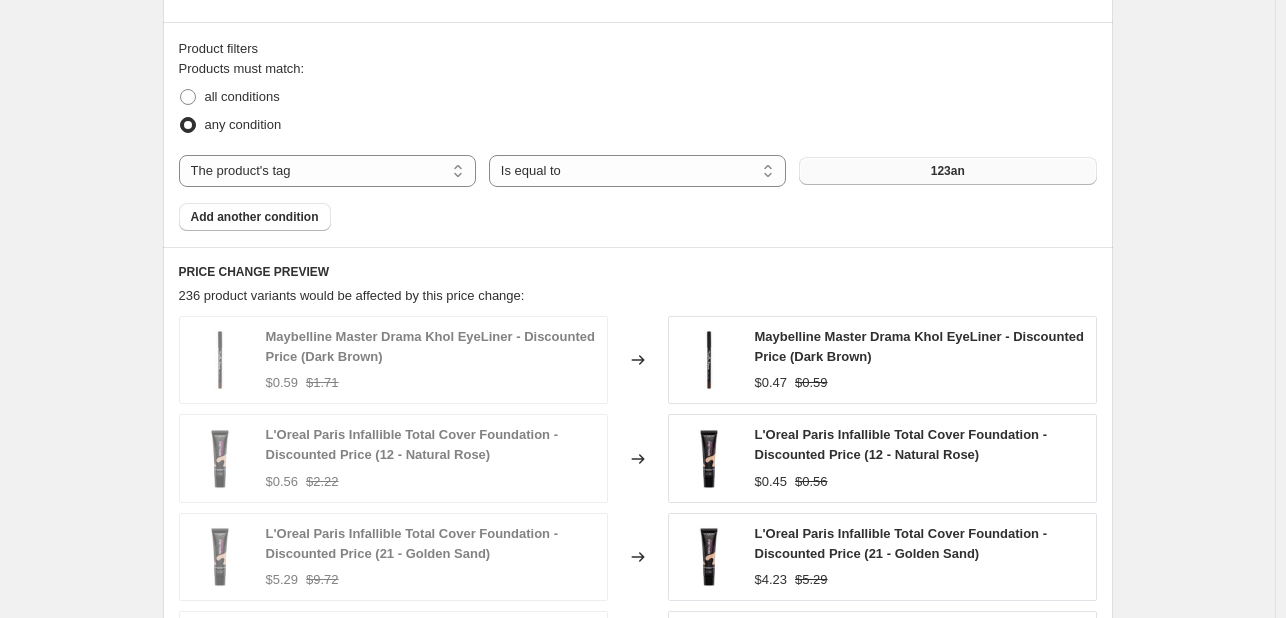 click on "123an" at bounding box center [947, 171] 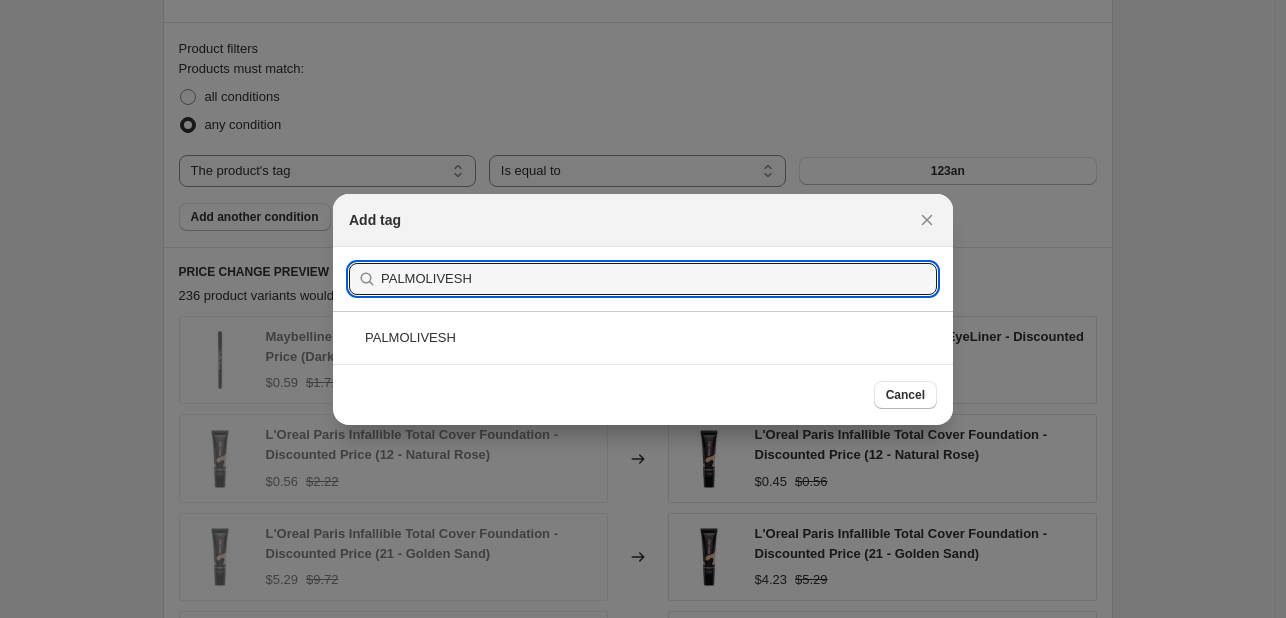 type on "PALMOLIVESH" 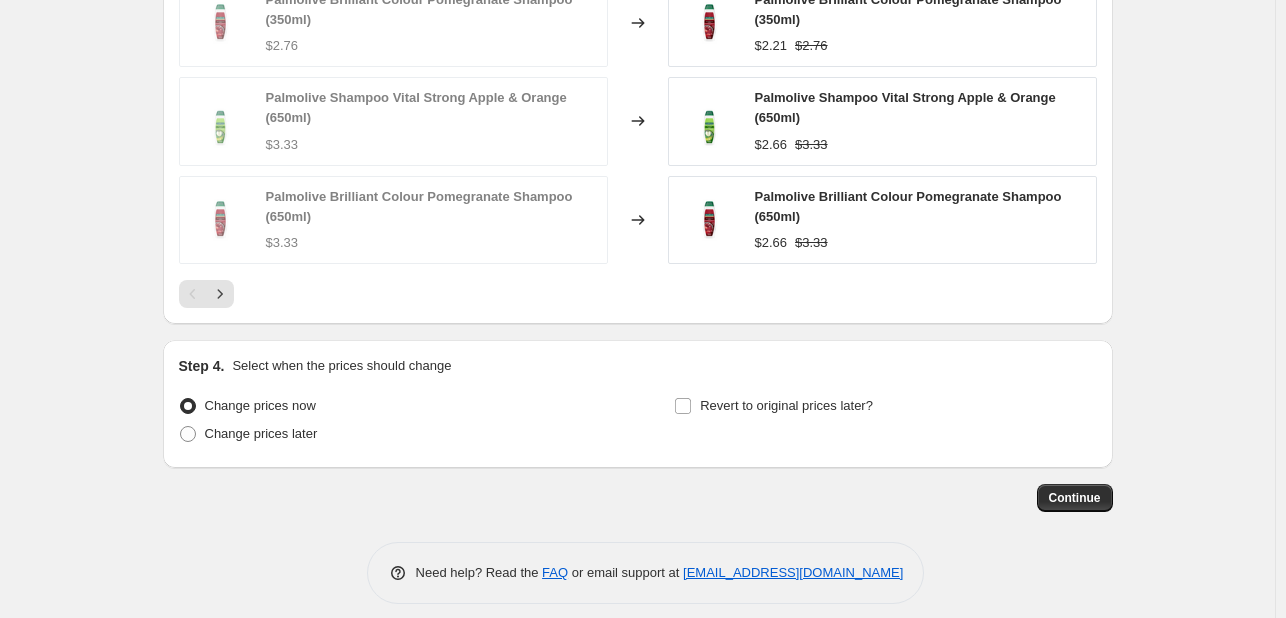 scroll, scrollTop: 1748, scrollLeft: 0, axis: vertical 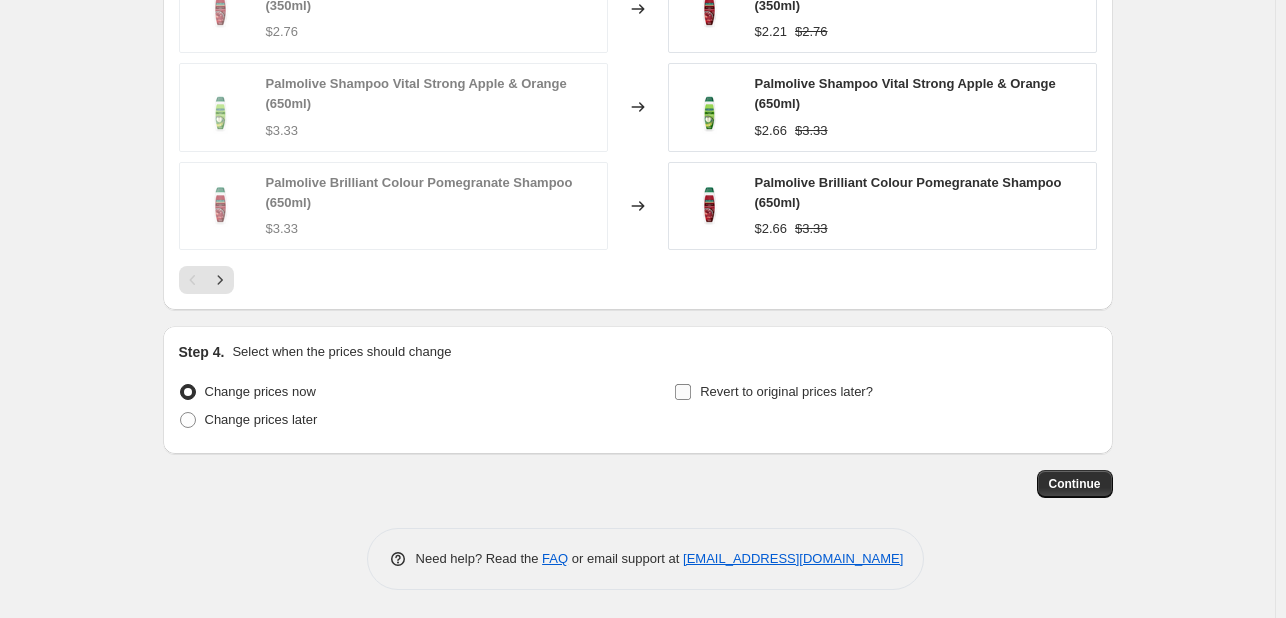 click on "Revert to original prices later?" at bounding box center [786, 391] 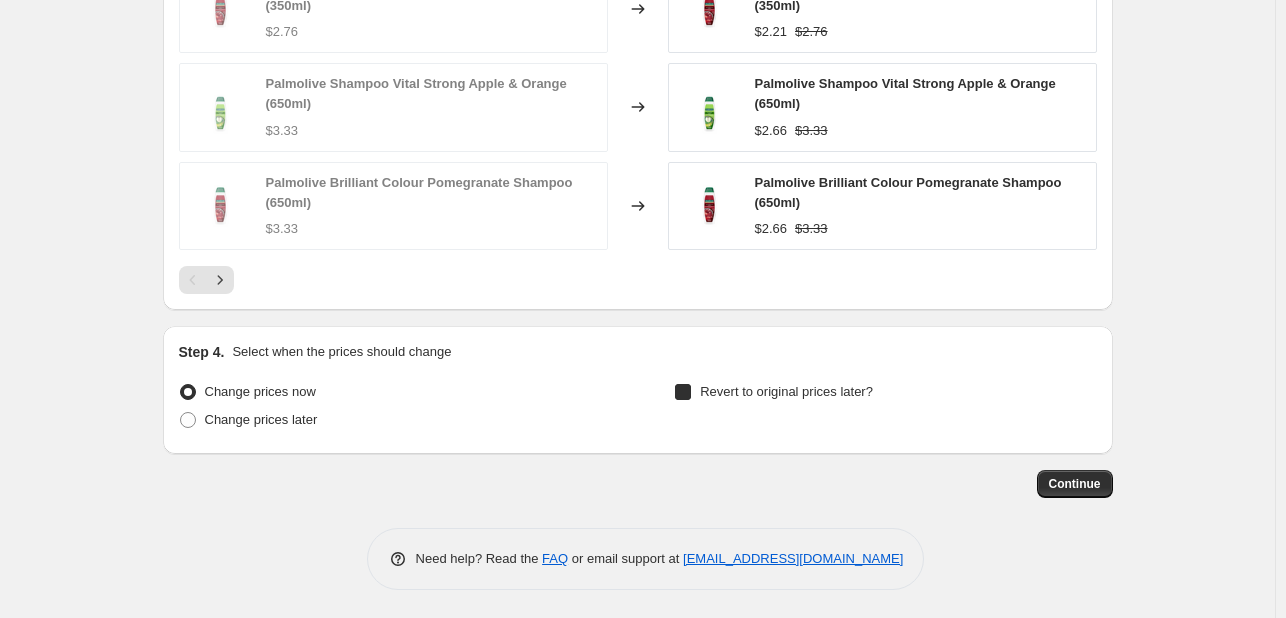 checkbox on "true" 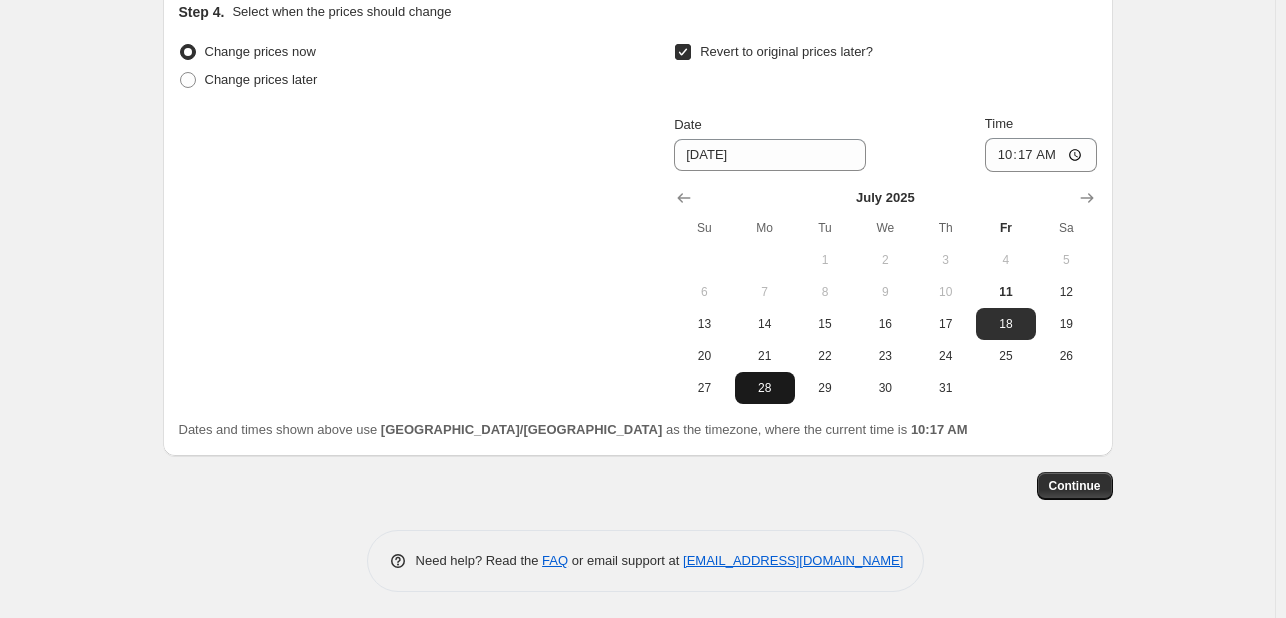 scroll, scrollTop: 2090, scrollLeft: 0, axis: vertical 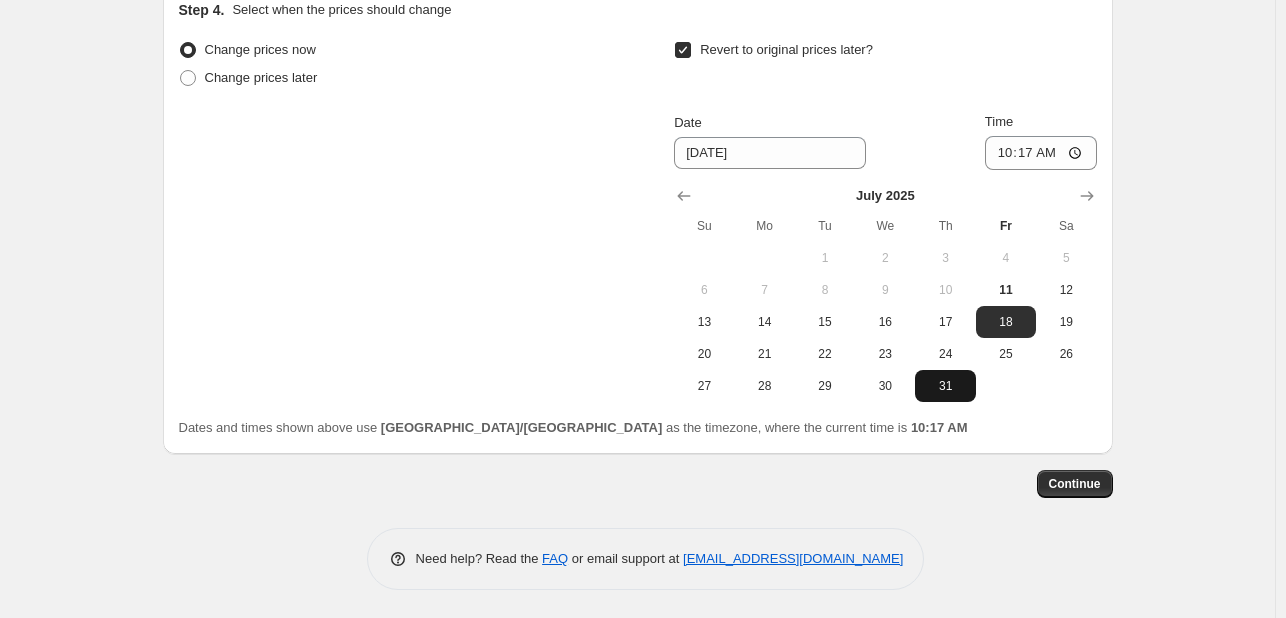 click on "31" at bounding box center [945, 386] 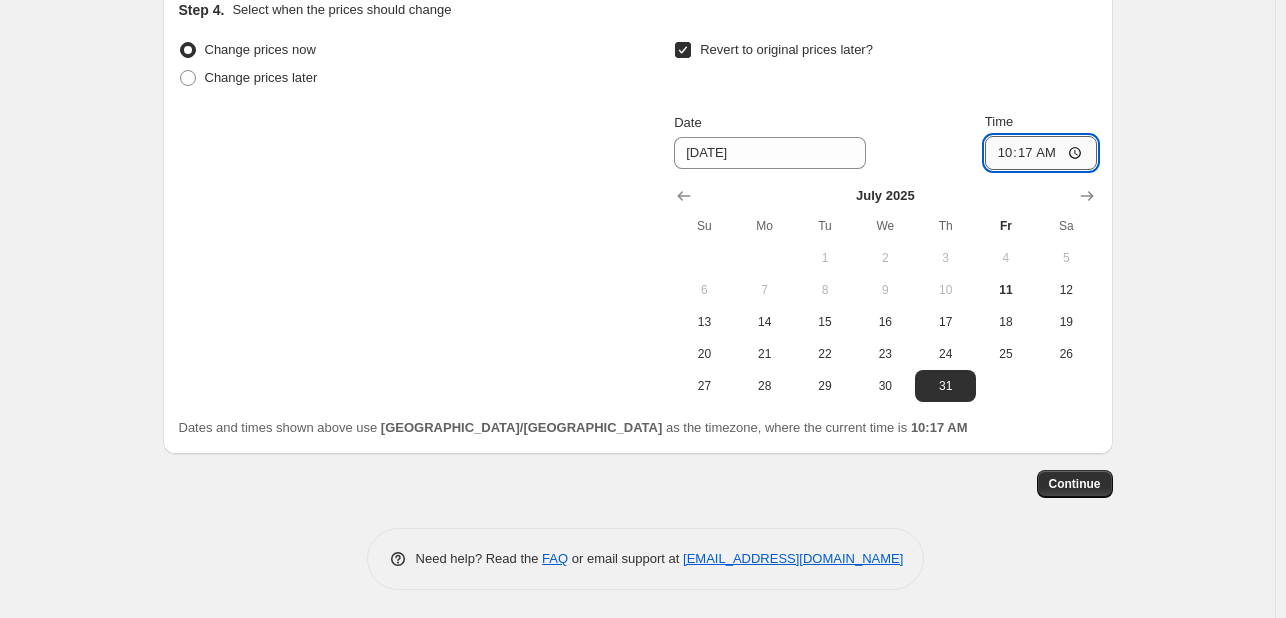 click on "10:17" at bounding box center [1041, 153] 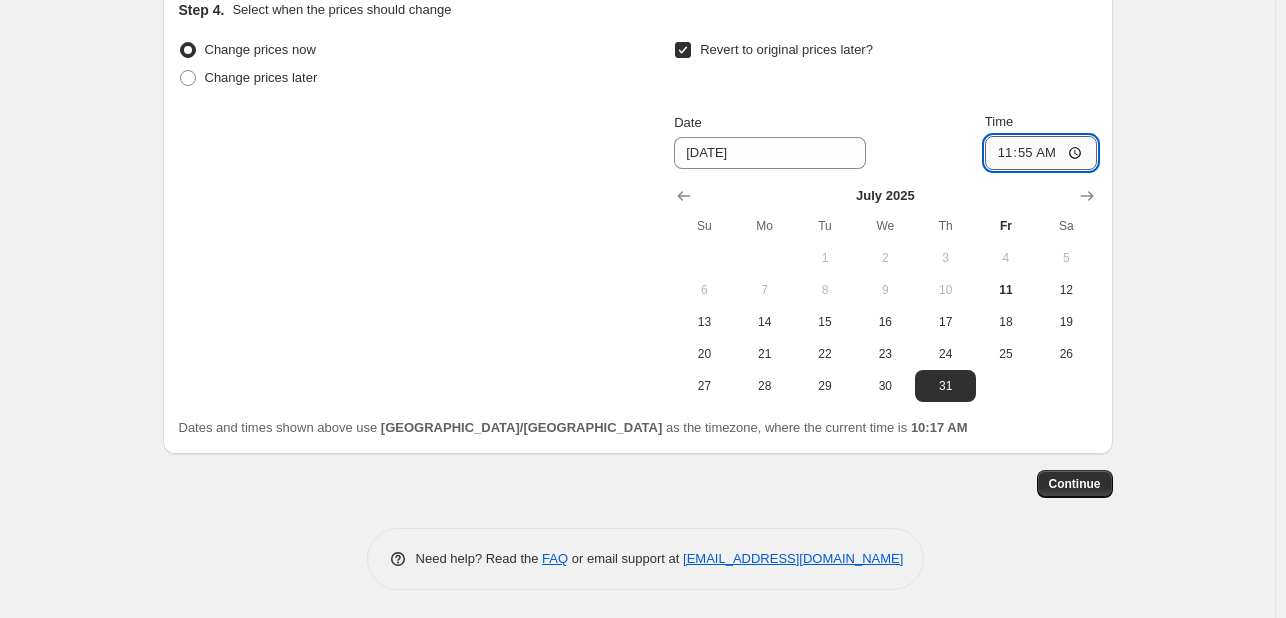 type on "23:55" 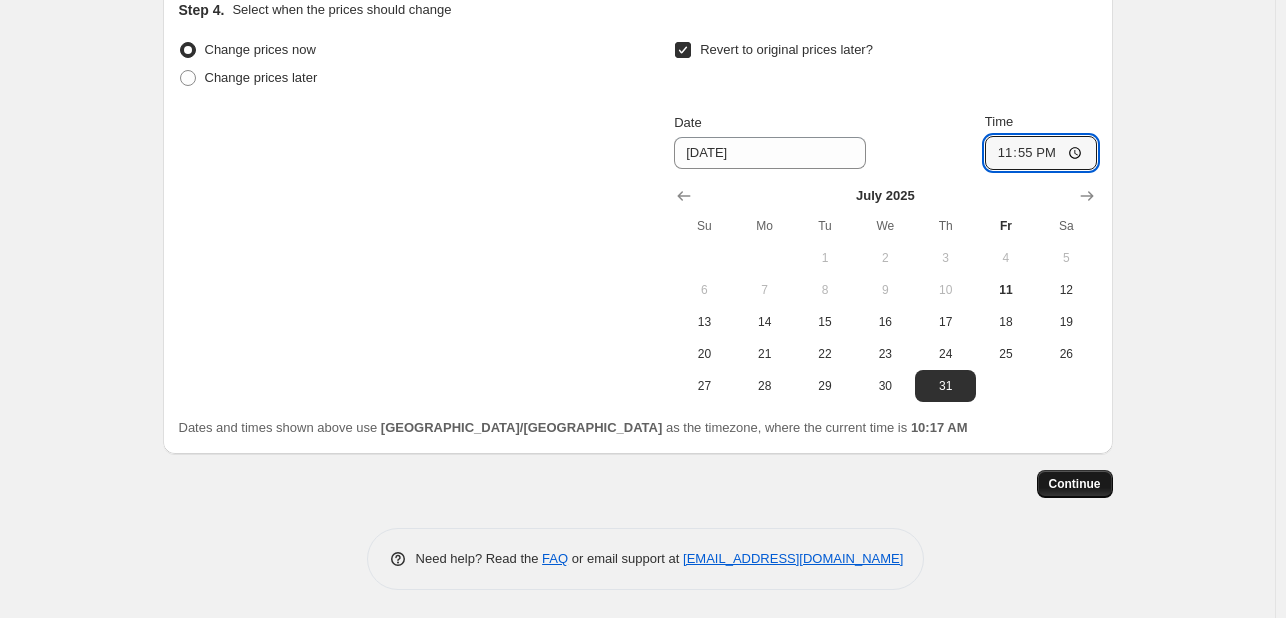 click on "Continue" at bounding box center [1075, 484] 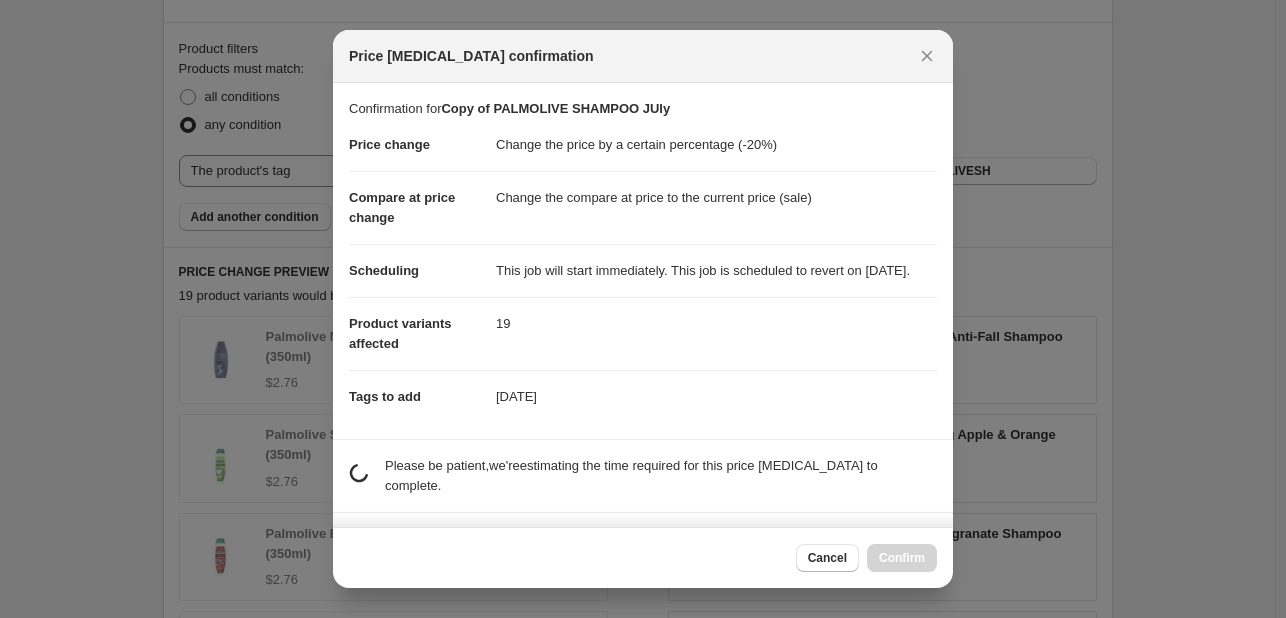 scroll, scrollTop: 0, scrollLeft: 0, axis: both 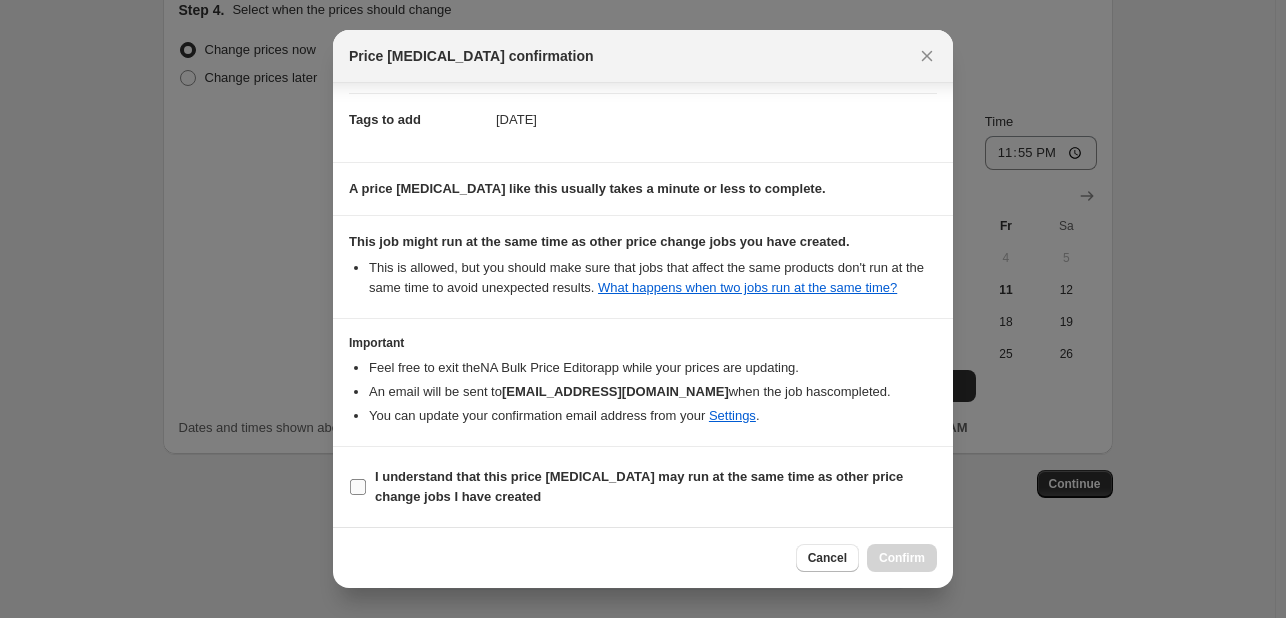 click on "I understand that this price [MEDICAL_DATA] may run at the same time as other price change jobs I have created" at bounding box center (656, 487) 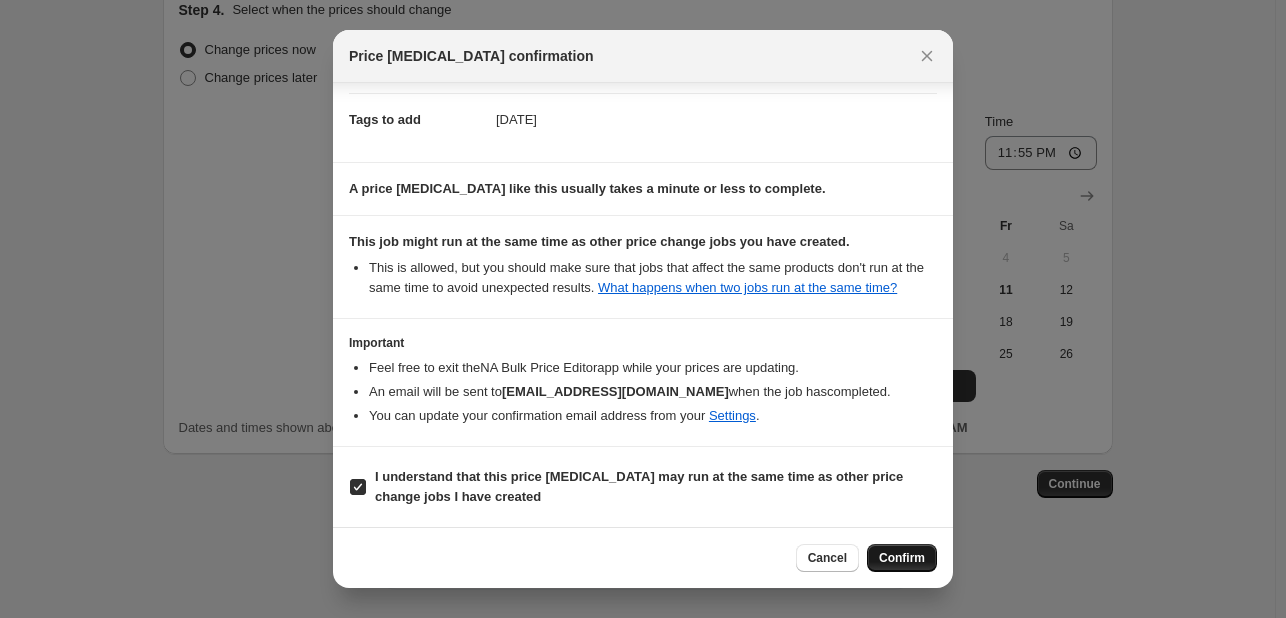click on "Confirm" at bounding box center (902, 558) 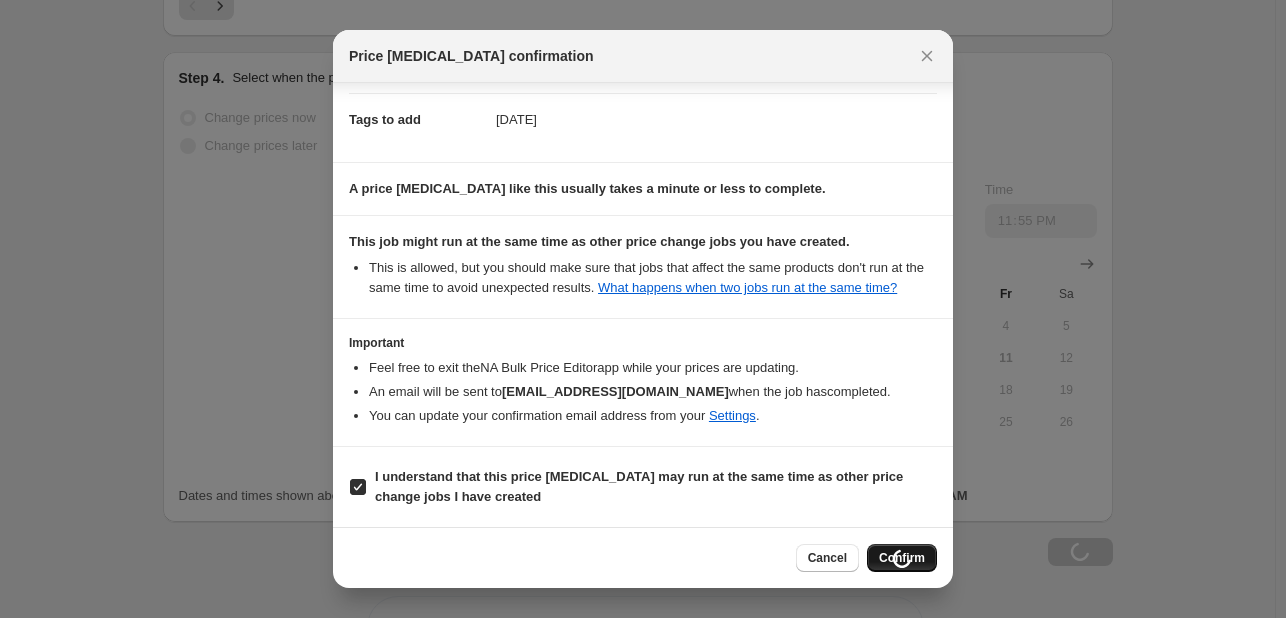 scroll, scrollTop: 2158, scrollLeft: 0, axis: vertical 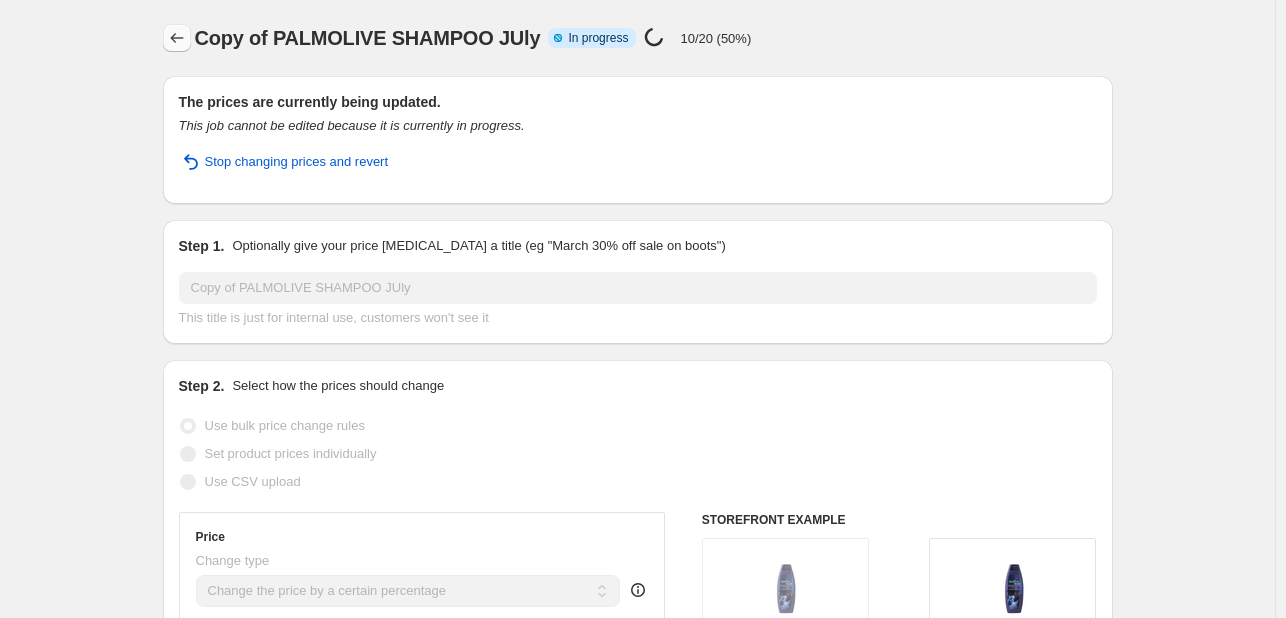 click 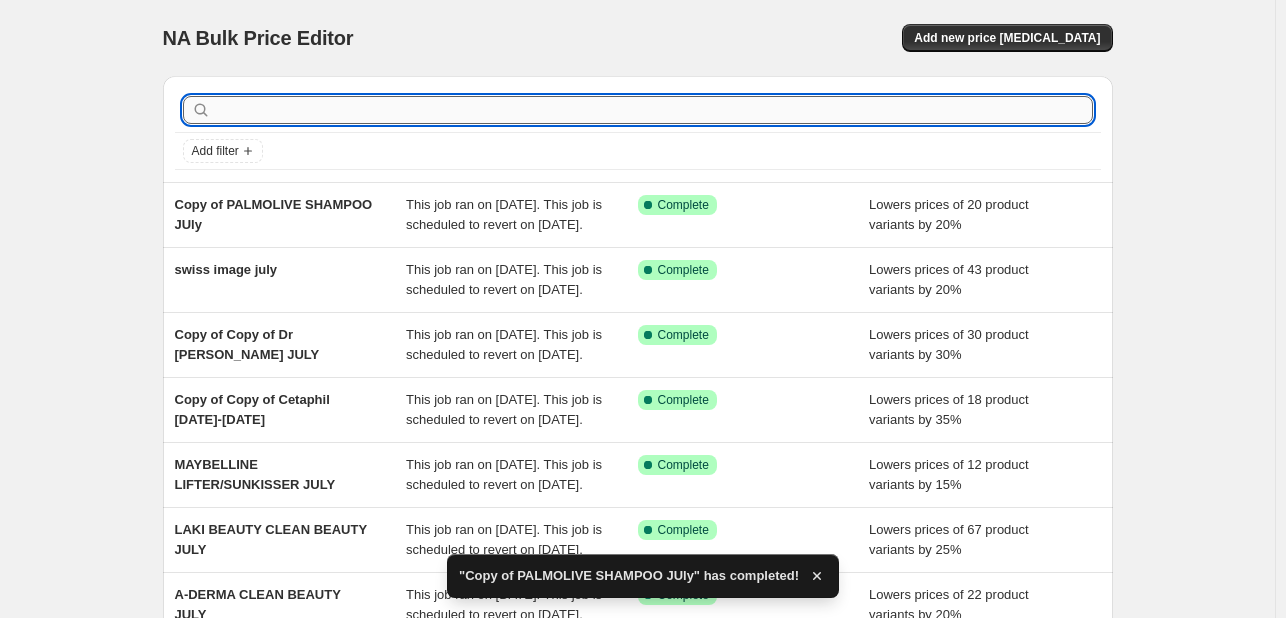 click at bounding box center [654, 110] 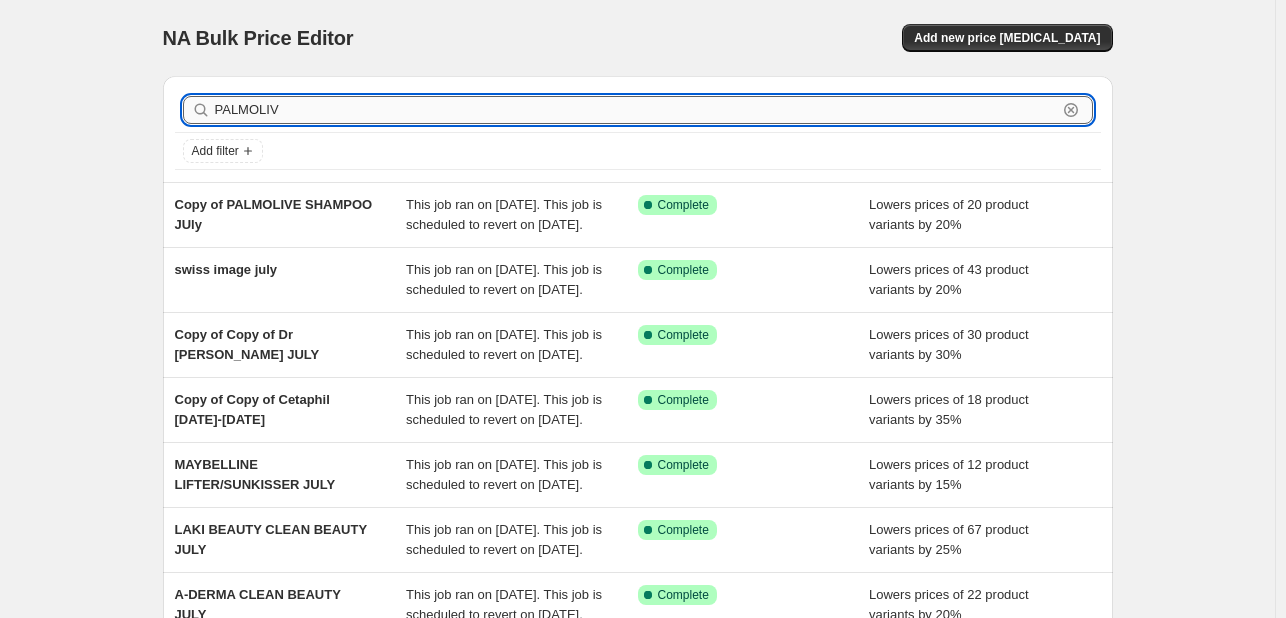 type on "PALMOLIVE" 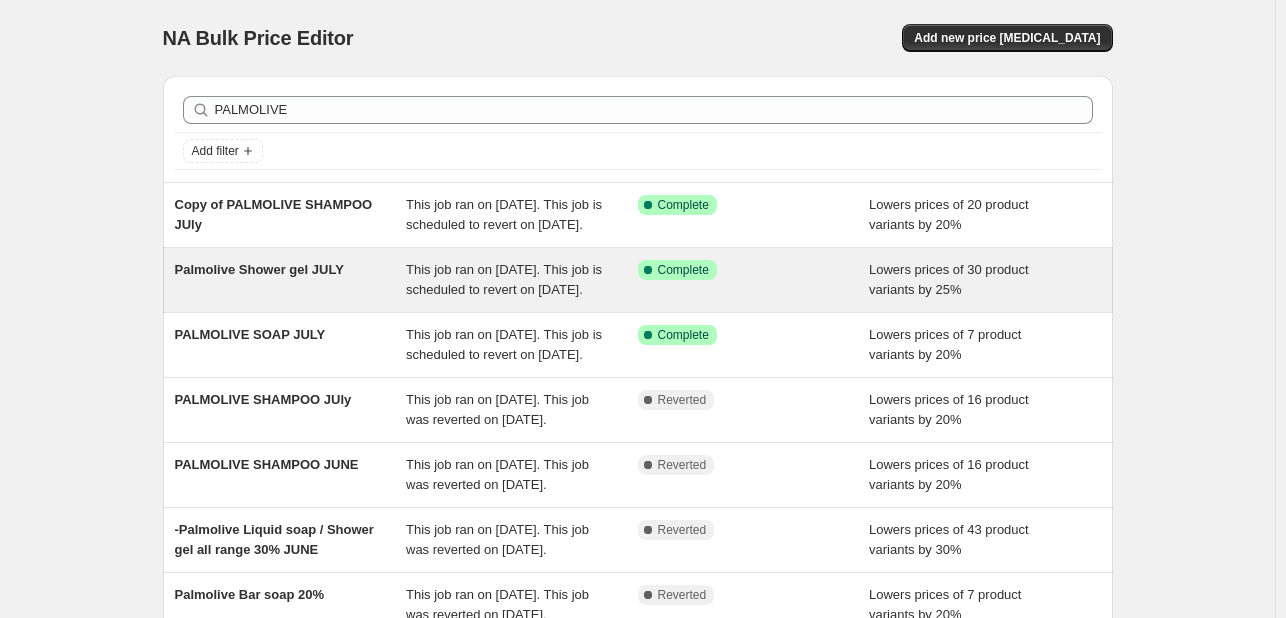click on "Palmolive Shower gel JULY" at bounding box center [291, 280] 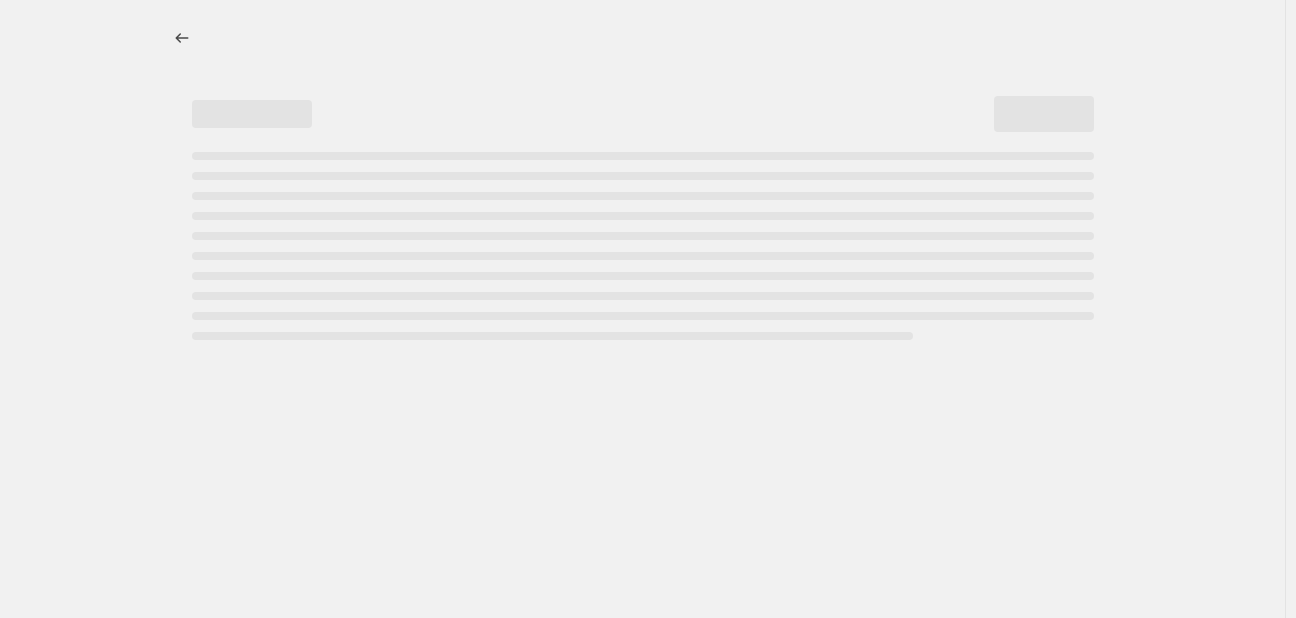 select on "percentage" 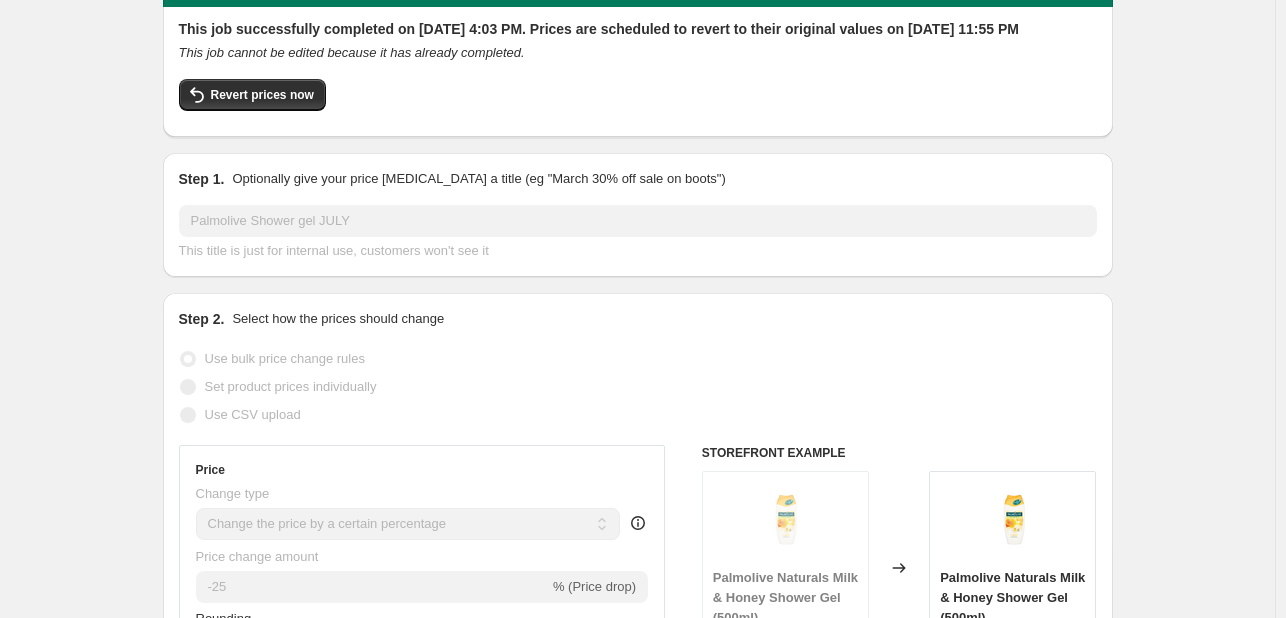 scroll, scrollTop: 100, scrollLeft: 0, axis: vertical 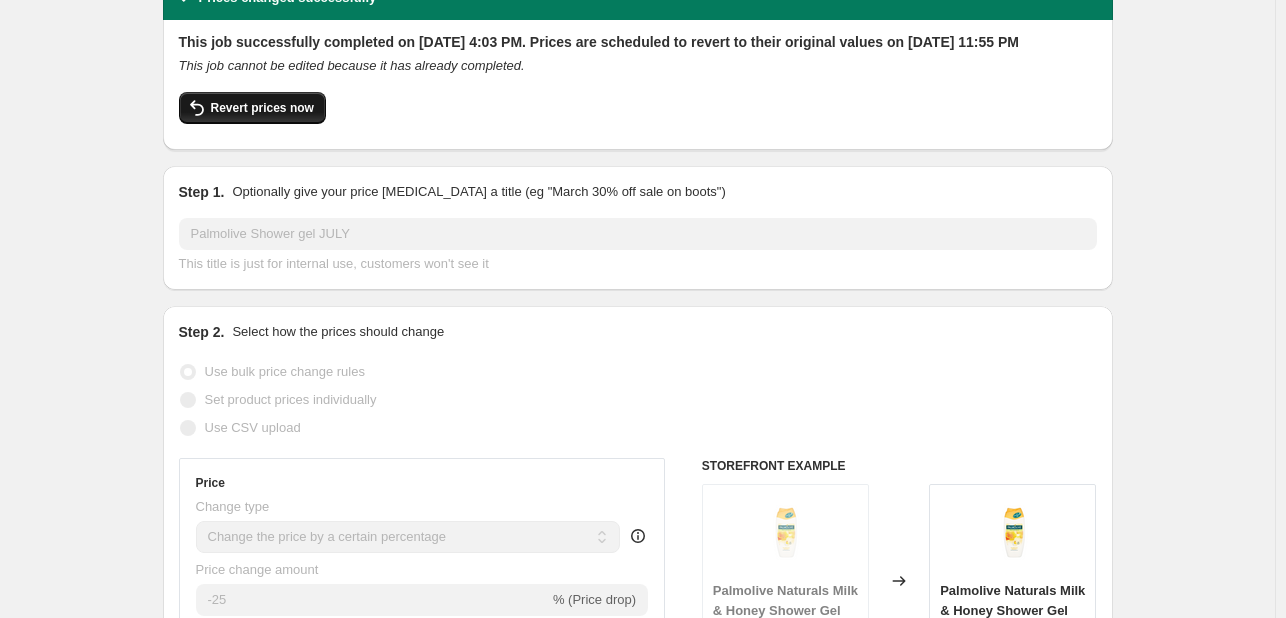 click on "Revert prices now" at bounding box center [262, 108] 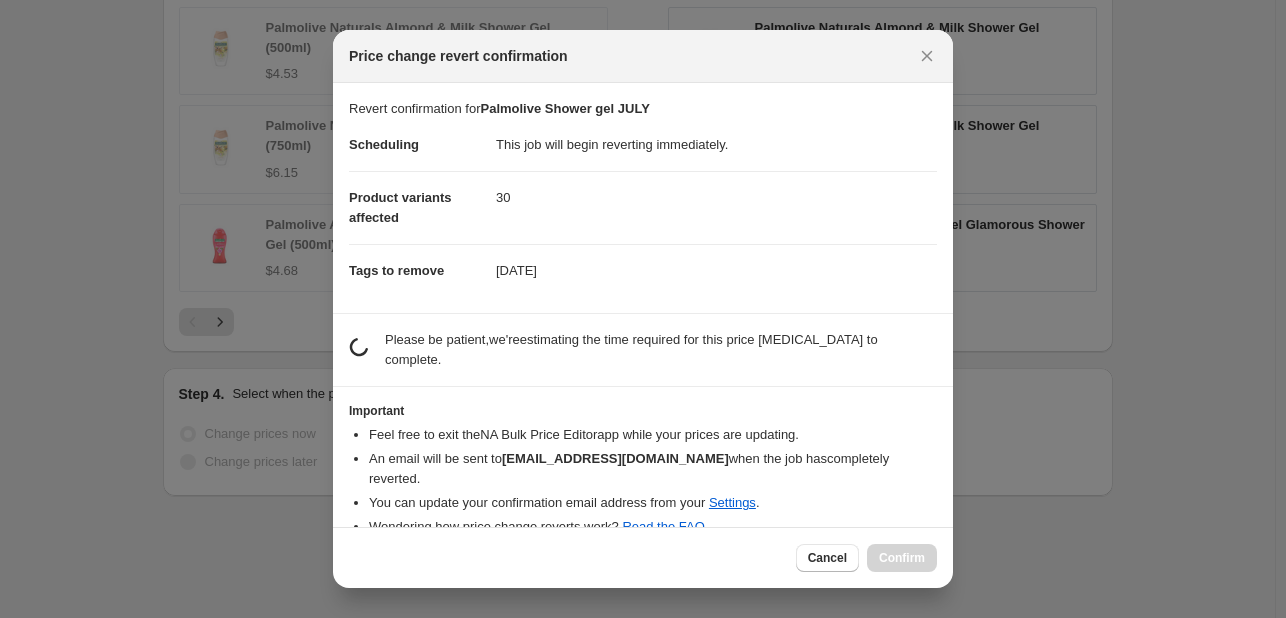 scroll, scrollTop: 0, scrollLeft: 0, axis: both 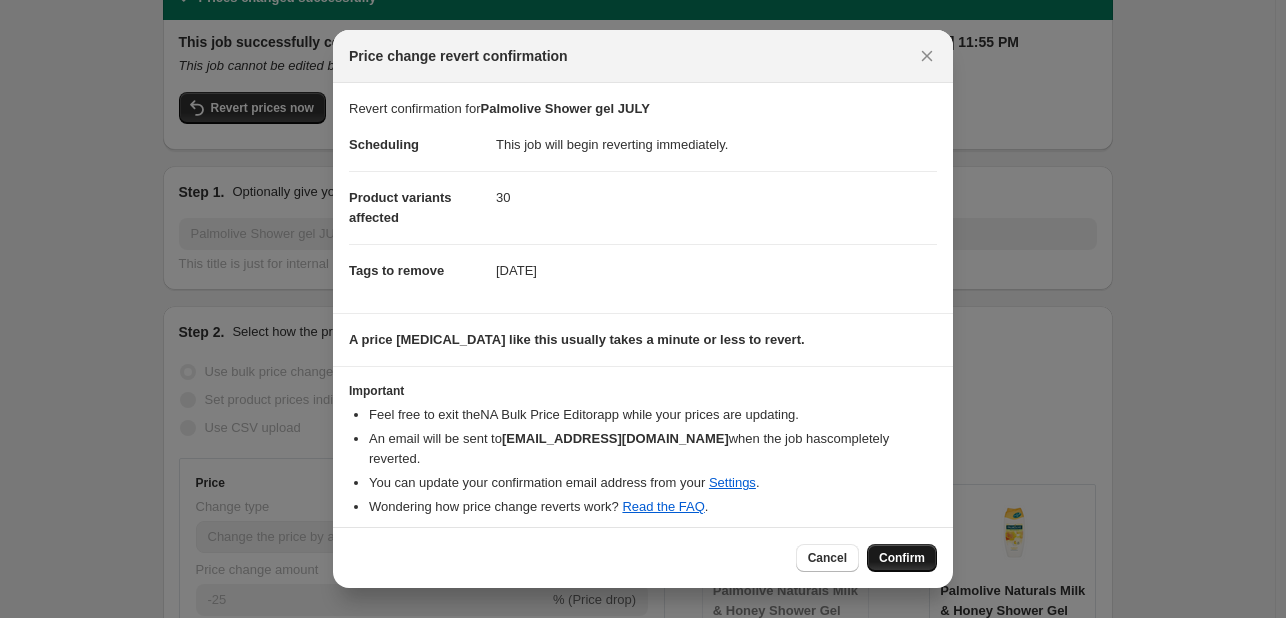 click on "Confirm" at bounding box center [902, 558] 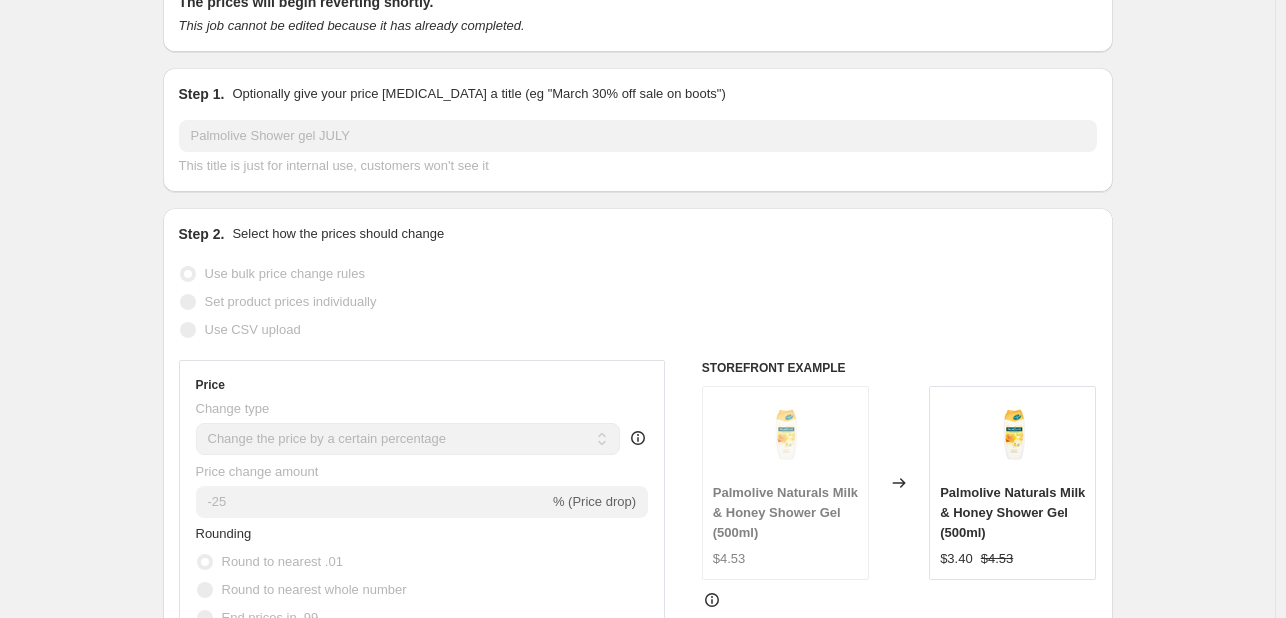 scroll, scrollTop: 0, scrollLeft: 0, axis: both 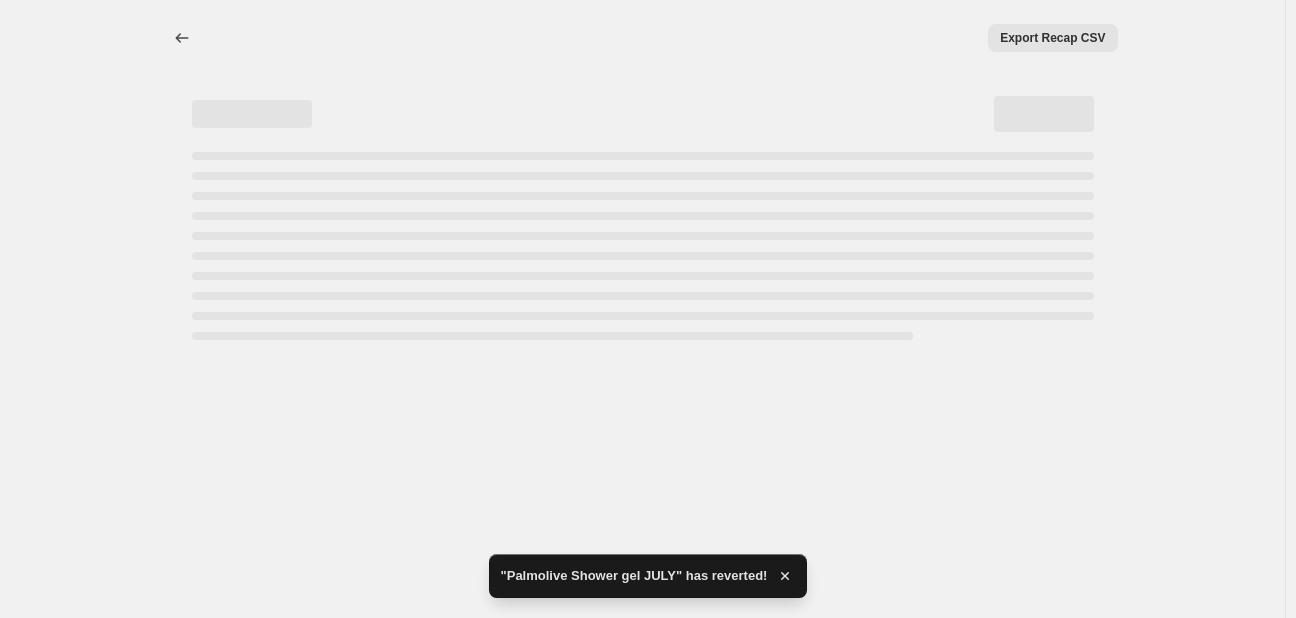 select on "percentage" 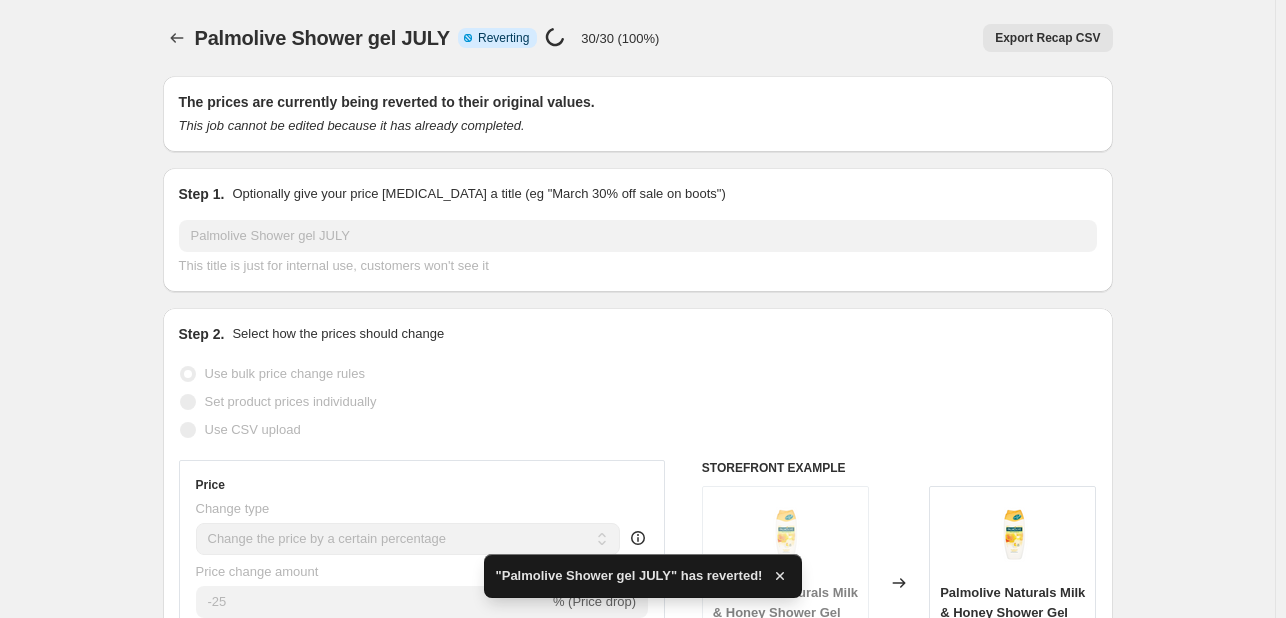 checkbox on "true" 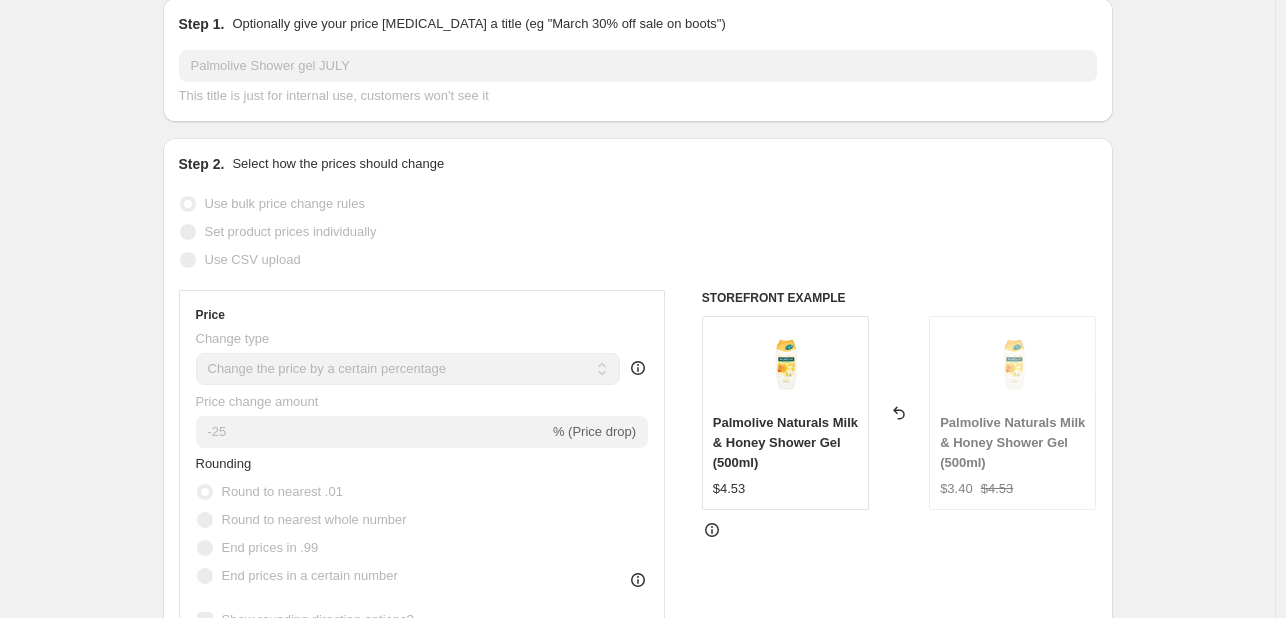 scroll, scrollTop: 0, scrollLeft: 0, axis: both 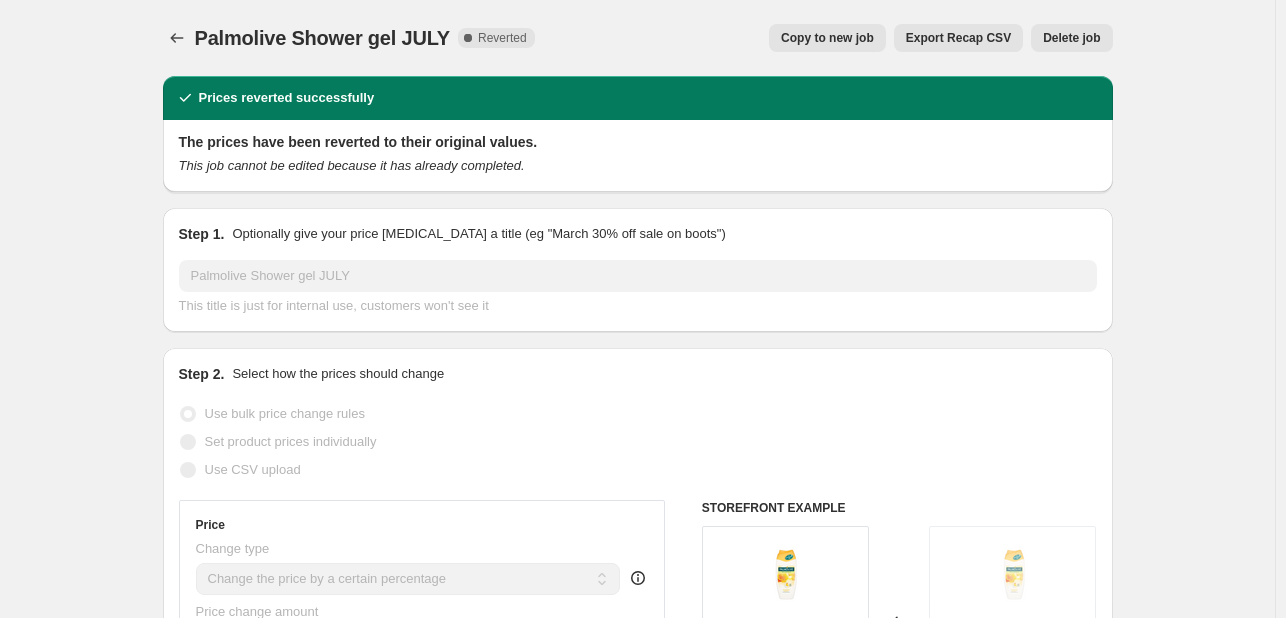 click on "Copy to new job" at bounding box center [827, 38] 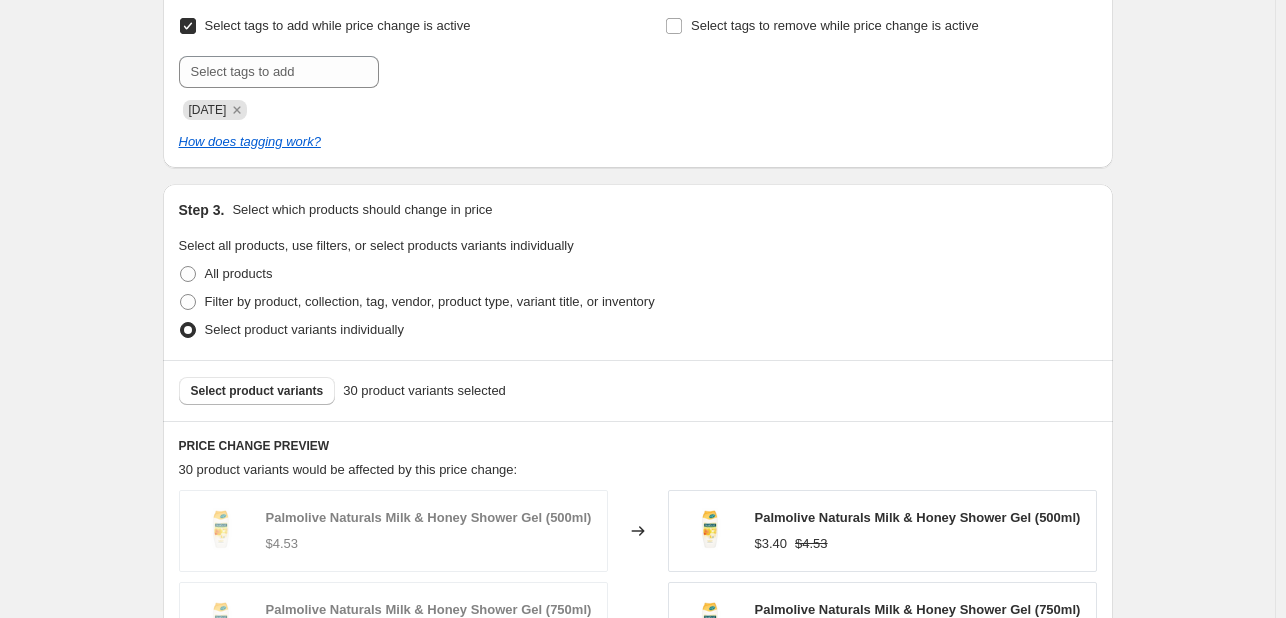 scroll, scrollTop: 1100, scrollLeft: 0, axis: vertical 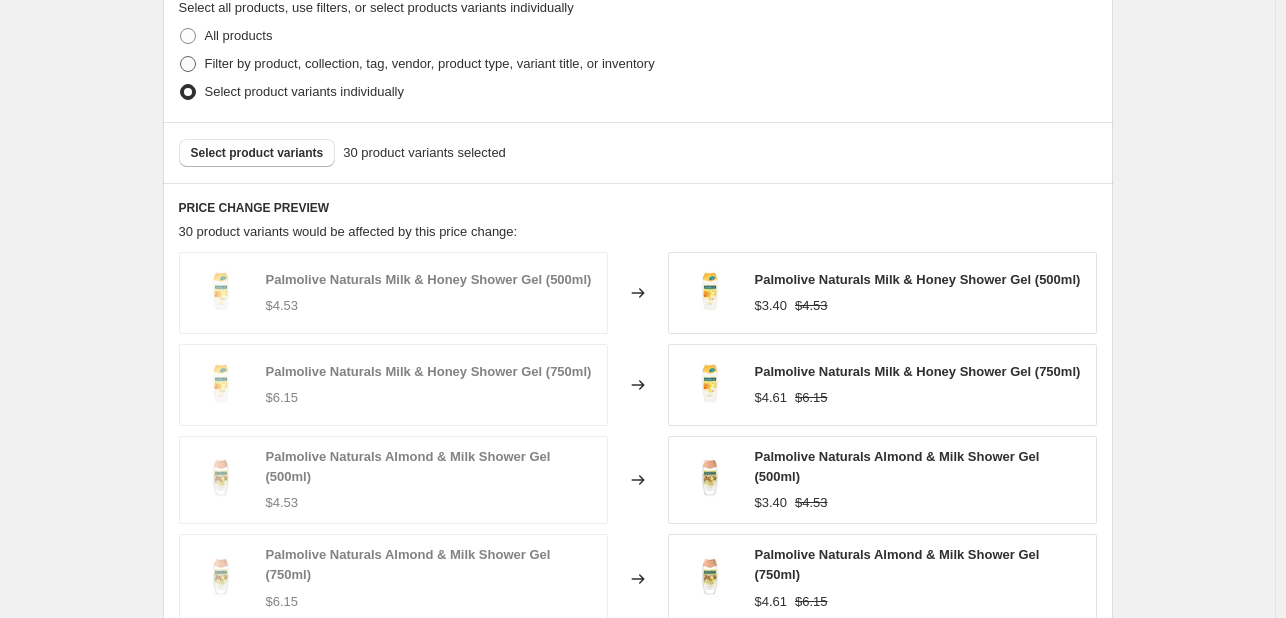click on "Filter by product, collection, tag, vendor, product type, variant title, or inventory" at bounding box center [430, 63] 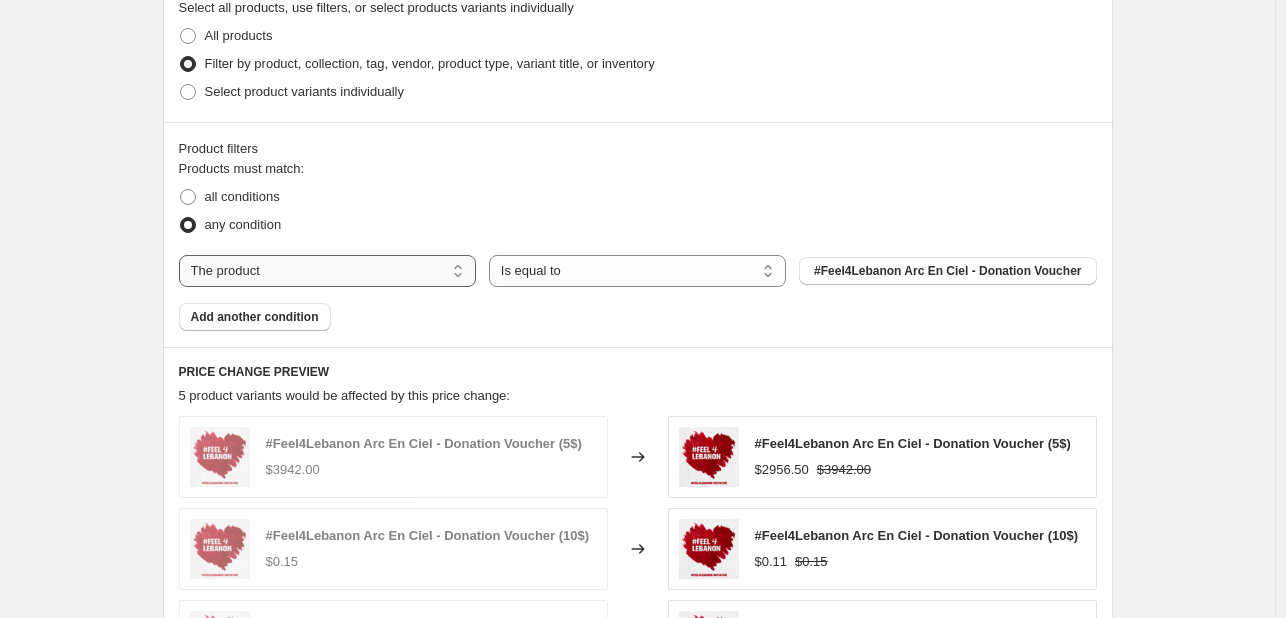 click on "The product The product's collection The product's tag The product's vendor The product's type The product's status The variant's title Inventory quantity" at bounding box center (327, 271) 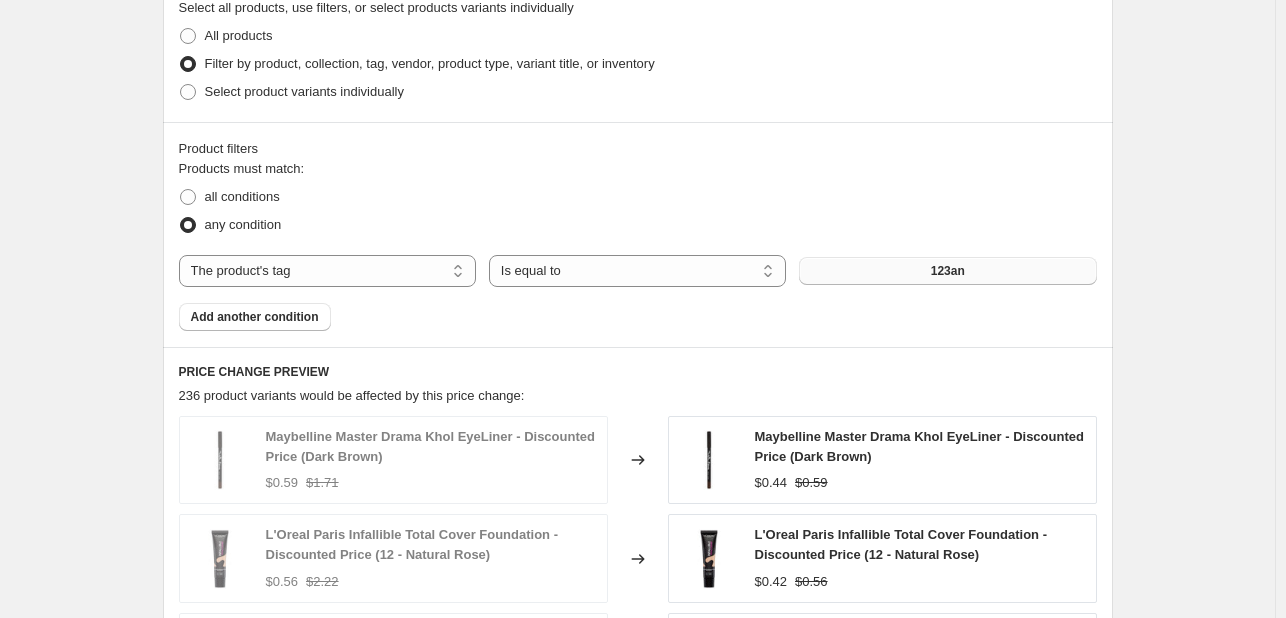 click on "123an" at bounding box center (947, 271) 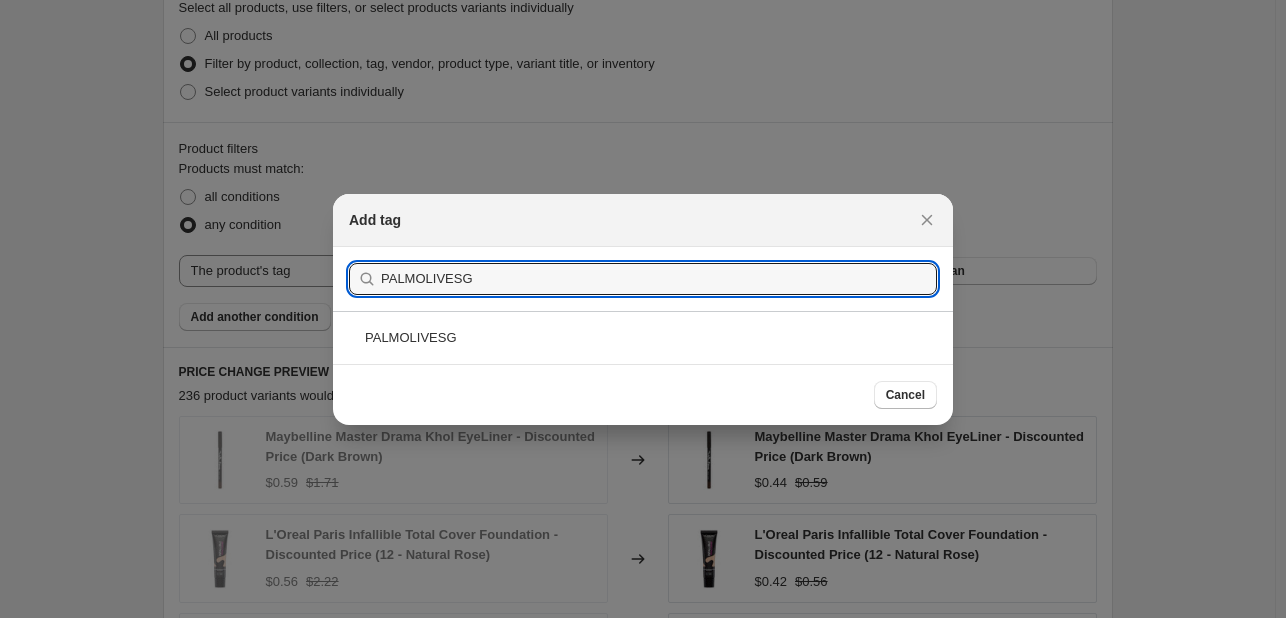 type on "PALMOLIVESG" 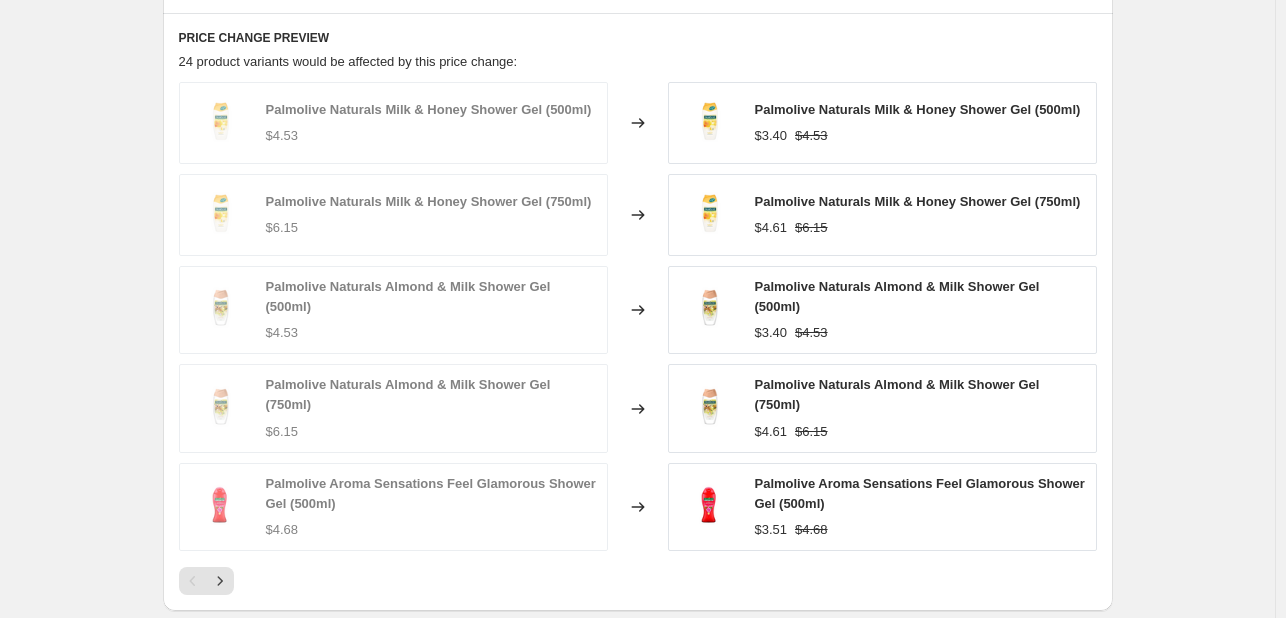 scroll, scrollTop: 1736, scrollLeft: 0, axis: vertical 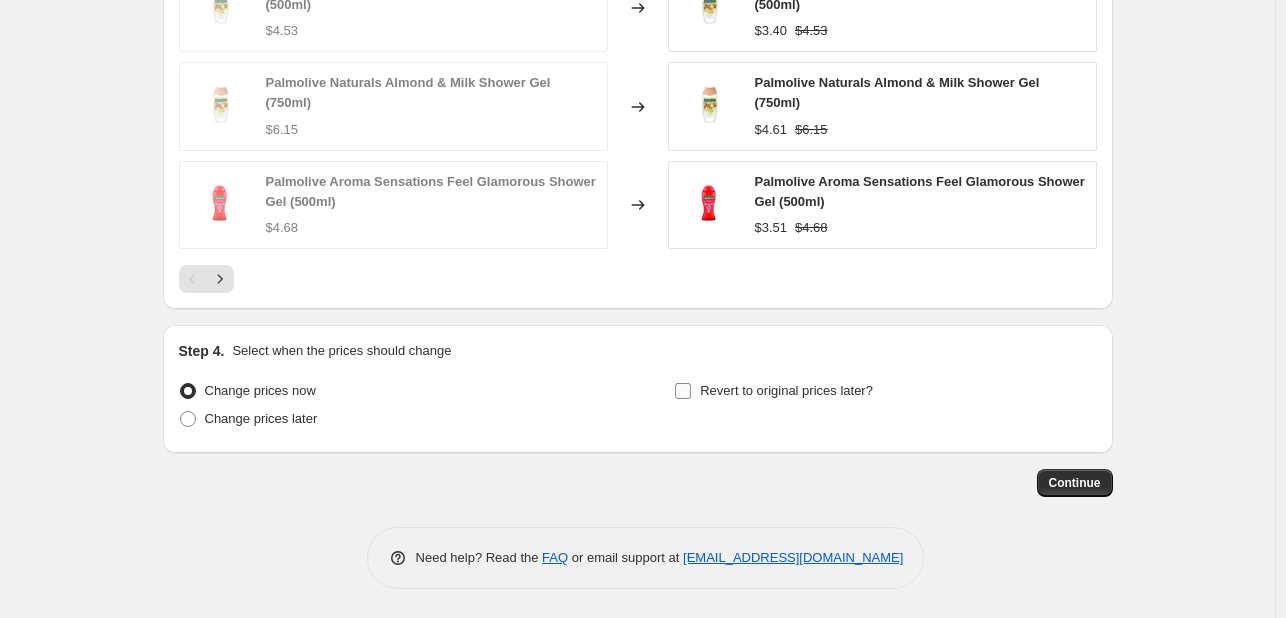click on "Revert to original prices later?" at bounding box center (786, 390) 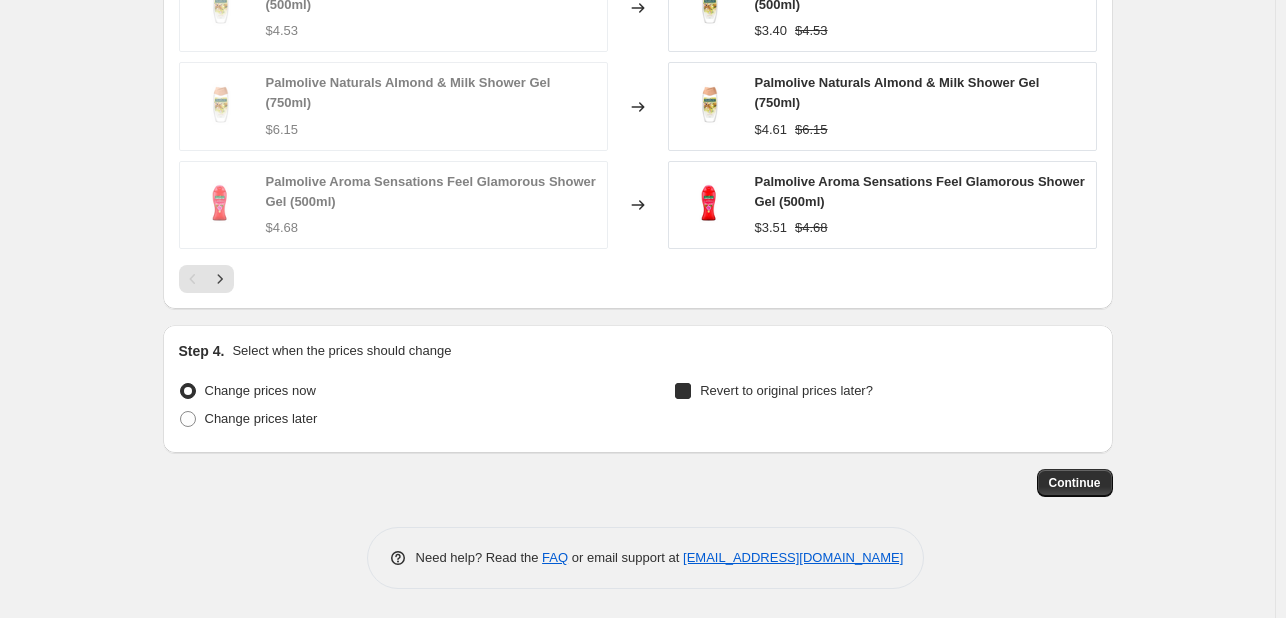 checkbox on "true" 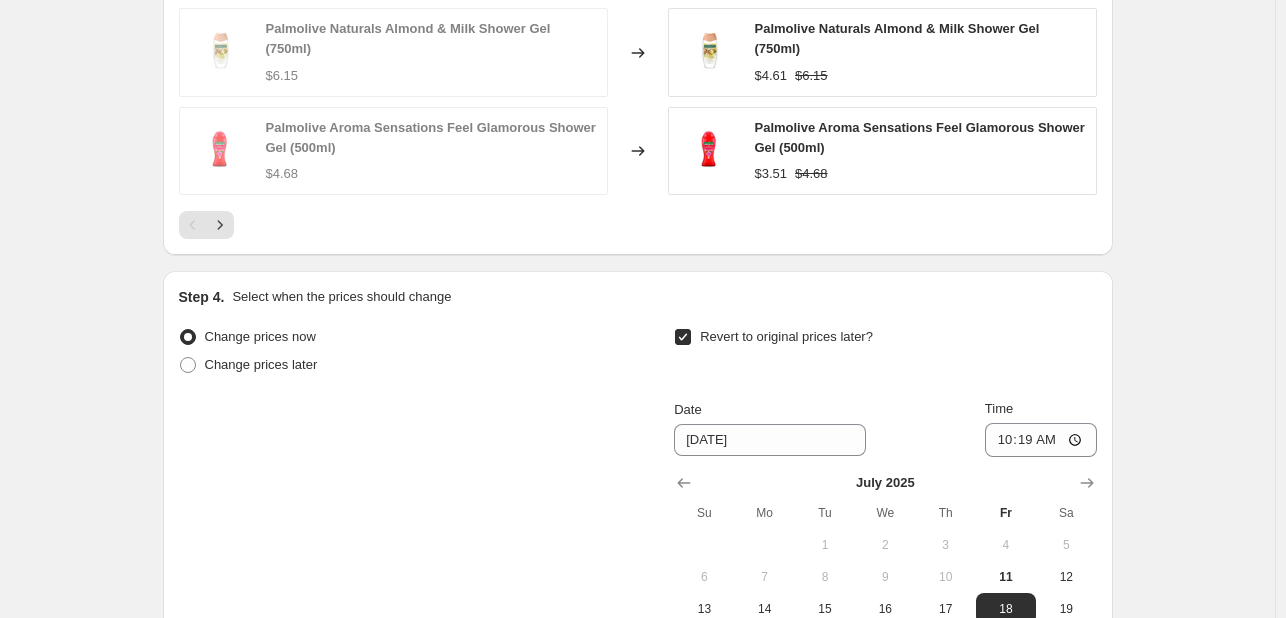 scroll, scrollTop: 2077, scrollLeft: 0, axis: vertical 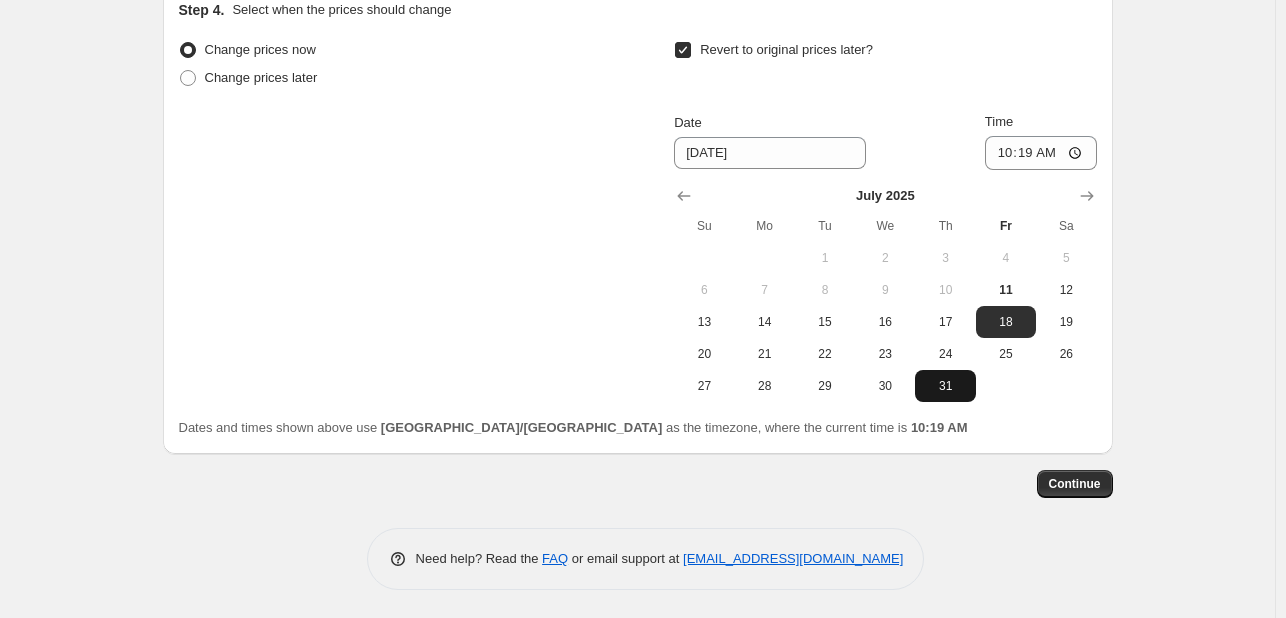 click on "31" at bounding box center [945, 386] 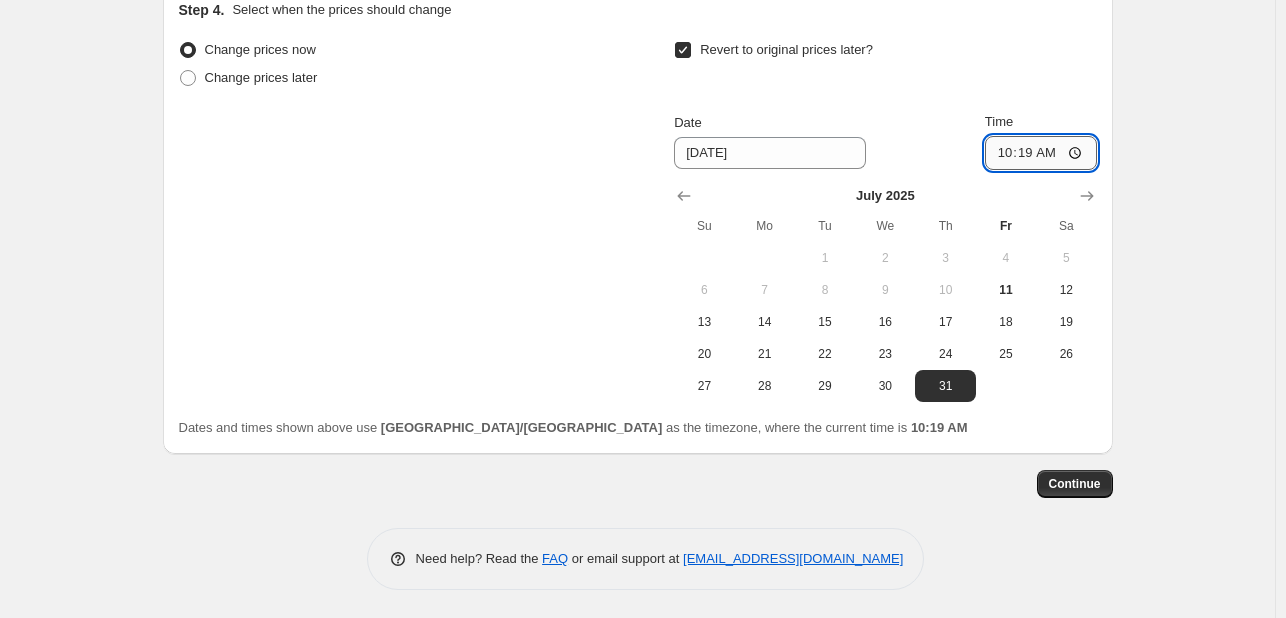 click on "10:19" at bounding box center (1041, 153) 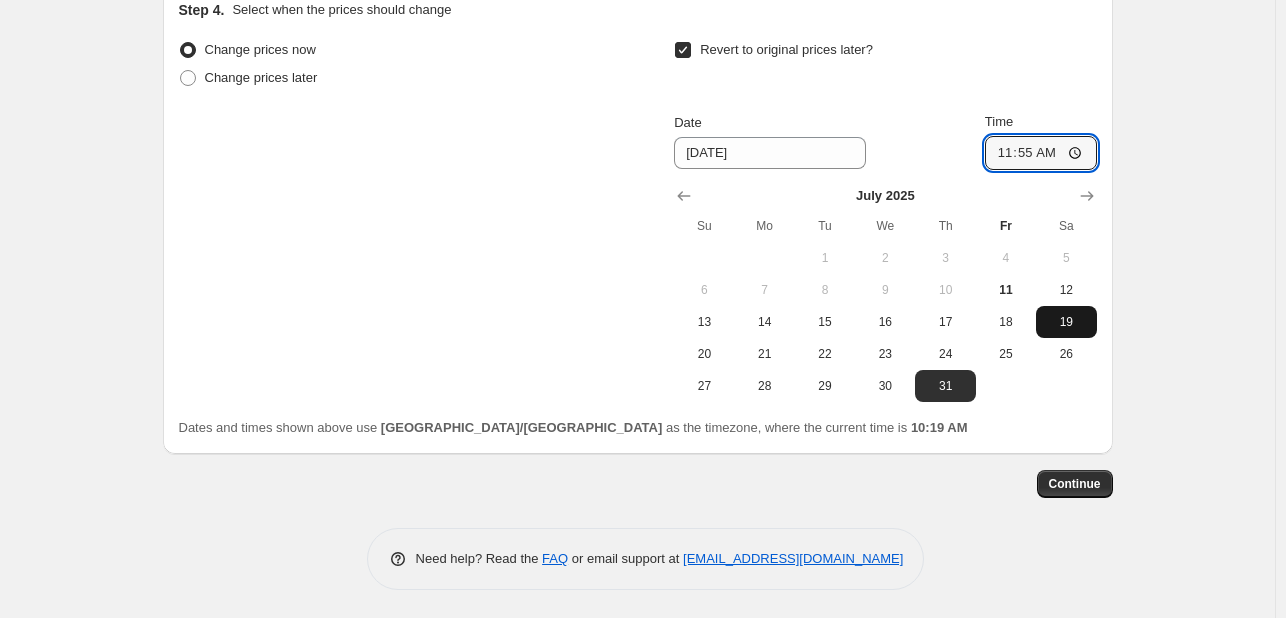 type on "23:55" 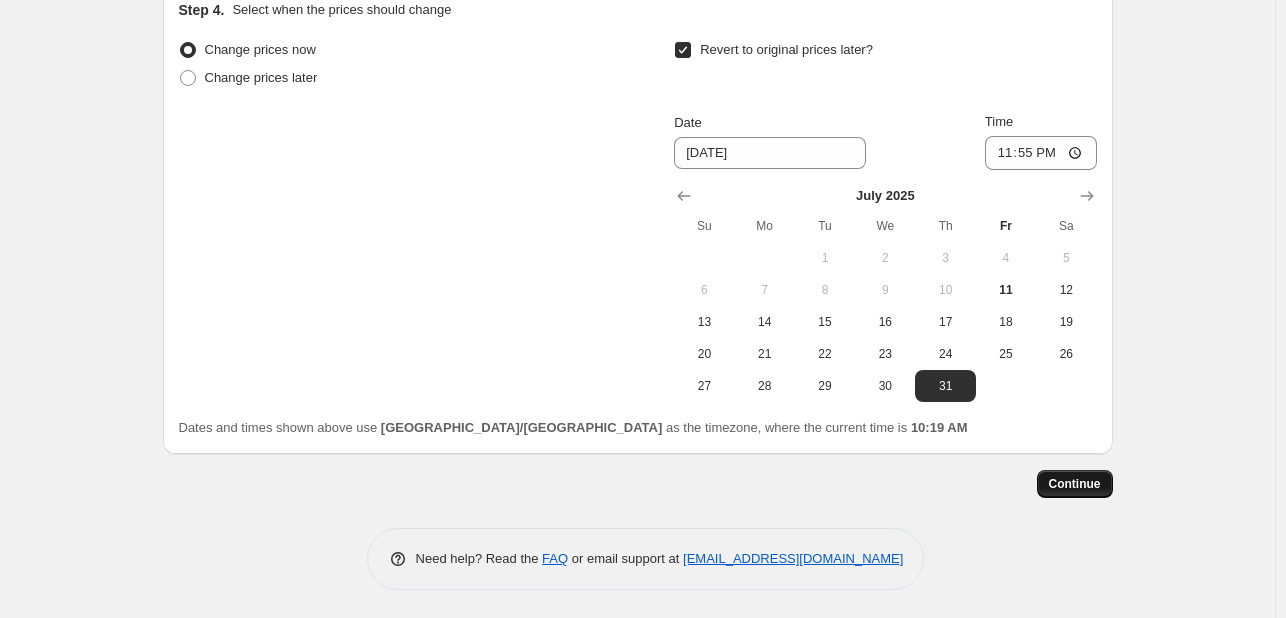 click on "Continue" at bounding box center (1075, 484) 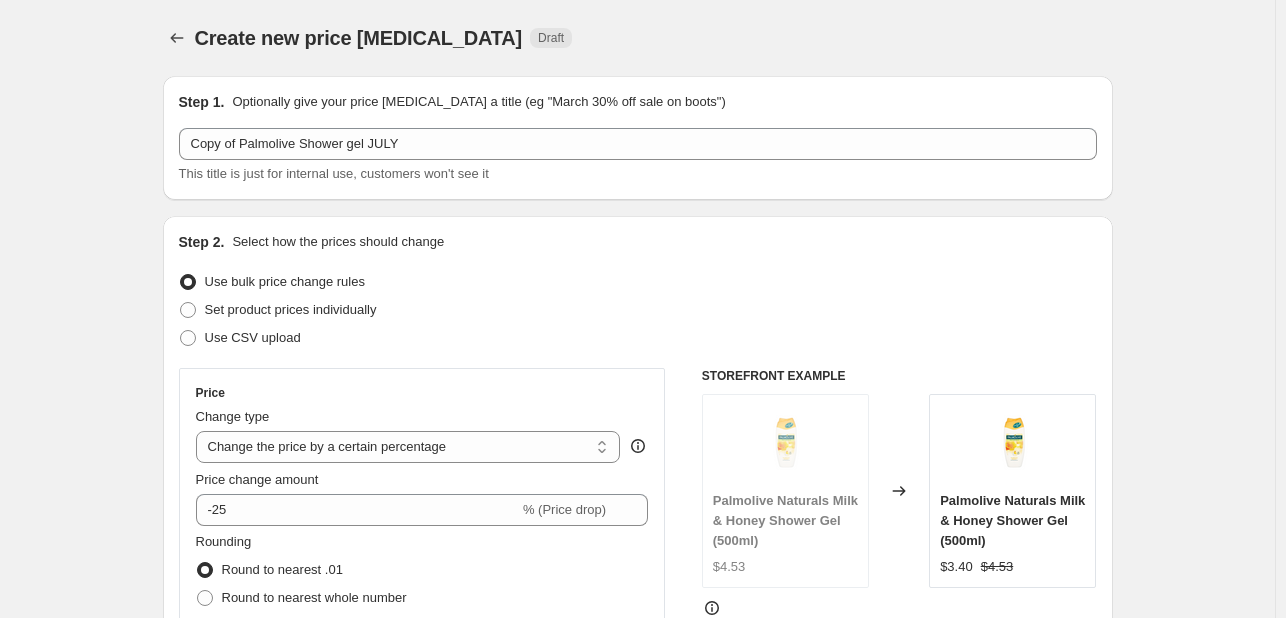 scroll, scrollTop: 2077, scrollLeft: 0, axis: vertical 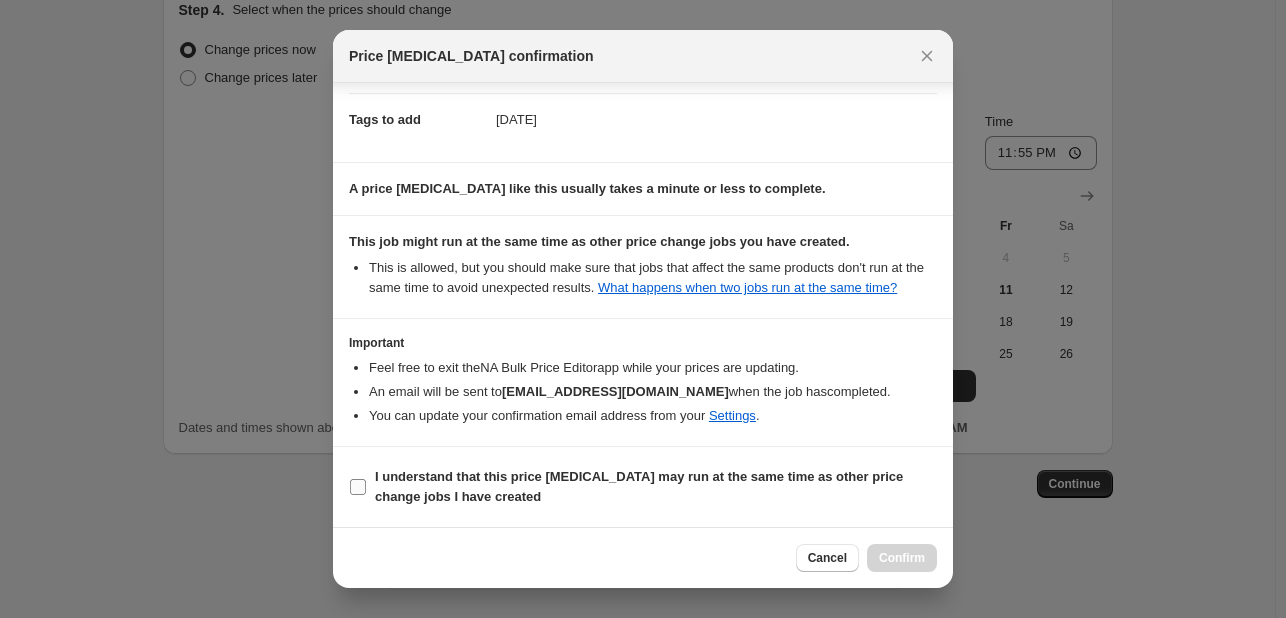 click on "I understand that this price [MEDICAL_DATA] may run at the same time as other price change jobs I have created" at bounding box center [639, 486] 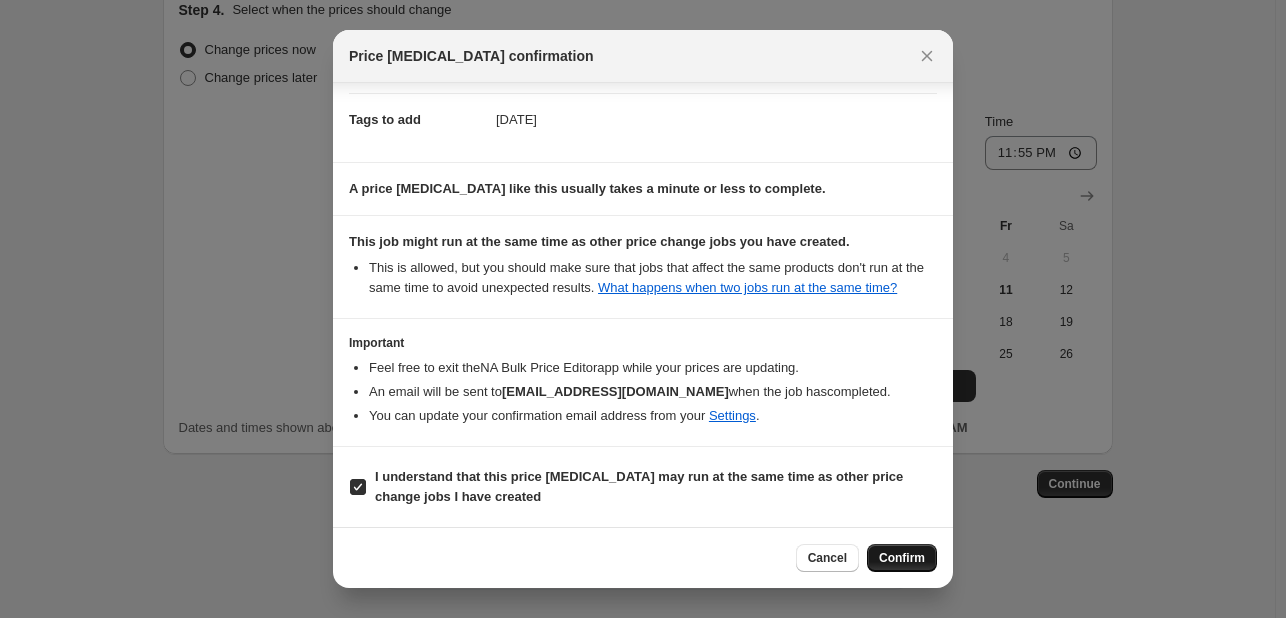 click on "Confirm" at bounding box center (902, 558) 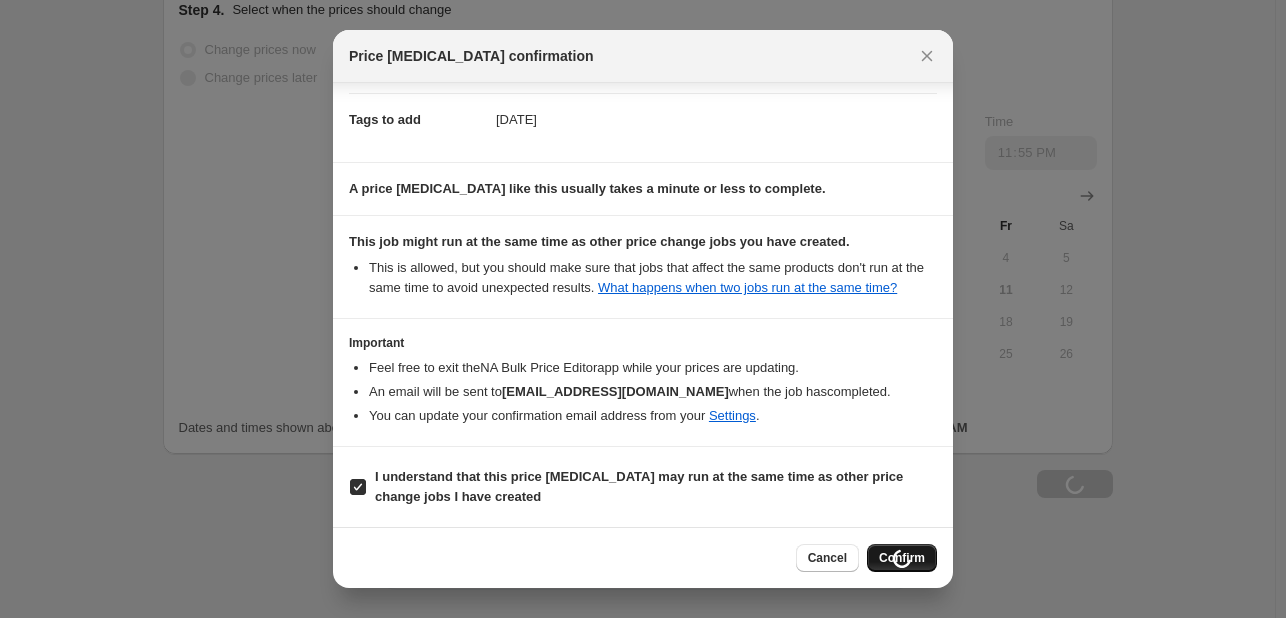 scroll, scrollTop: 2145, scrollLeft: 0, axis: vertical 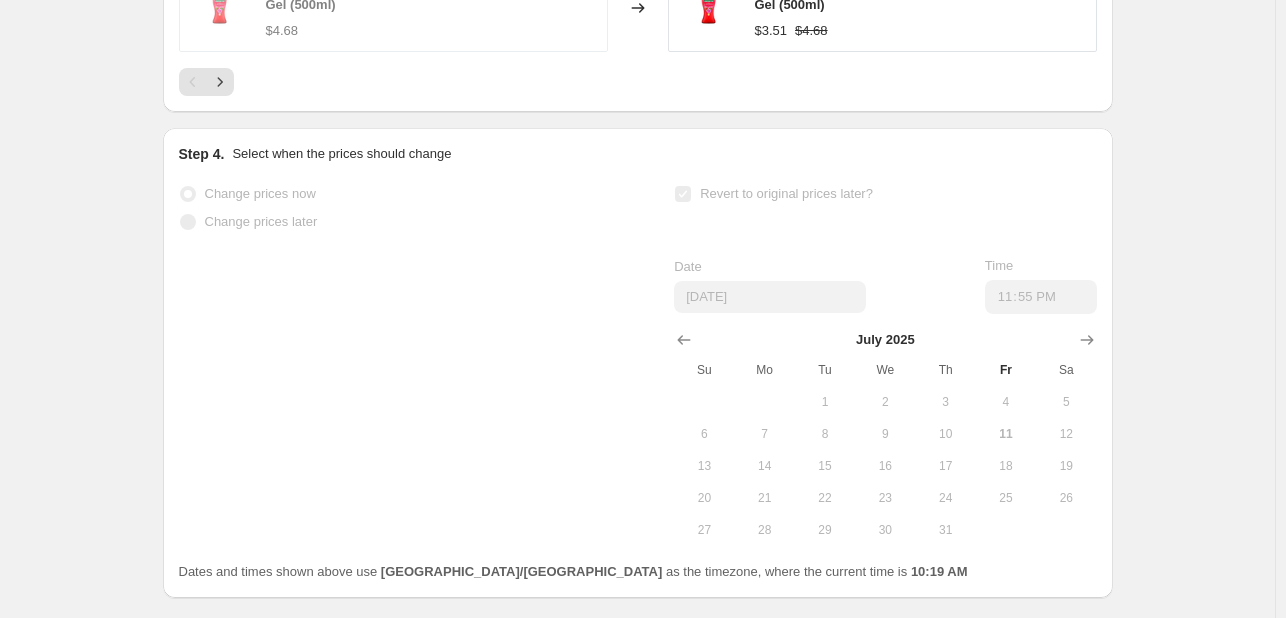 select on "percentage" 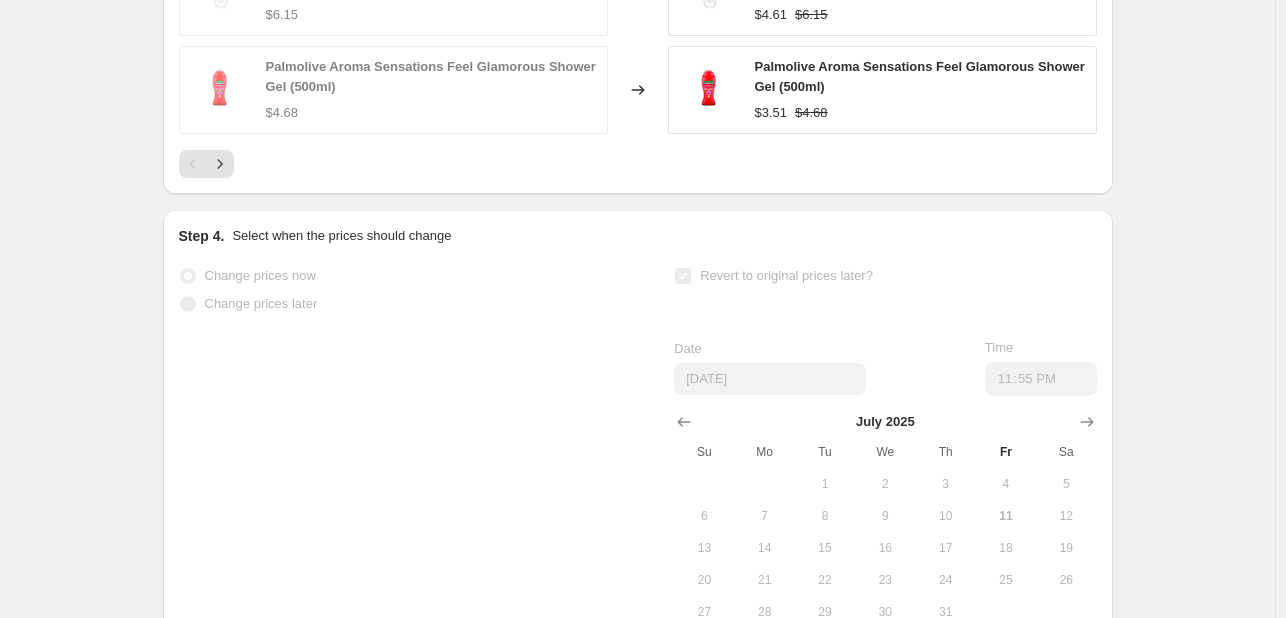 scroll, scrollTop: 0, scrollLeft: 0, axis: both 